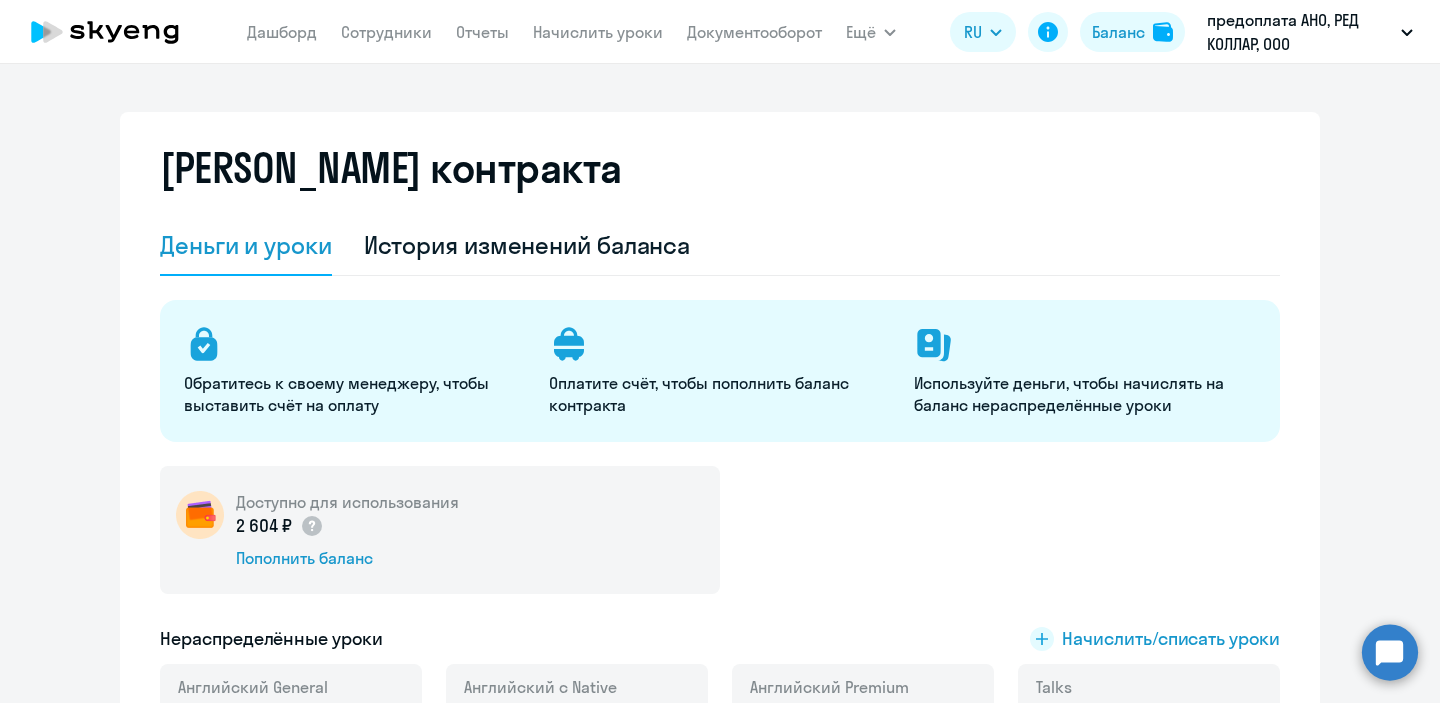 select on "english_adult_not_native_speaker" 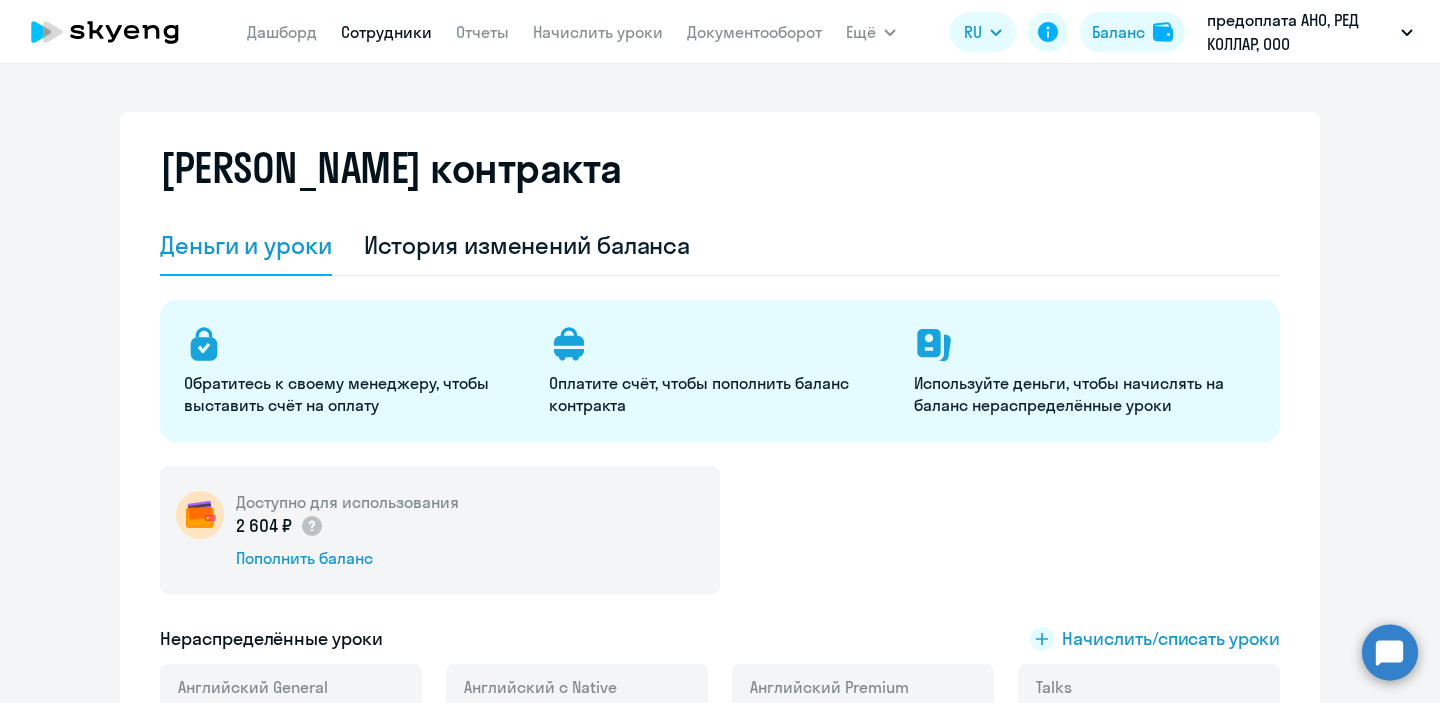 click on "Сотрудники" at bounding box center (386, 32) 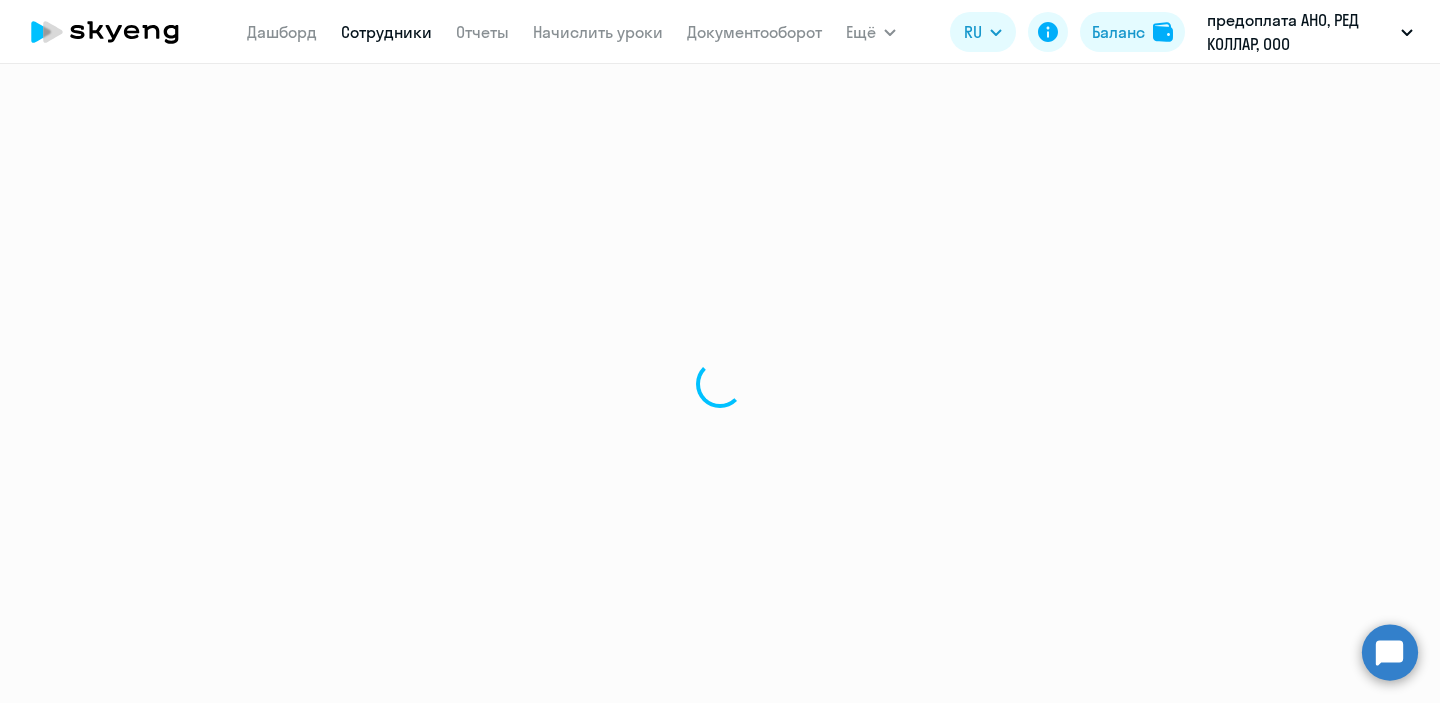 select on "30" 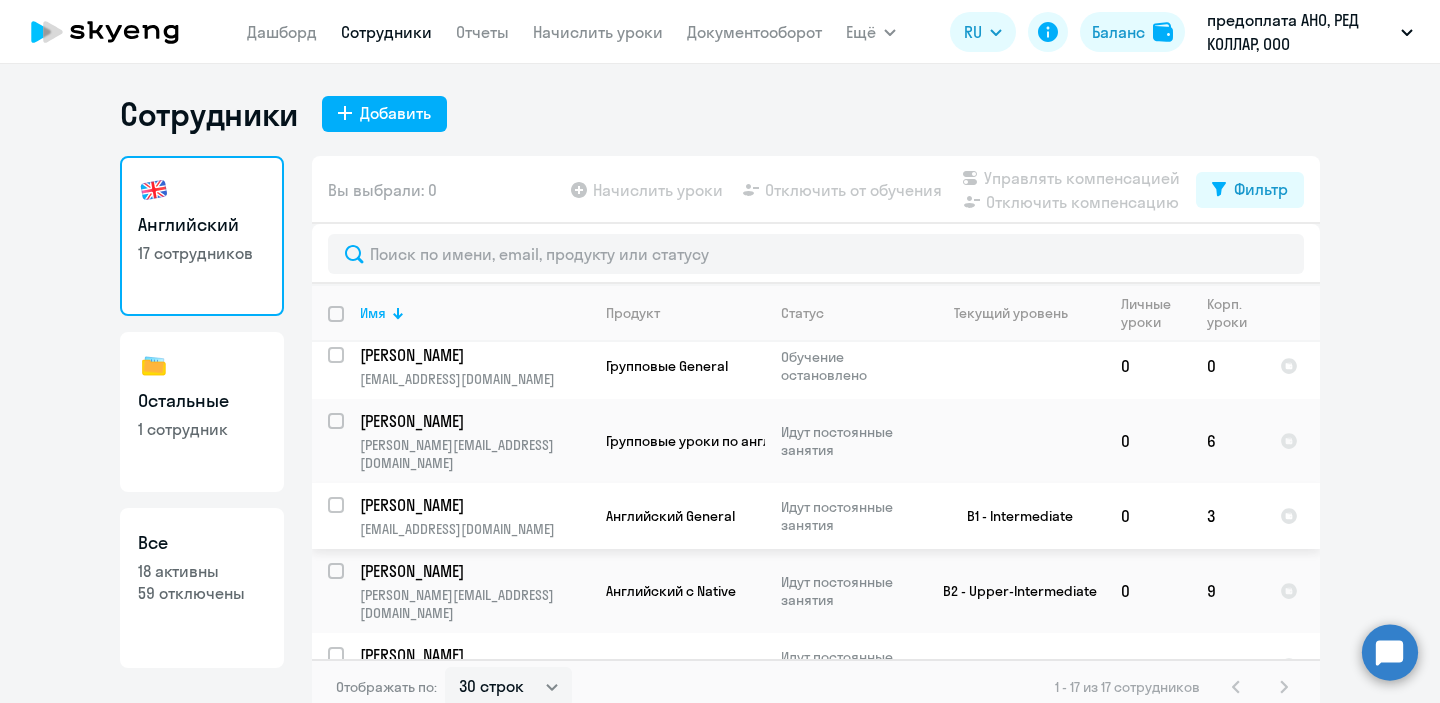 scroll, scrollTop: 0, scrollLeft: 0, axis: both 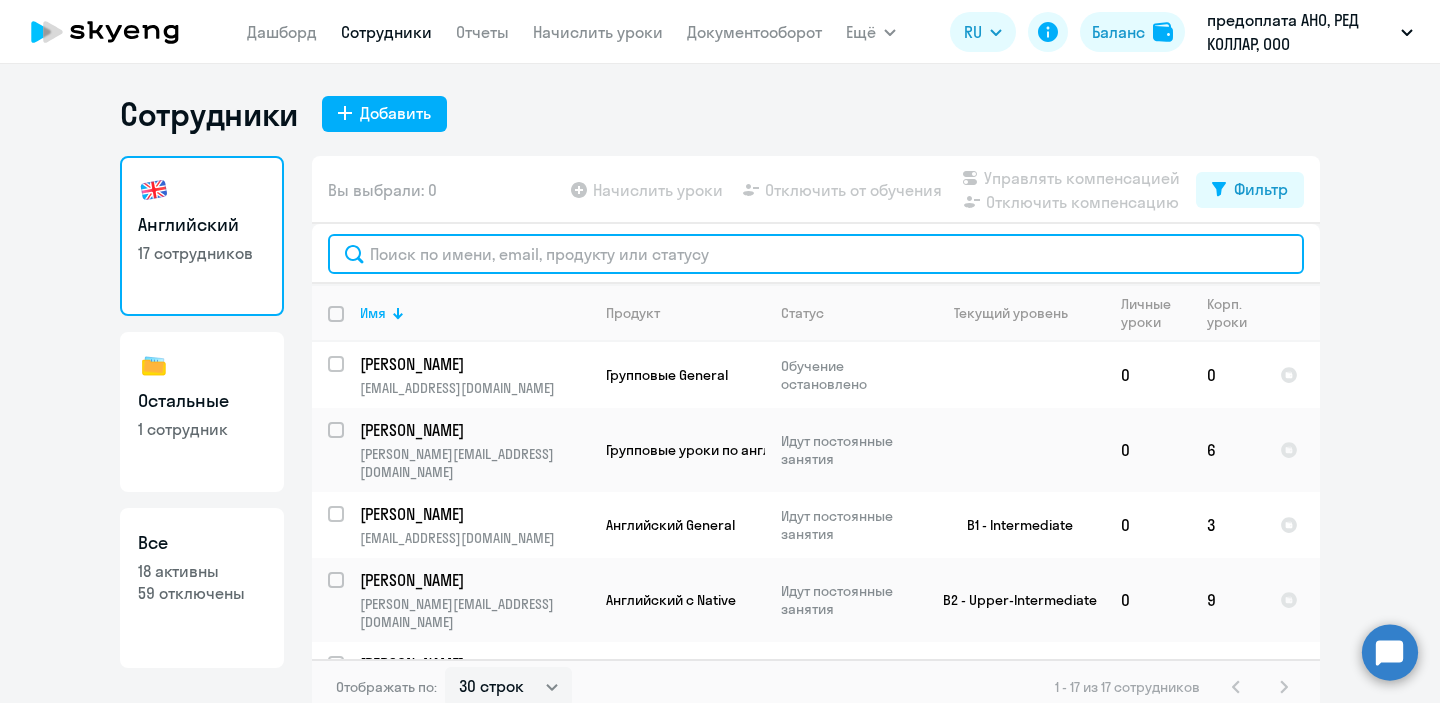 click 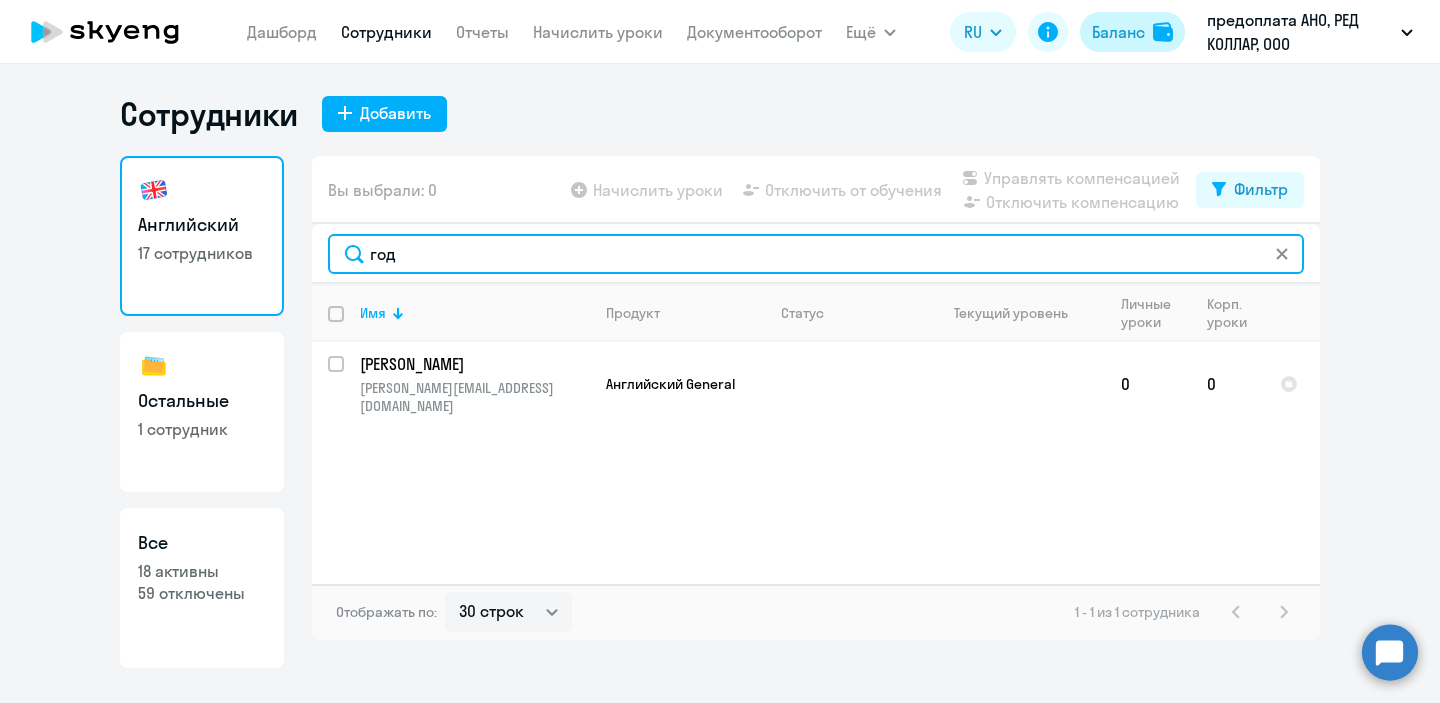 type on "год" 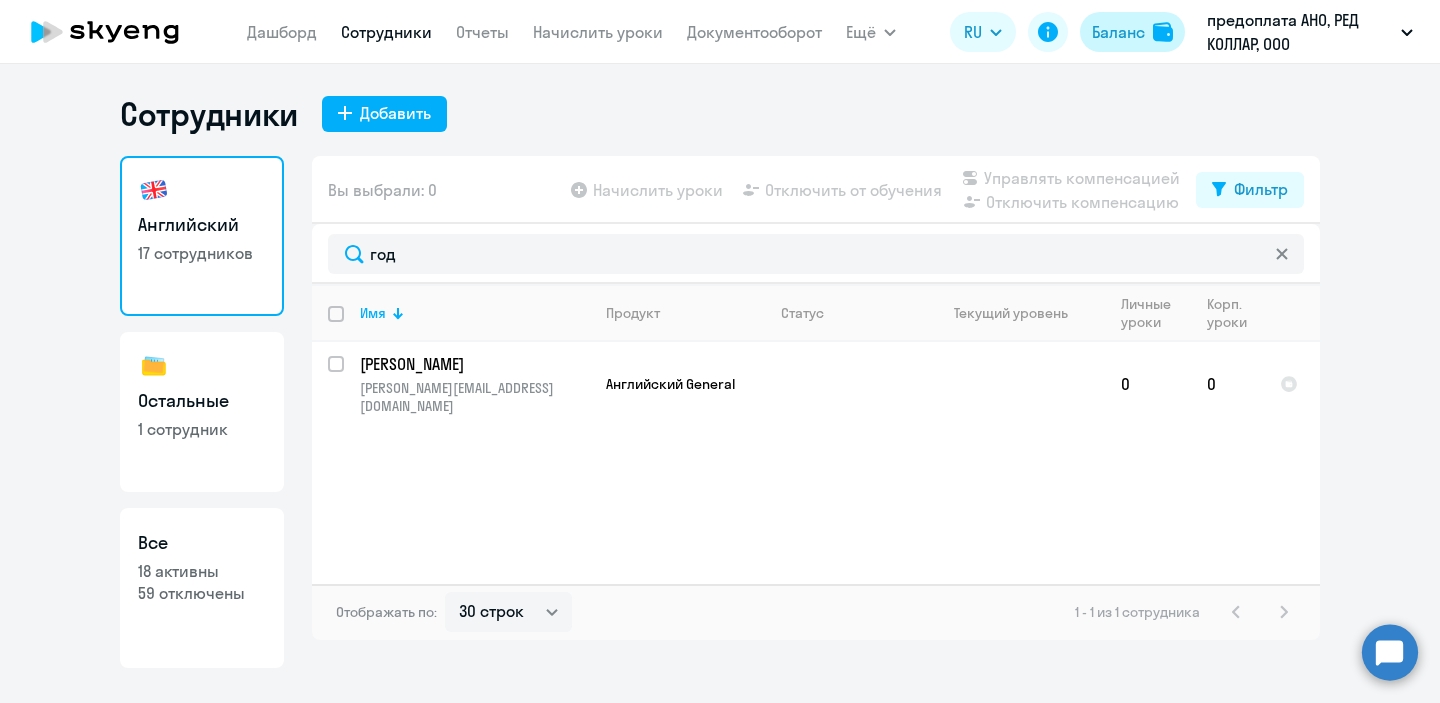click on "Баланс" 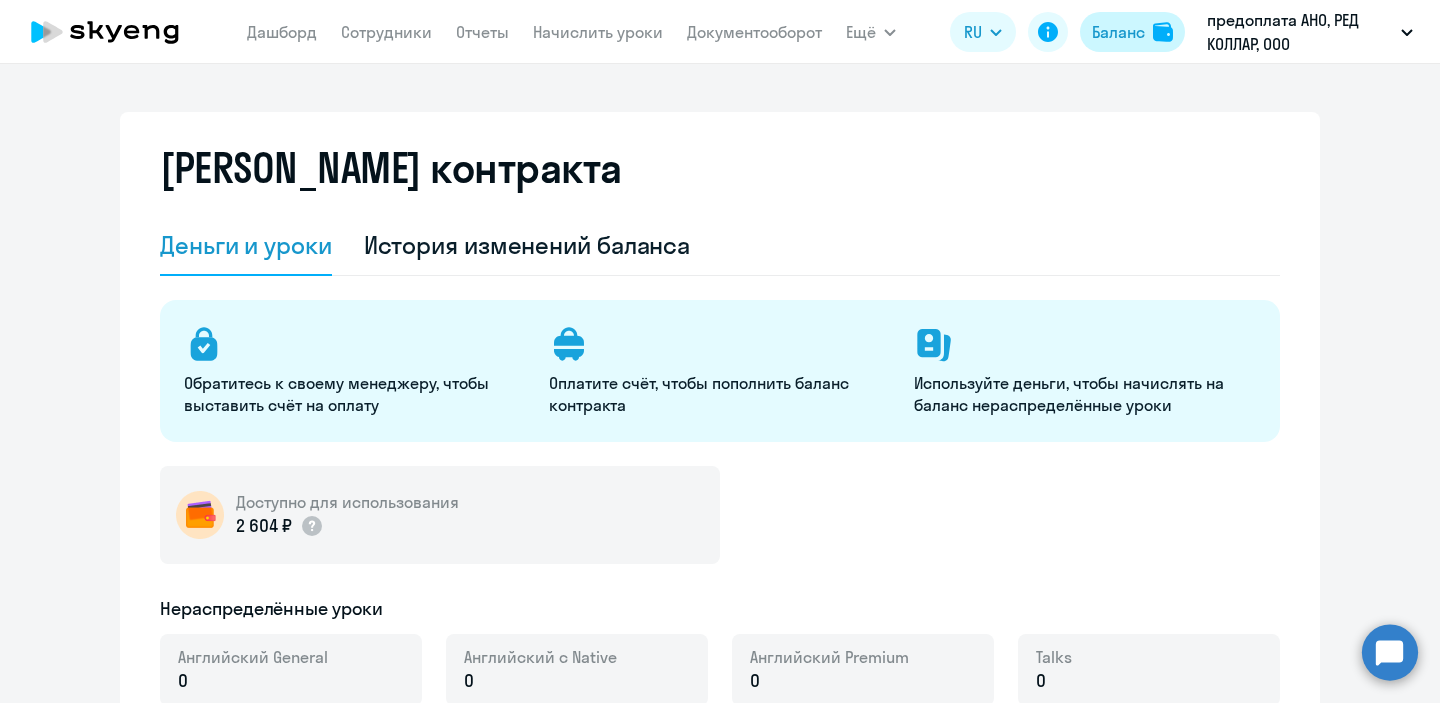 select on "english_adult_not_native_speaker" 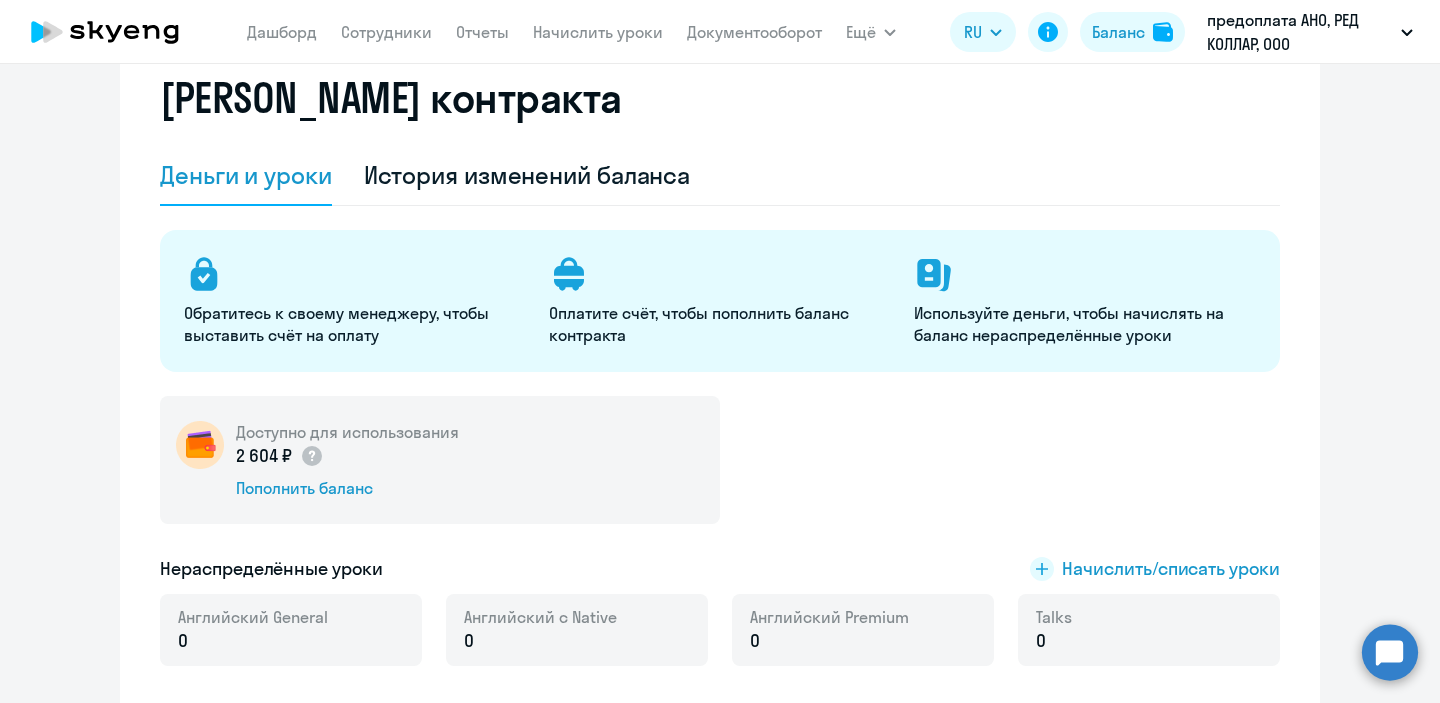 scroll, scrollTop: 69, scrollLeft: 0, axis: vertical 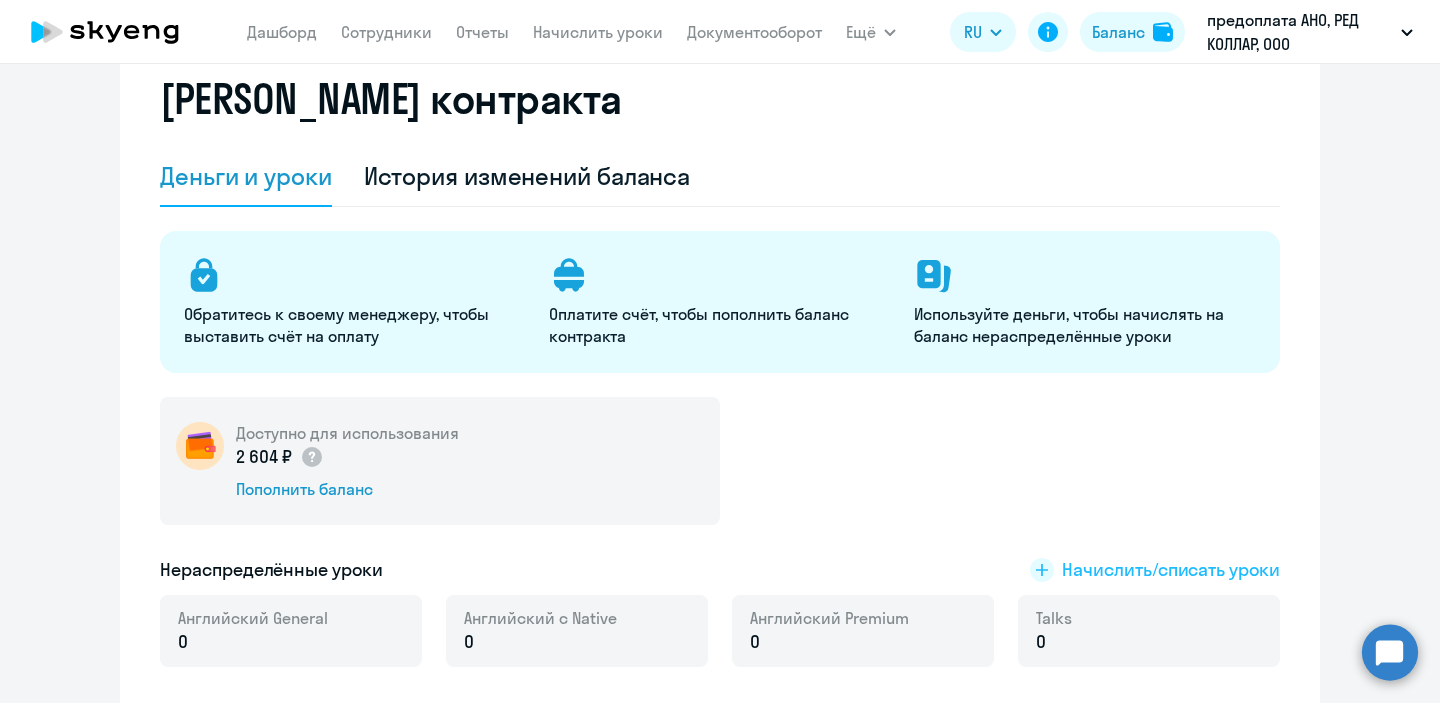 click on "Начислить/списать уроки" 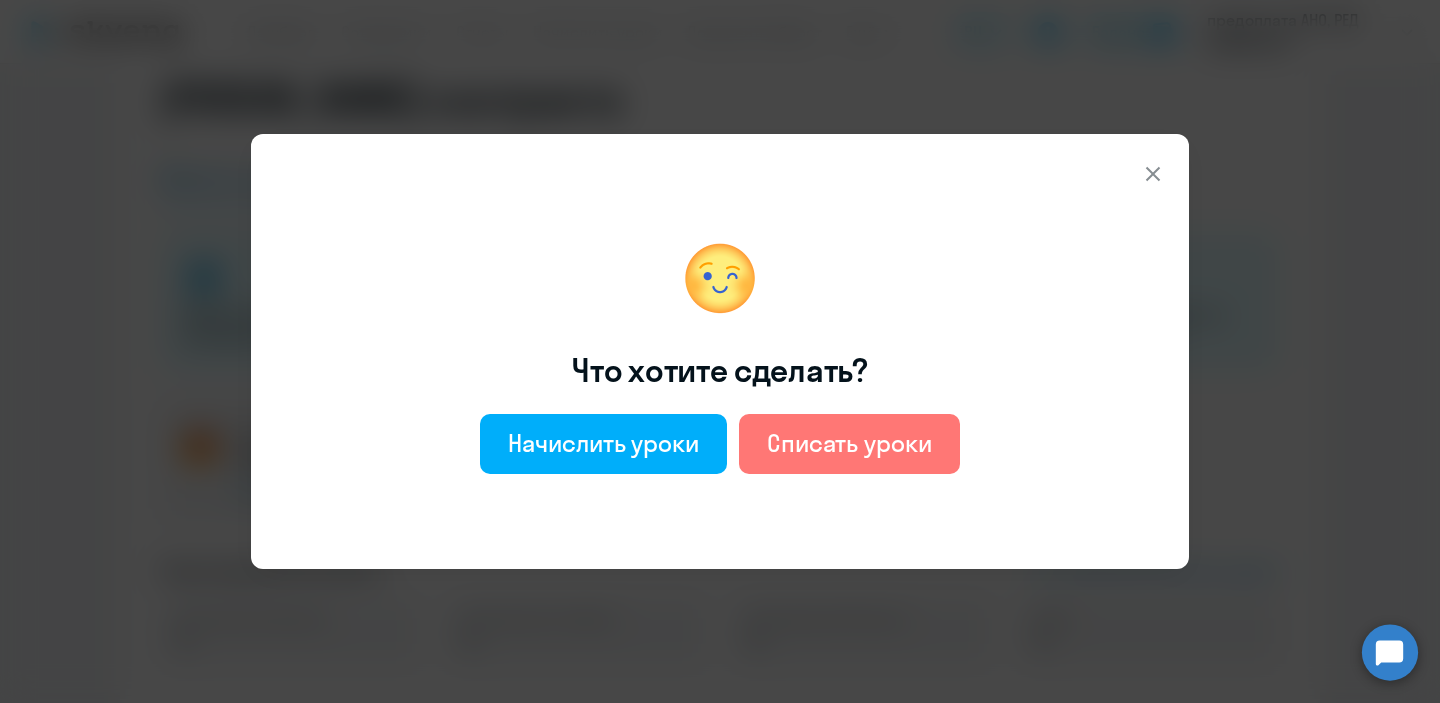 click on "Что хотите сделать?  Начислить уроки   Списать уроки" at bounding box center (720, 351) 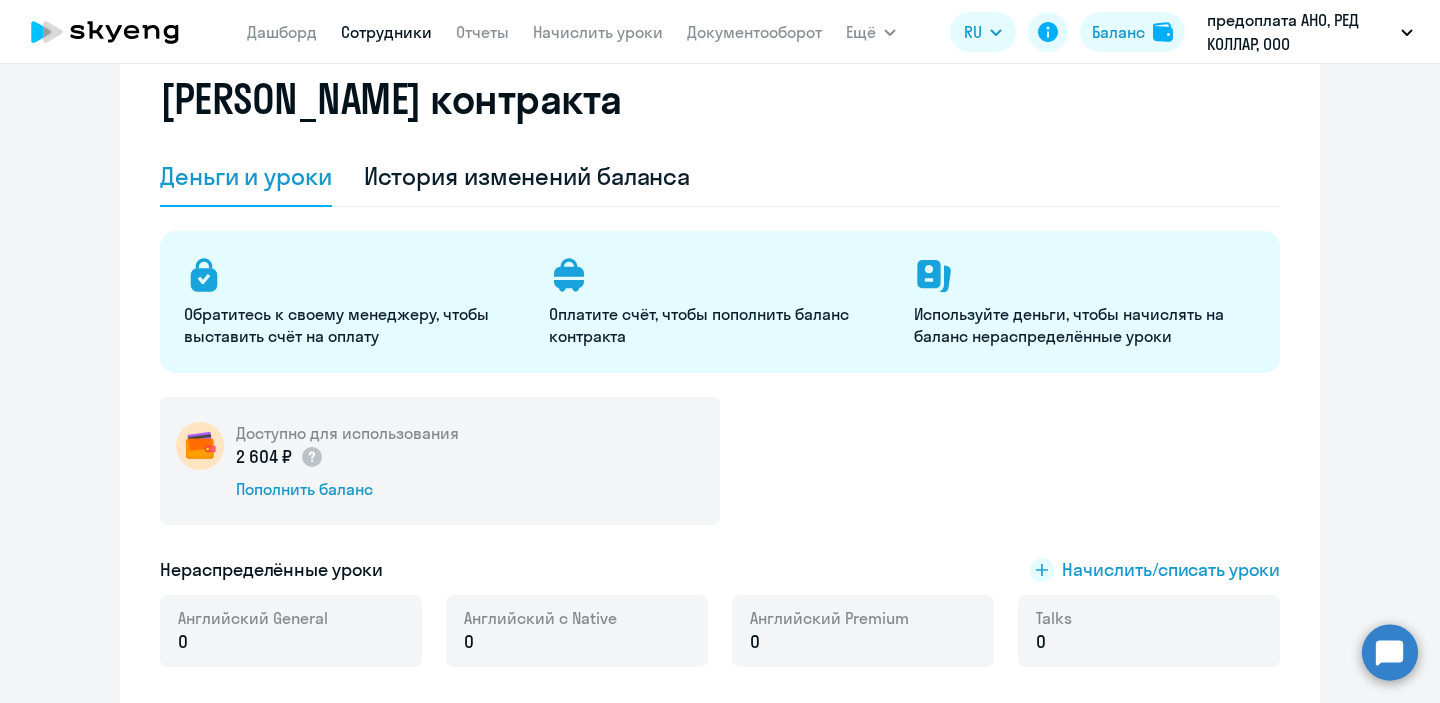 click on "Сотрудники" at bounding box center [386, 32] 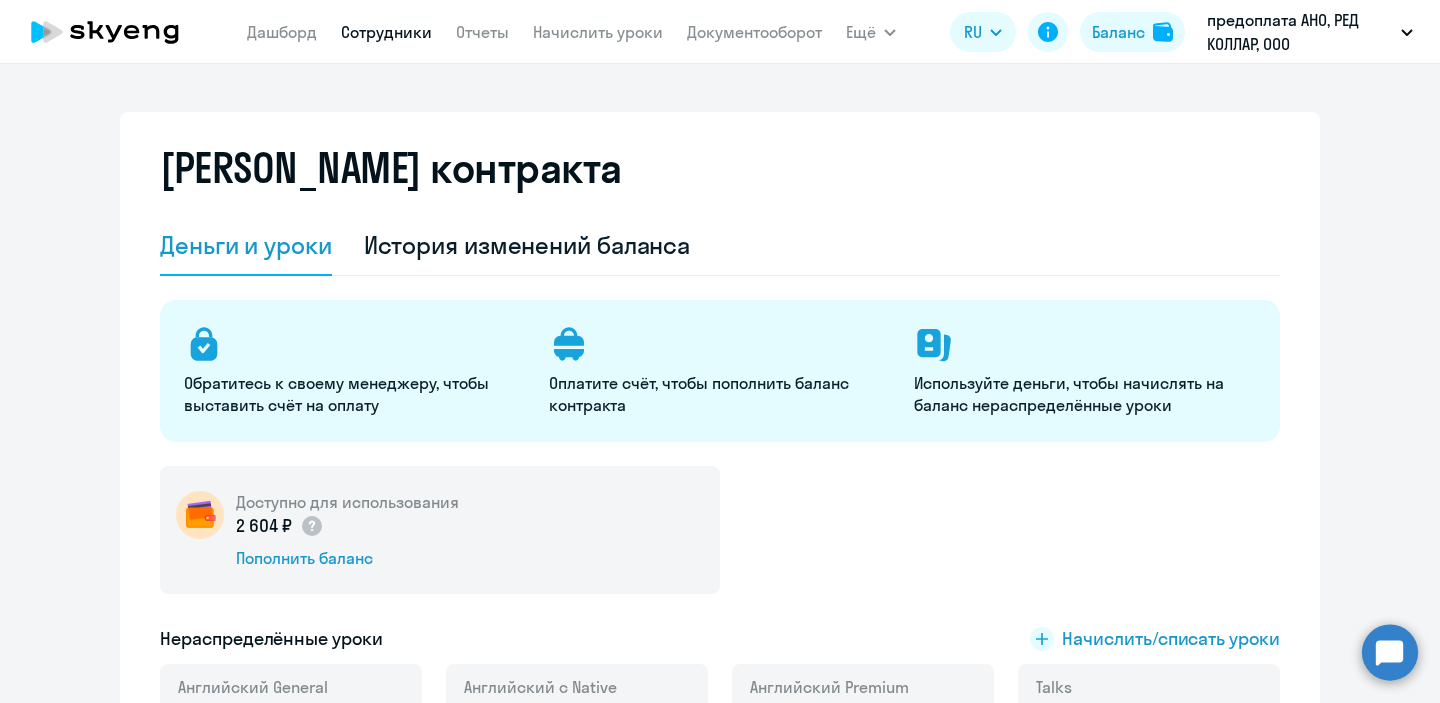 select on "30" 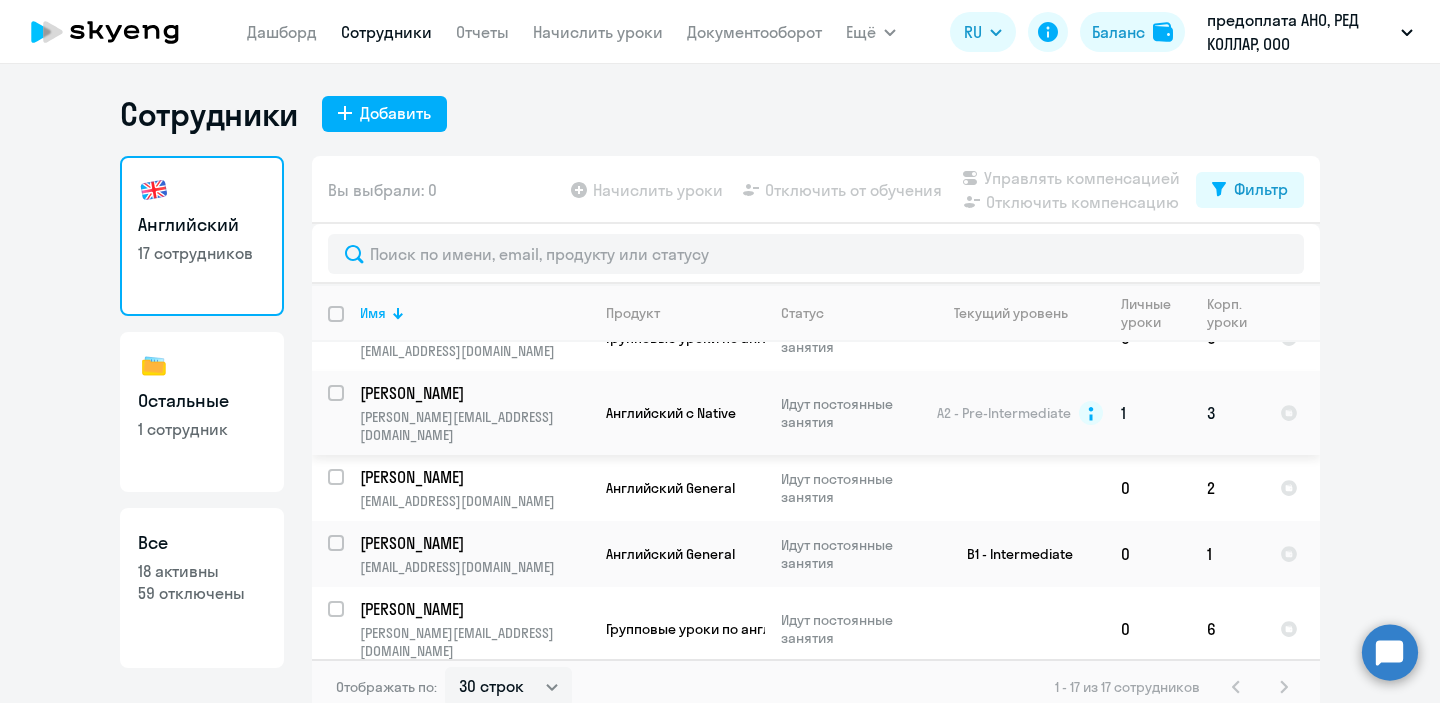 scroll, scrollTop: 345, scrollLeft: 0, axis: vertical 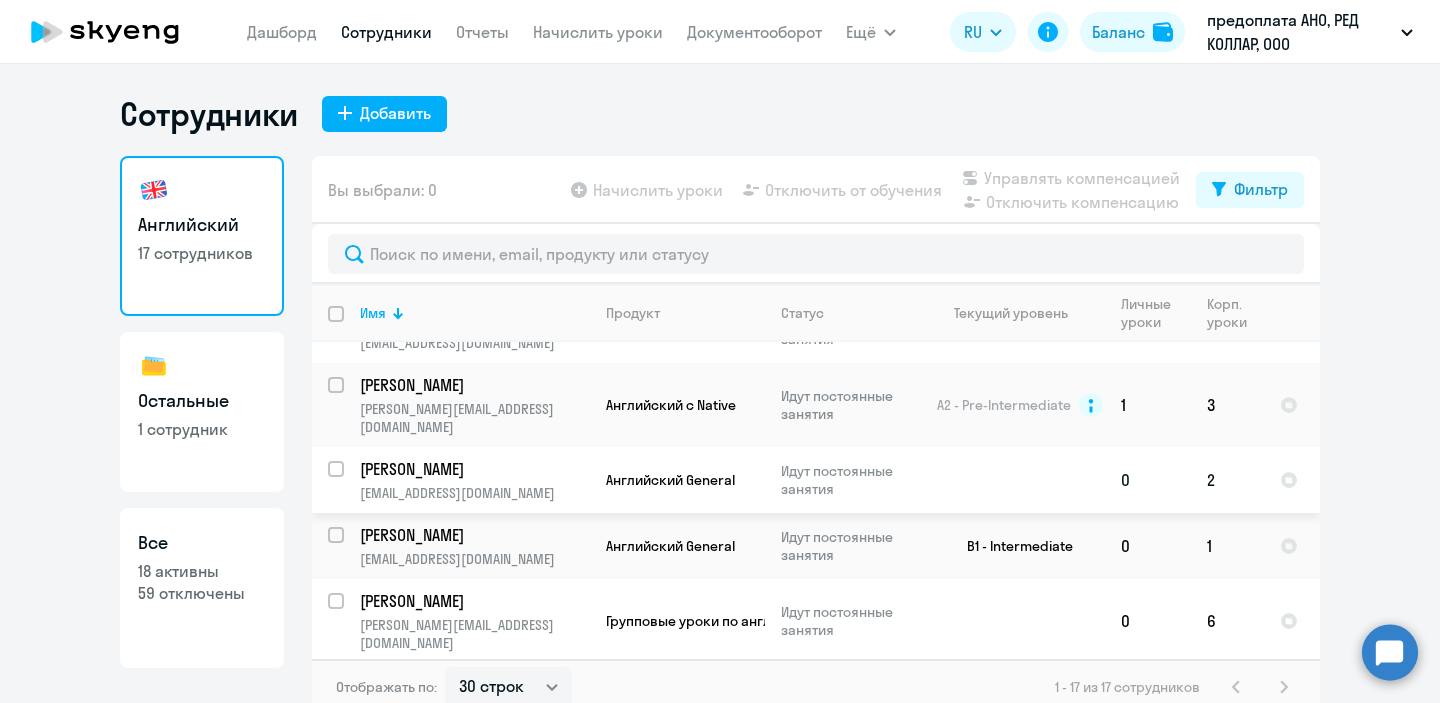 click on "Английский General" 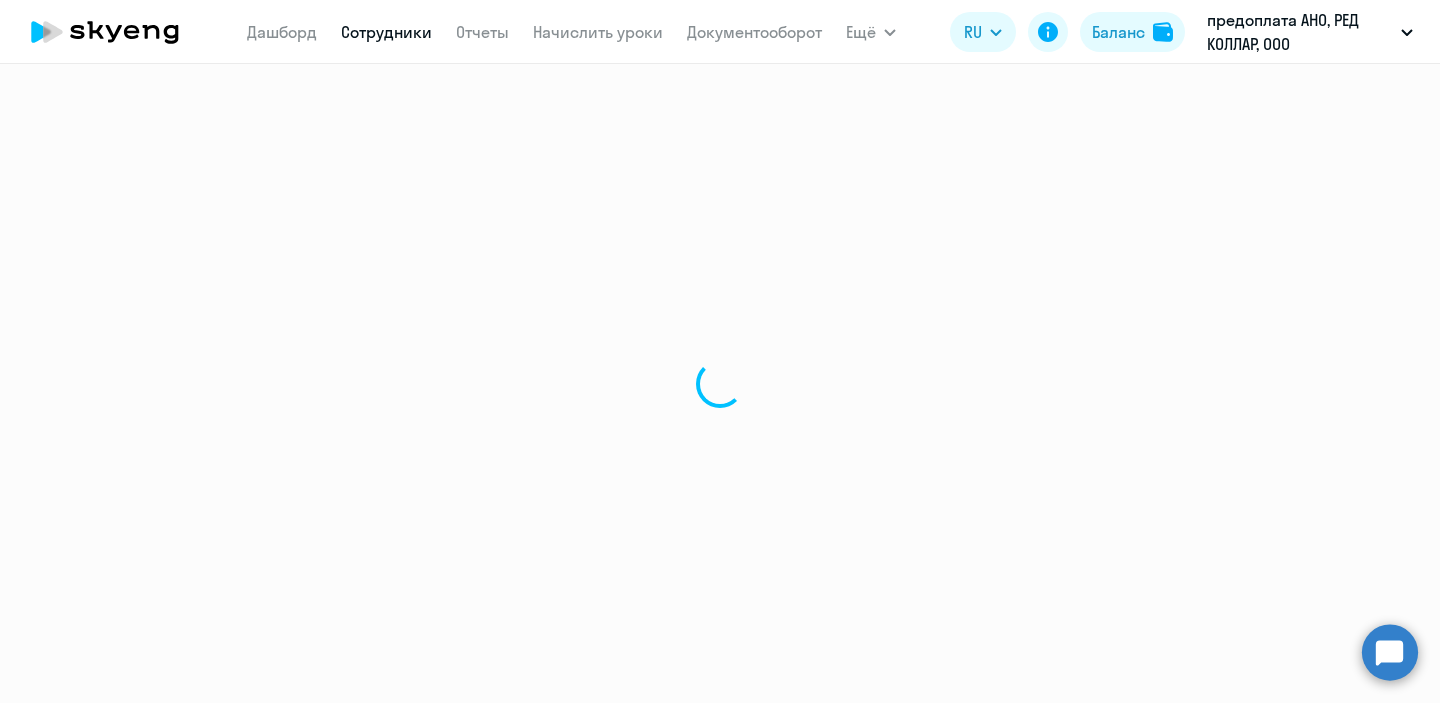 select on "english" 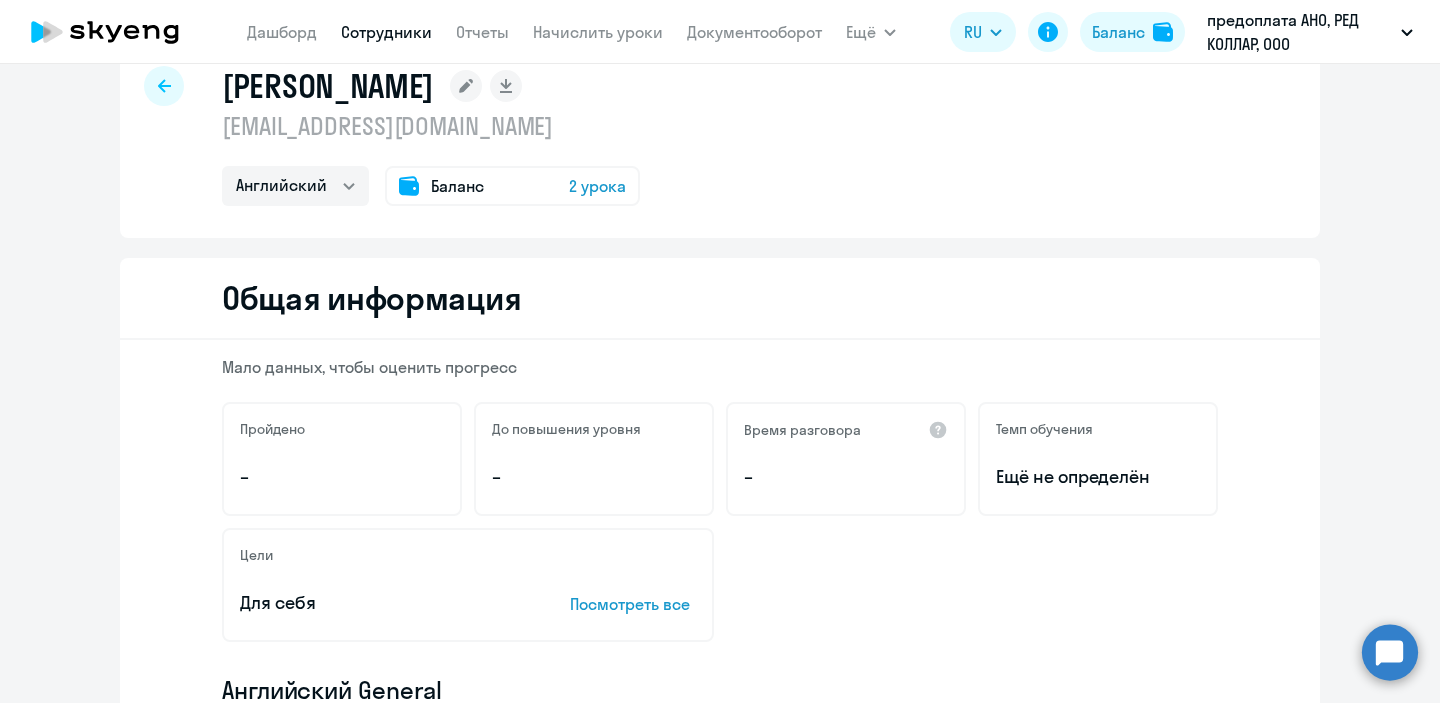 scroll, scrollTop: 0, scrollLeft: 0, axis: both 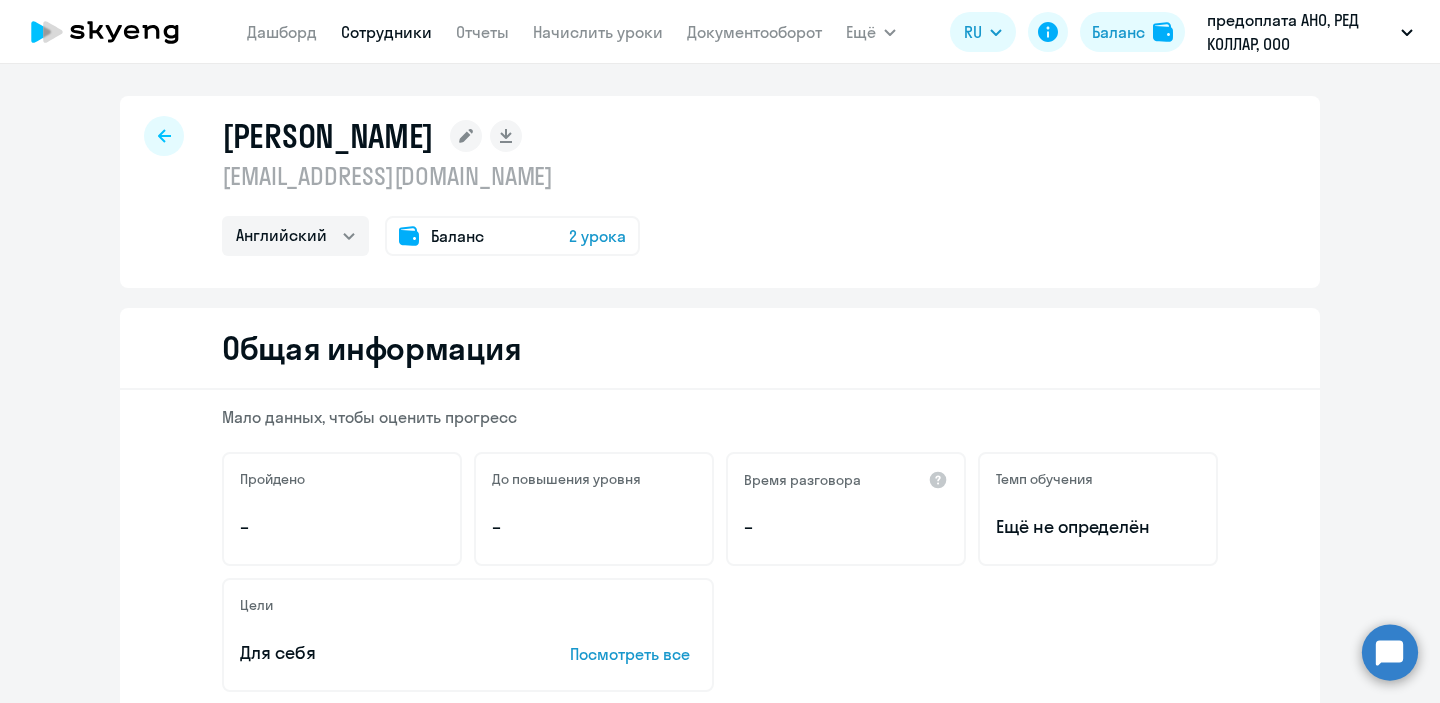 click on "[PERSON_NAME]
Отчеты
Начислить уроки
Документооборот" 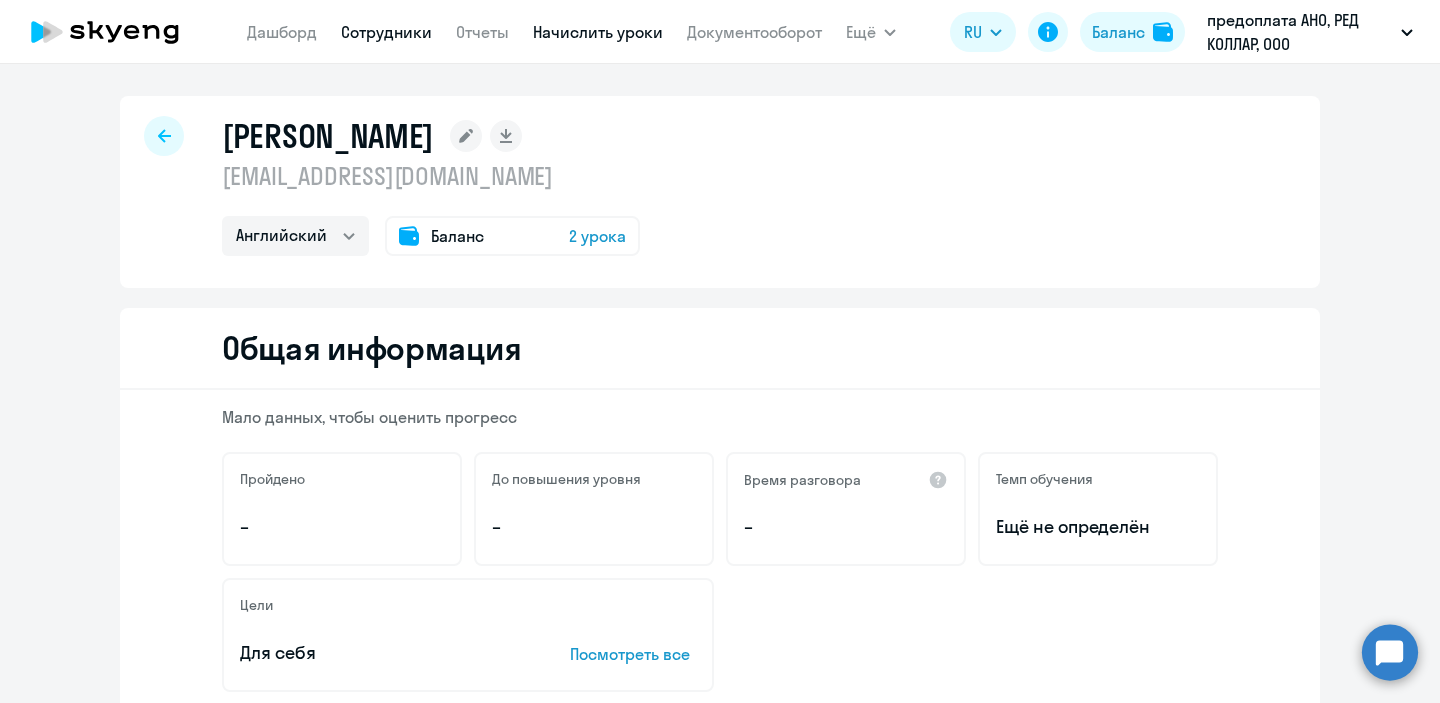 click on "Начислить уроки" at bounding box center [598, 32] 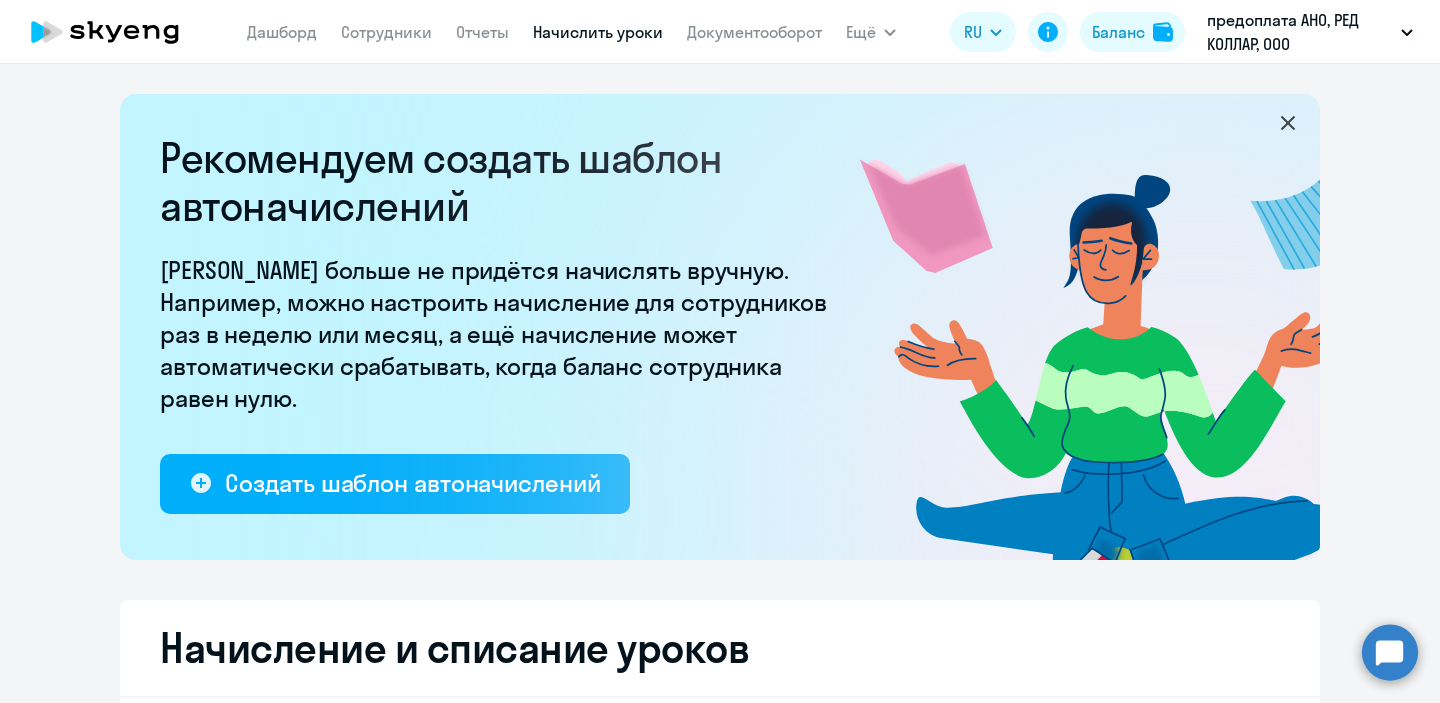 select on "10" 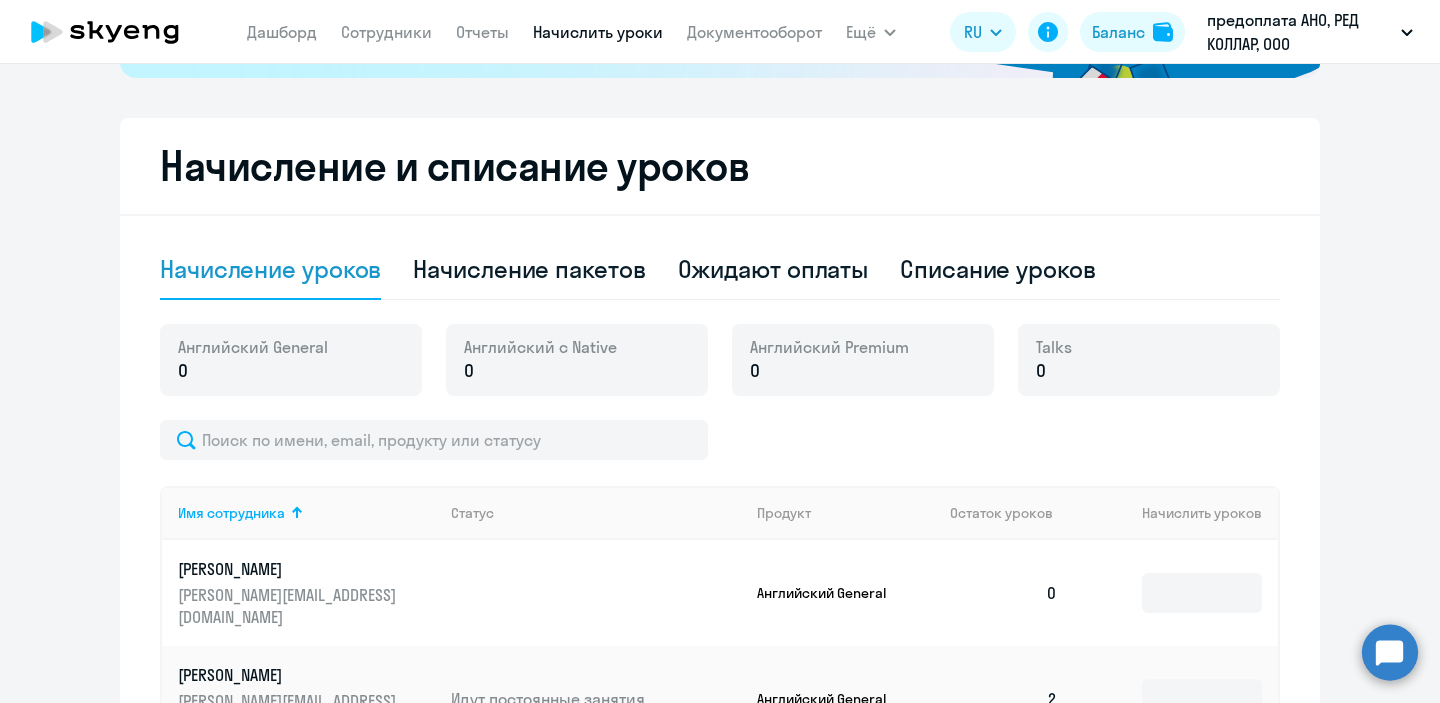 scroll, scrollTop: 481, scrollLeft: 0, axis: vertical 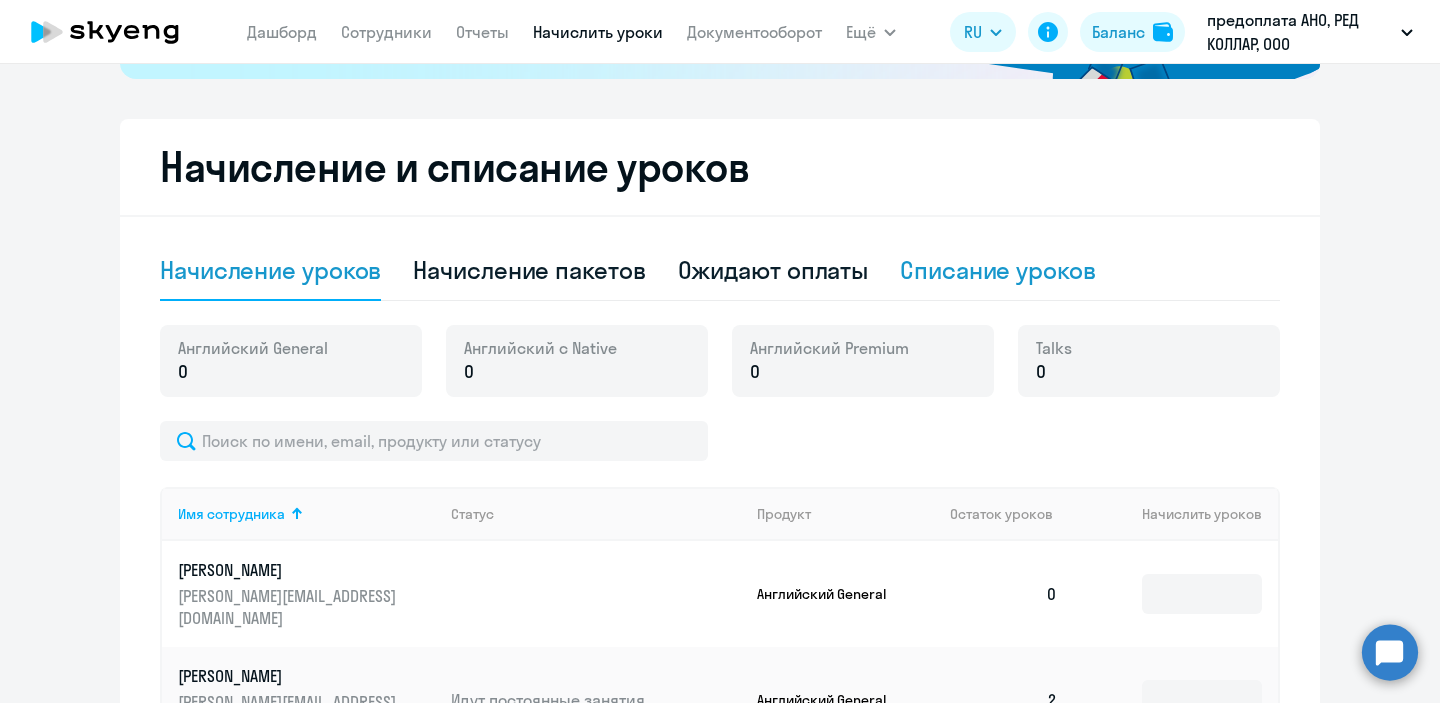 click on "Списание уроков" 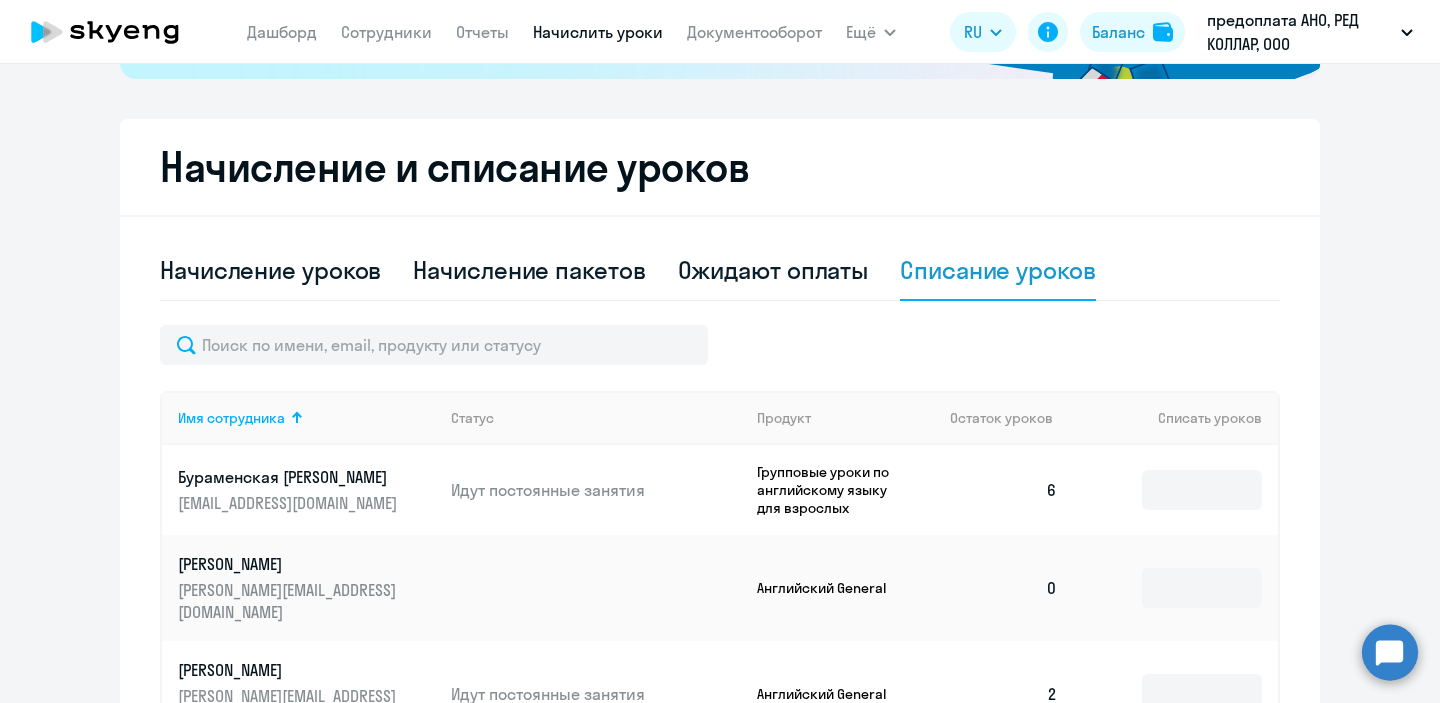 scroll, scrollTop: 12, scrollLeft: 0, axis: vertical 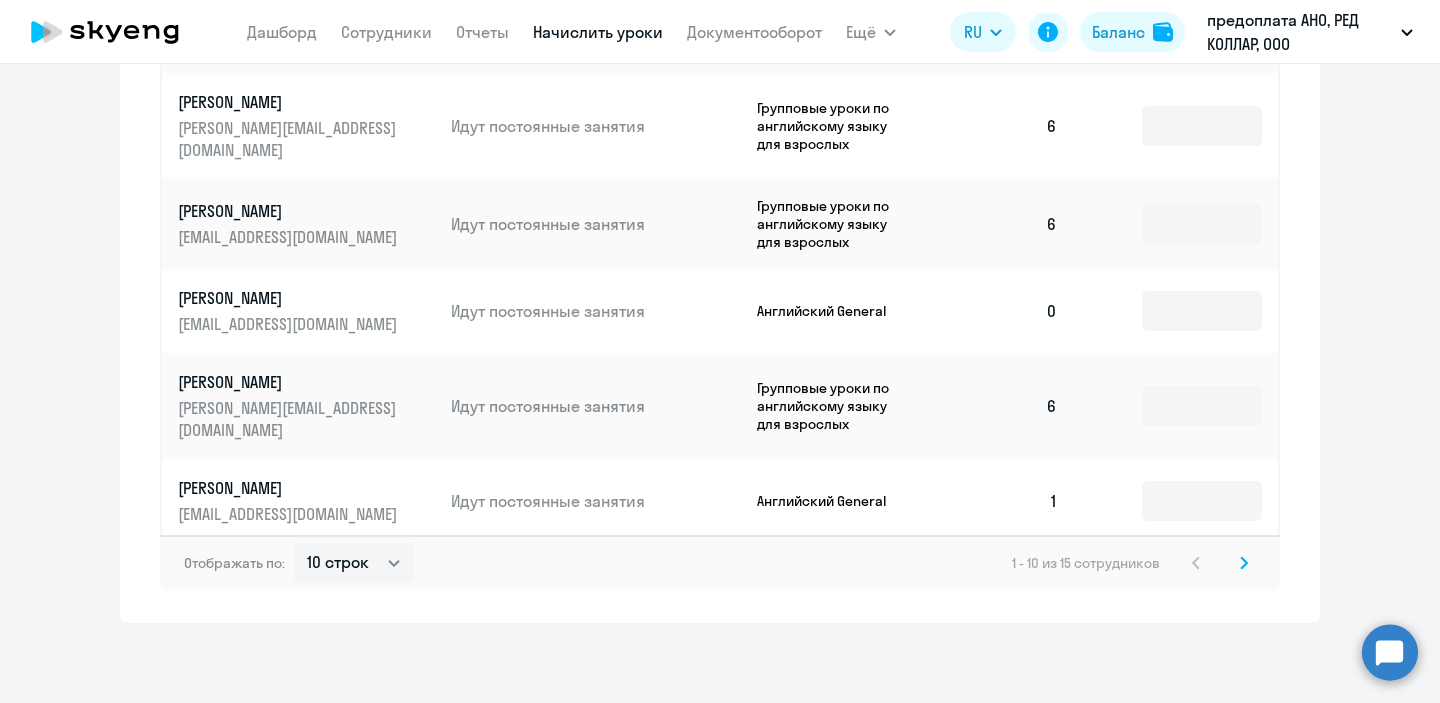click 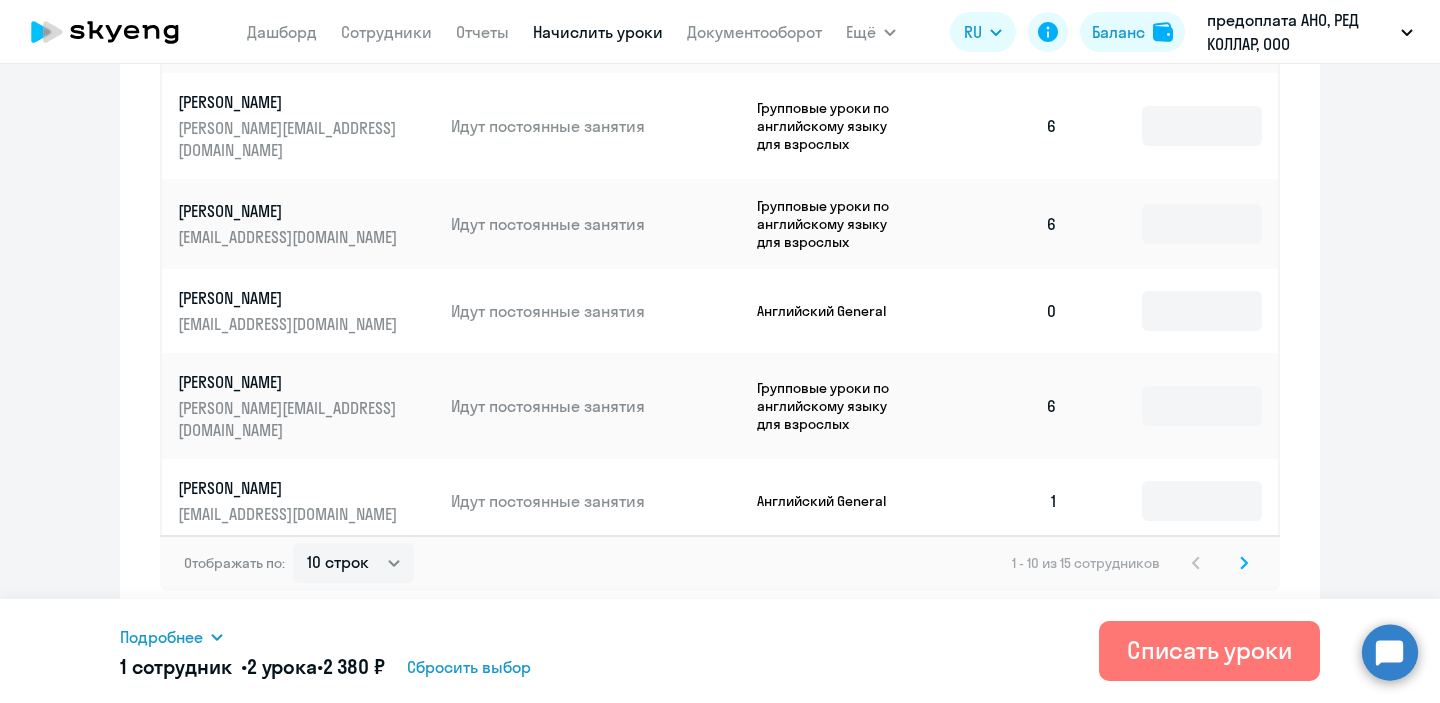 type 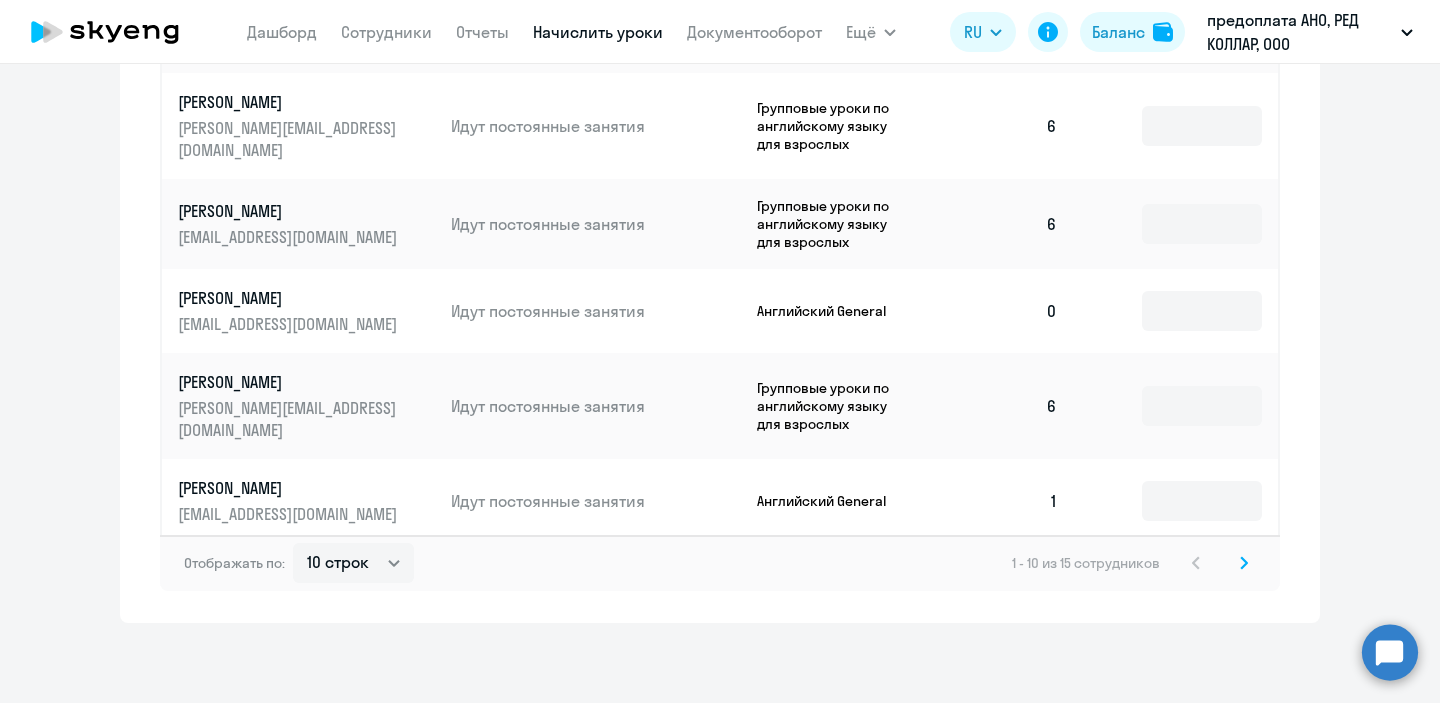click on "Рекомендуем создать шаблон автоначислений Уроки больше не придётся начислять вручную. Например, можно настроить начисление для сотрудников раз в неделю или месяц, а ещё начисление может автоматически срабатывать, когда баланс сотрудника равен нулю.
Создать шаблон автоначислений
Начисление и списание уроков Начисление уроков Начисление пакетов Ожидают оплаты Списание уроков
Имя сотрудника   Статус   Продукт   Остаток уроков   6   0   2   6   6" 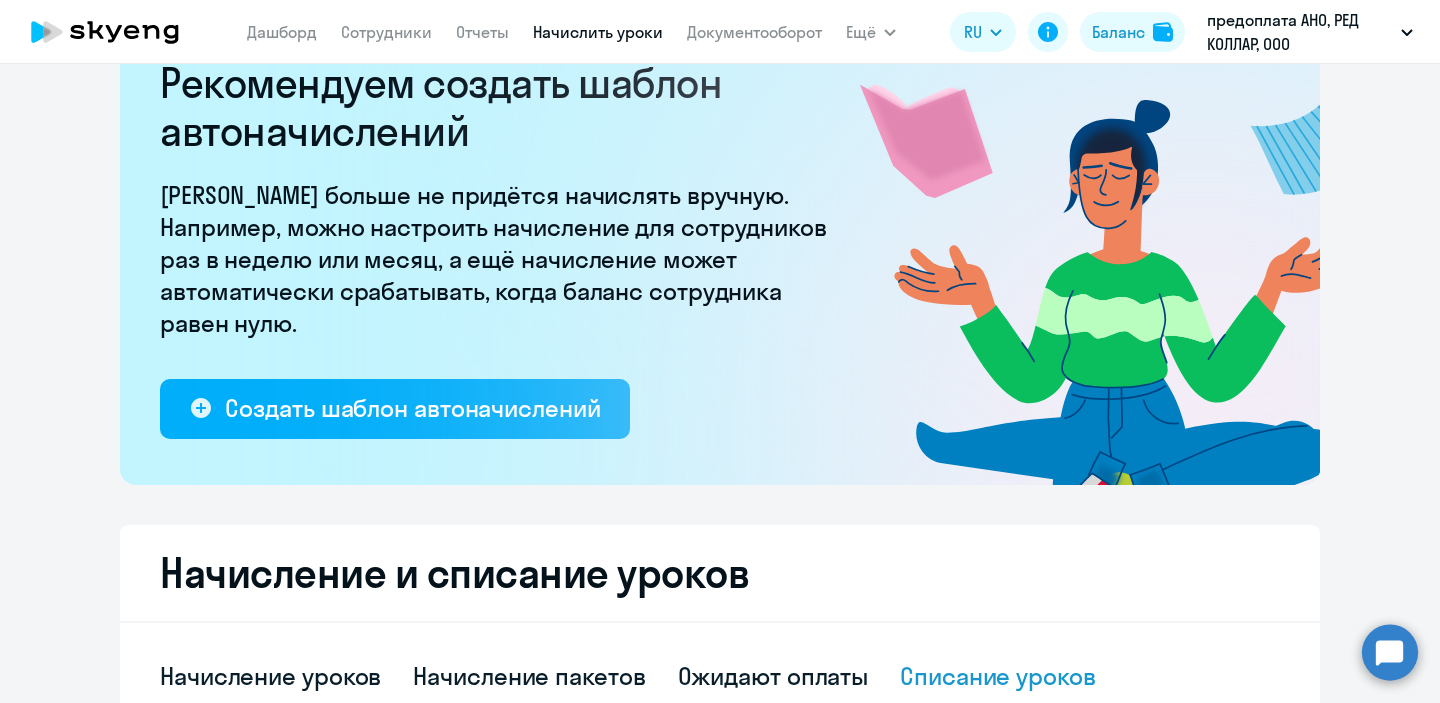 scroll, scrollTop: 73, scrollLeft: 0, axis: vertical 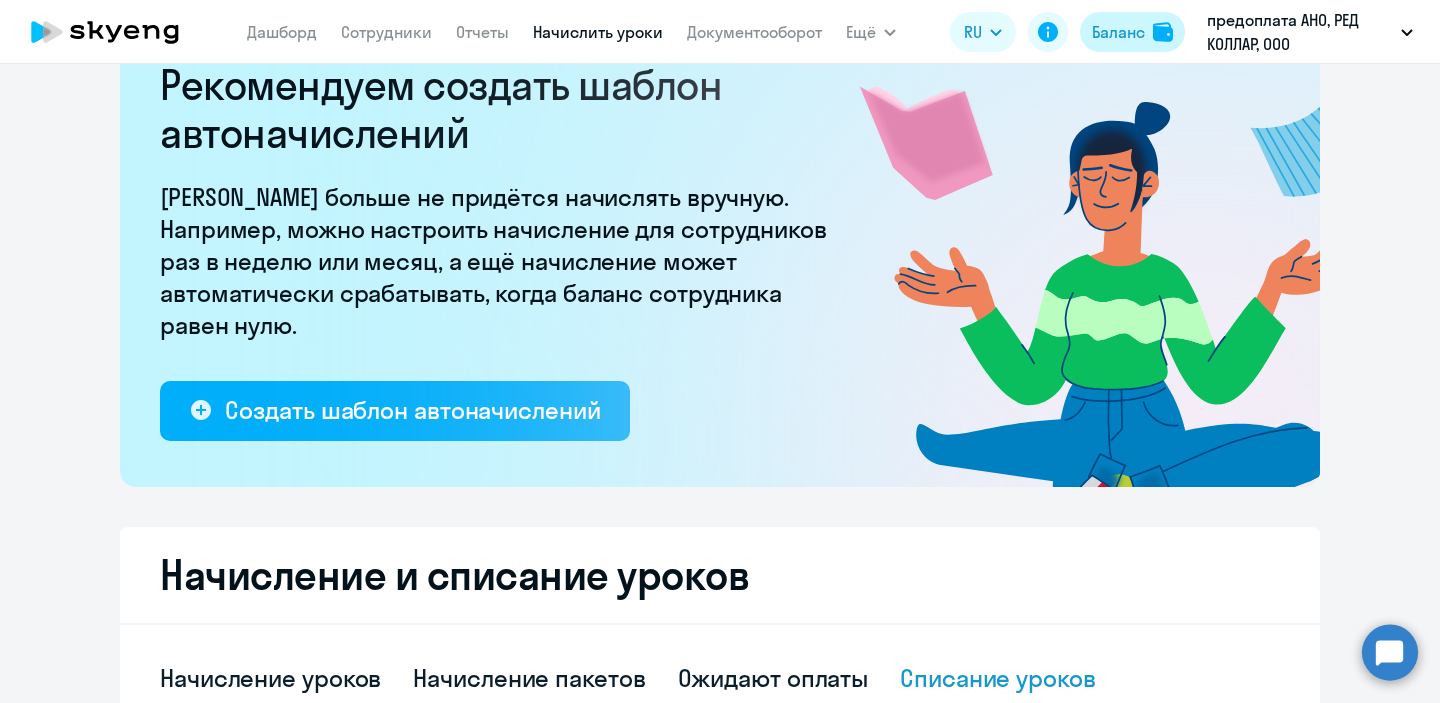 click on "Баланс" 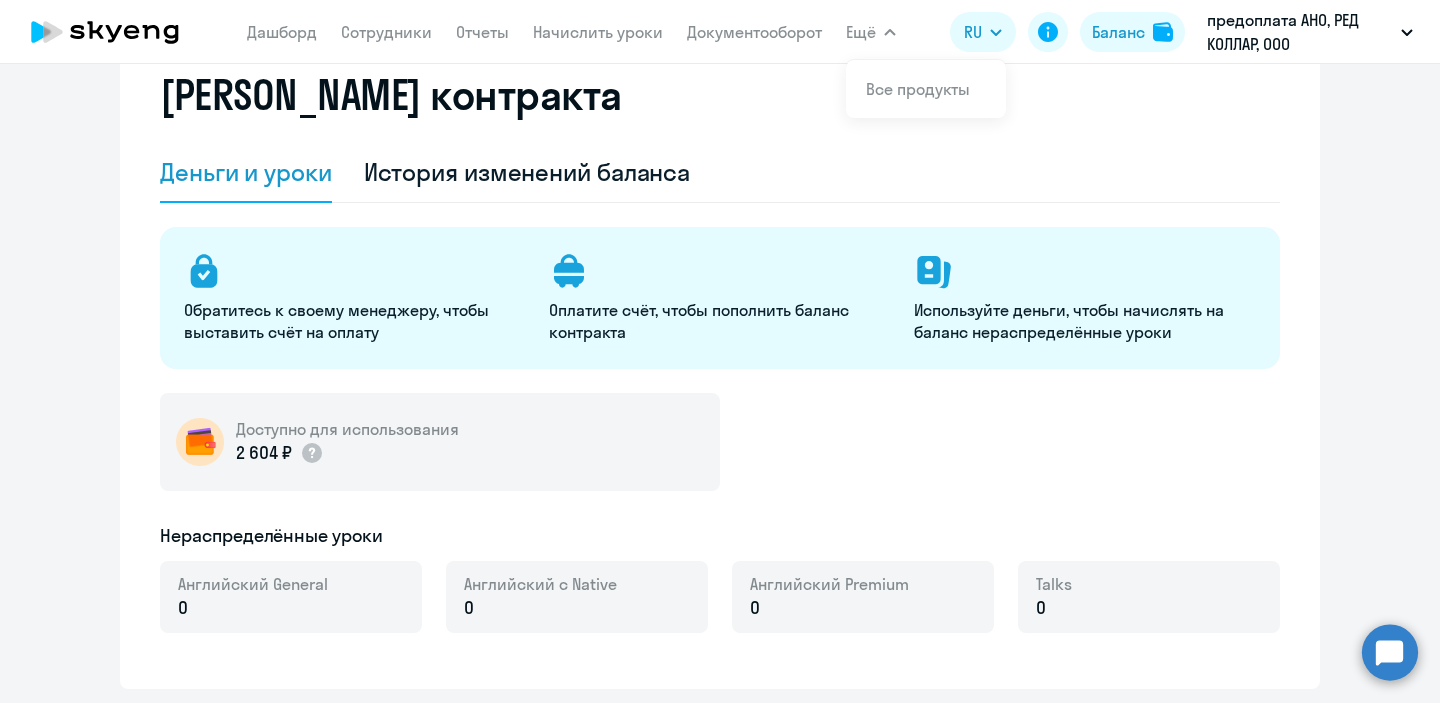 select on "english_adult_not_native_speaker" 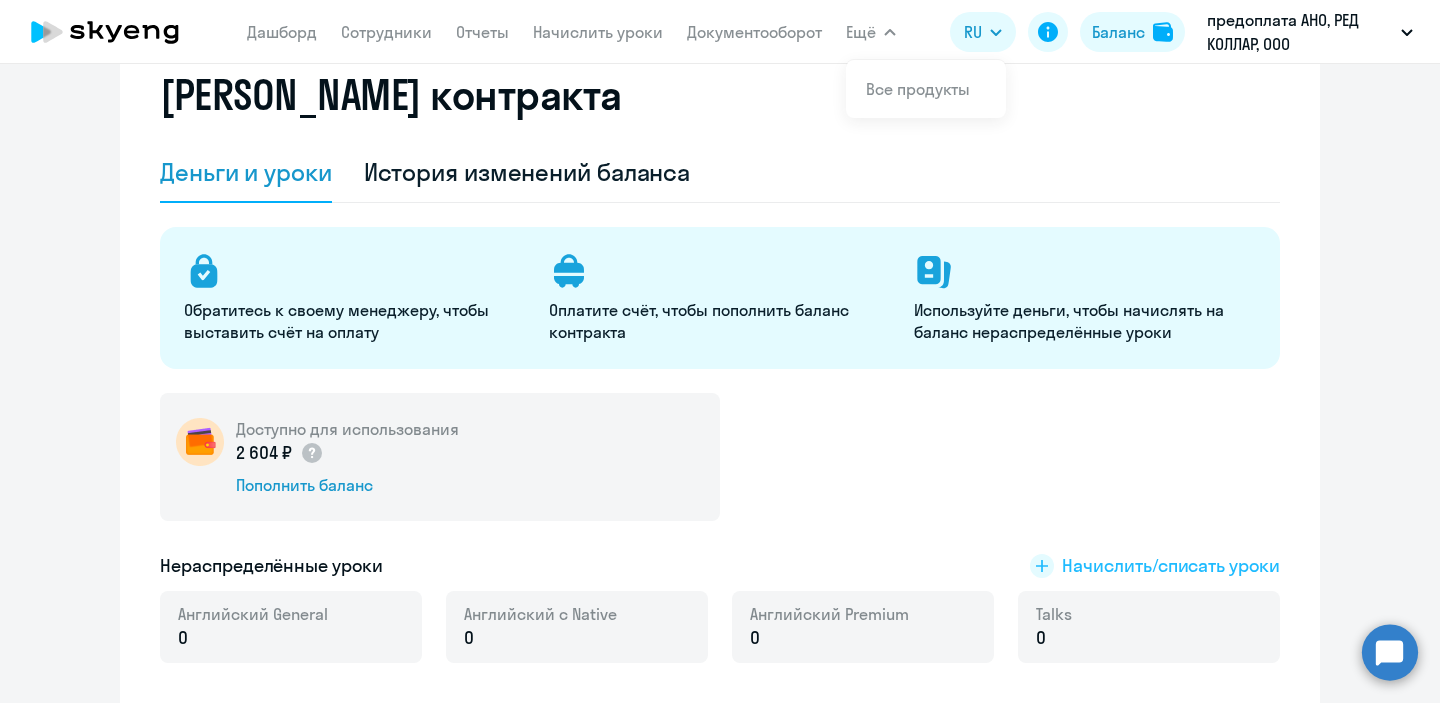 click on "Начислить/списать уроки" 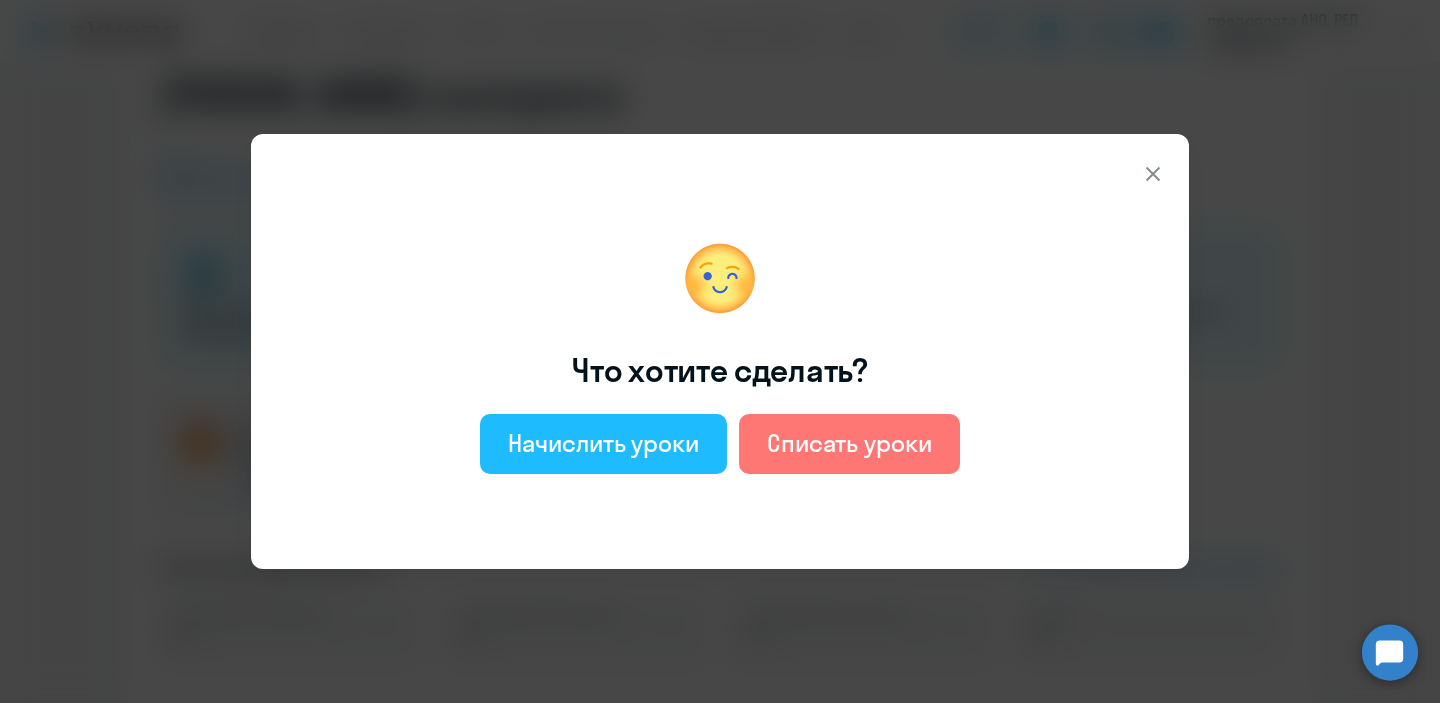click on "Начислить уроки" at bounding box center [603, 443] 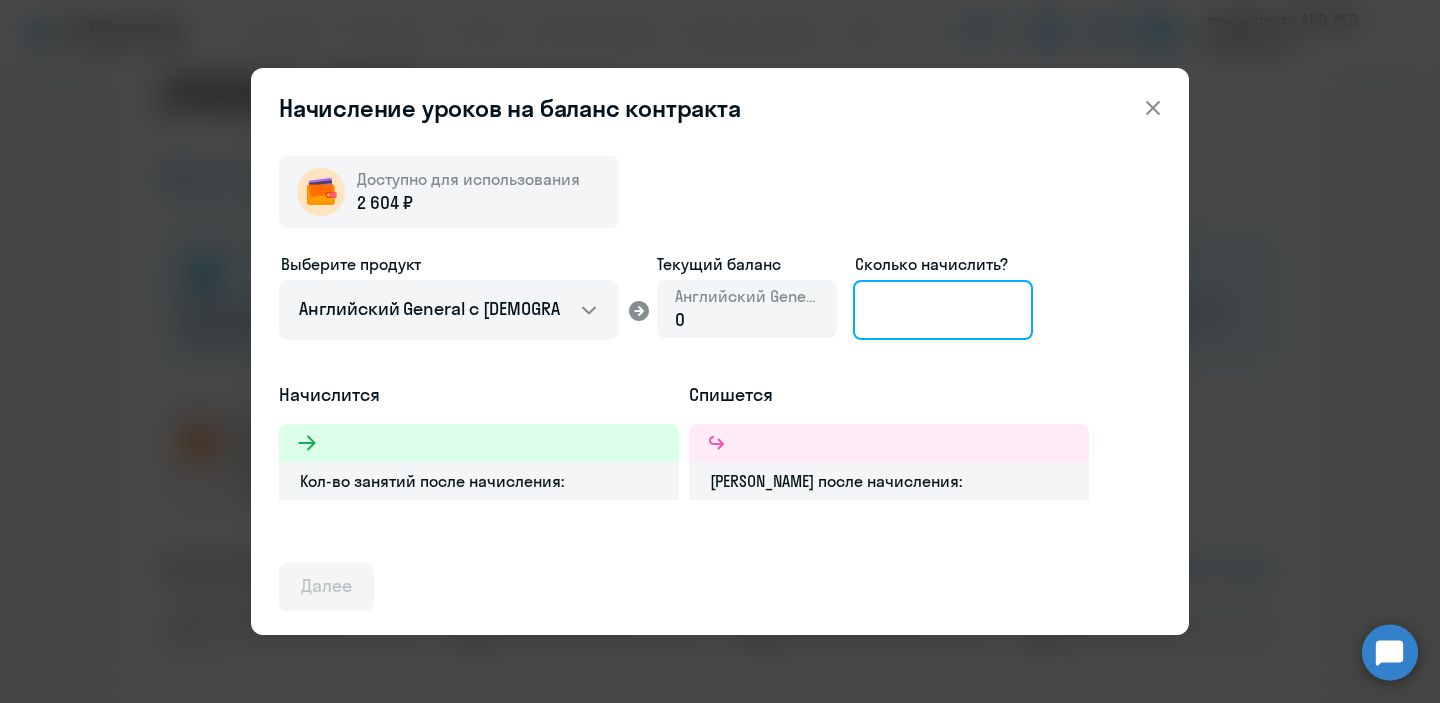 click 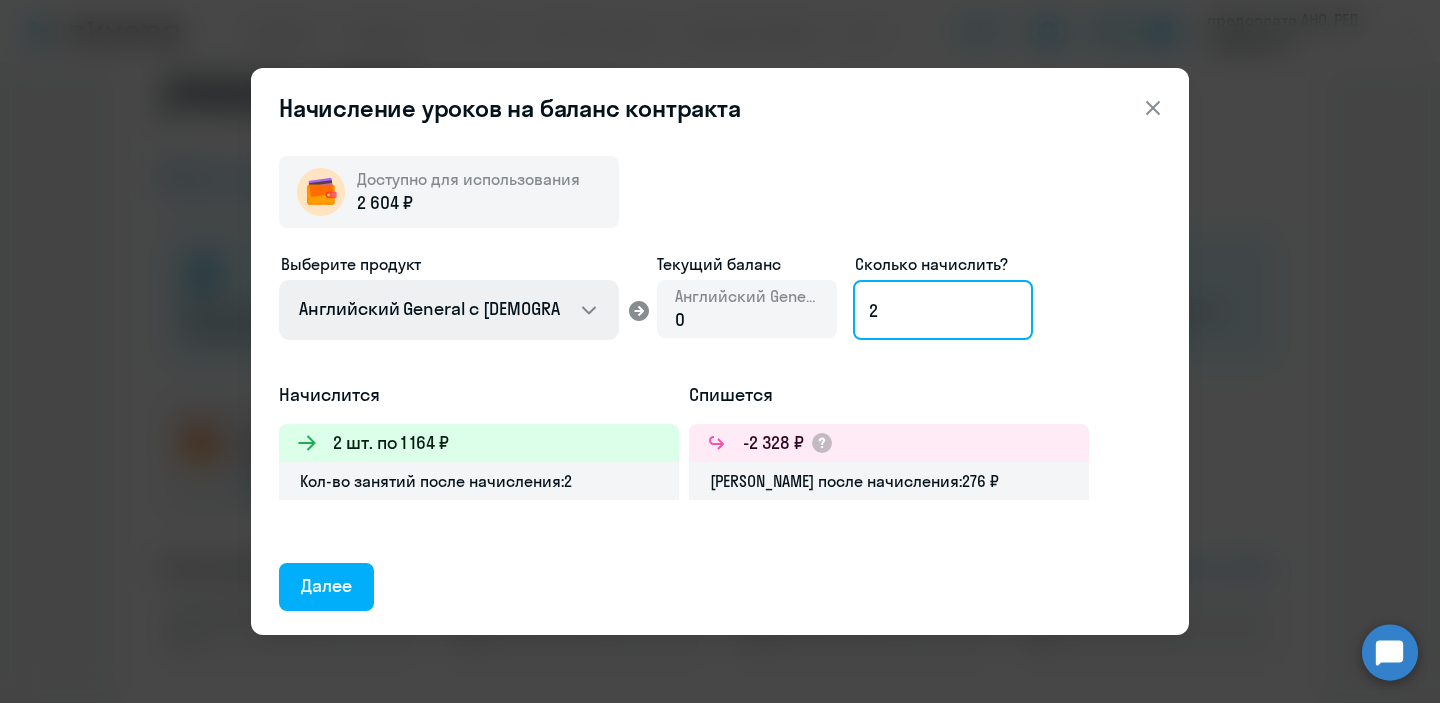 type on "2" 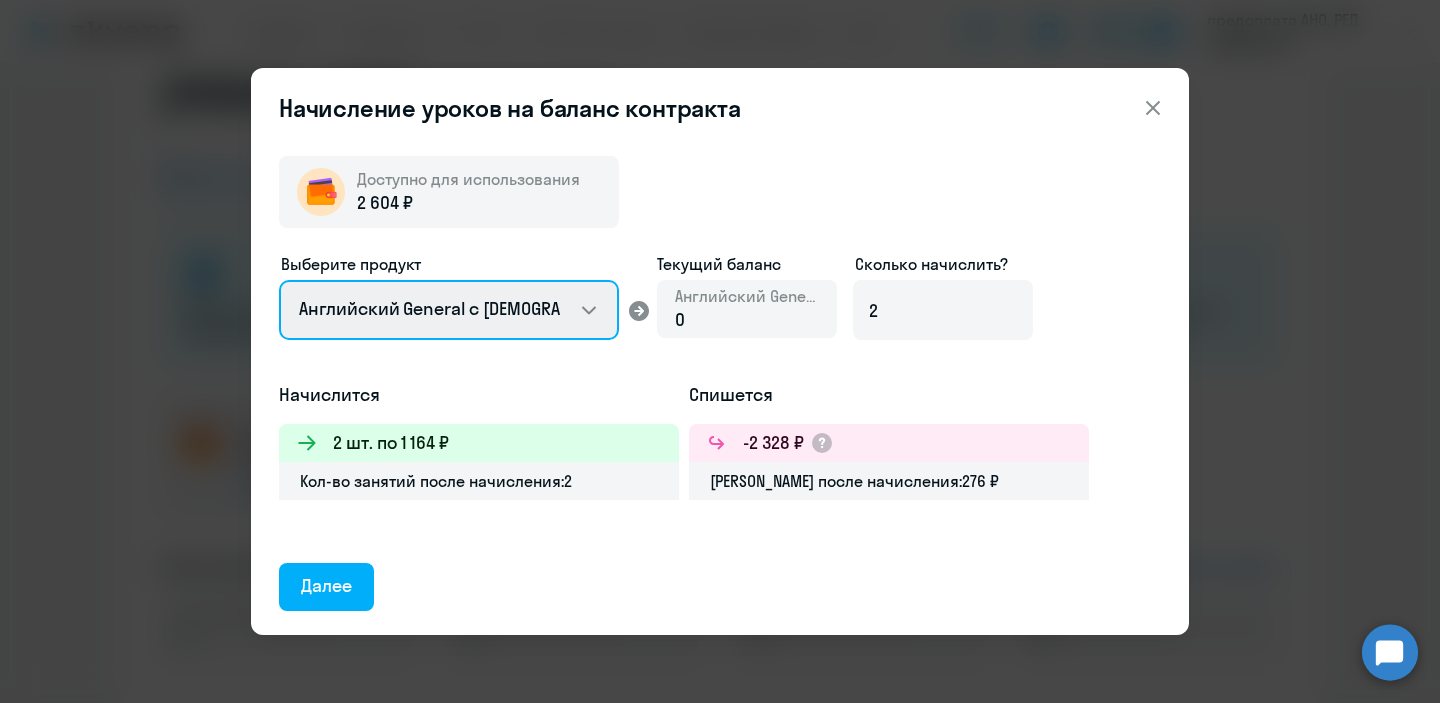 click on "Английский General с [DEMOGRAPHIC_DATA] преподавателем   Английский General с [DEMOGRAPHIC_DATA] преподавателем   Премиум английский с русскоговорящим преподавателем   Talks 15 минутные разговоры на английском" at bounding box center [449, 310] 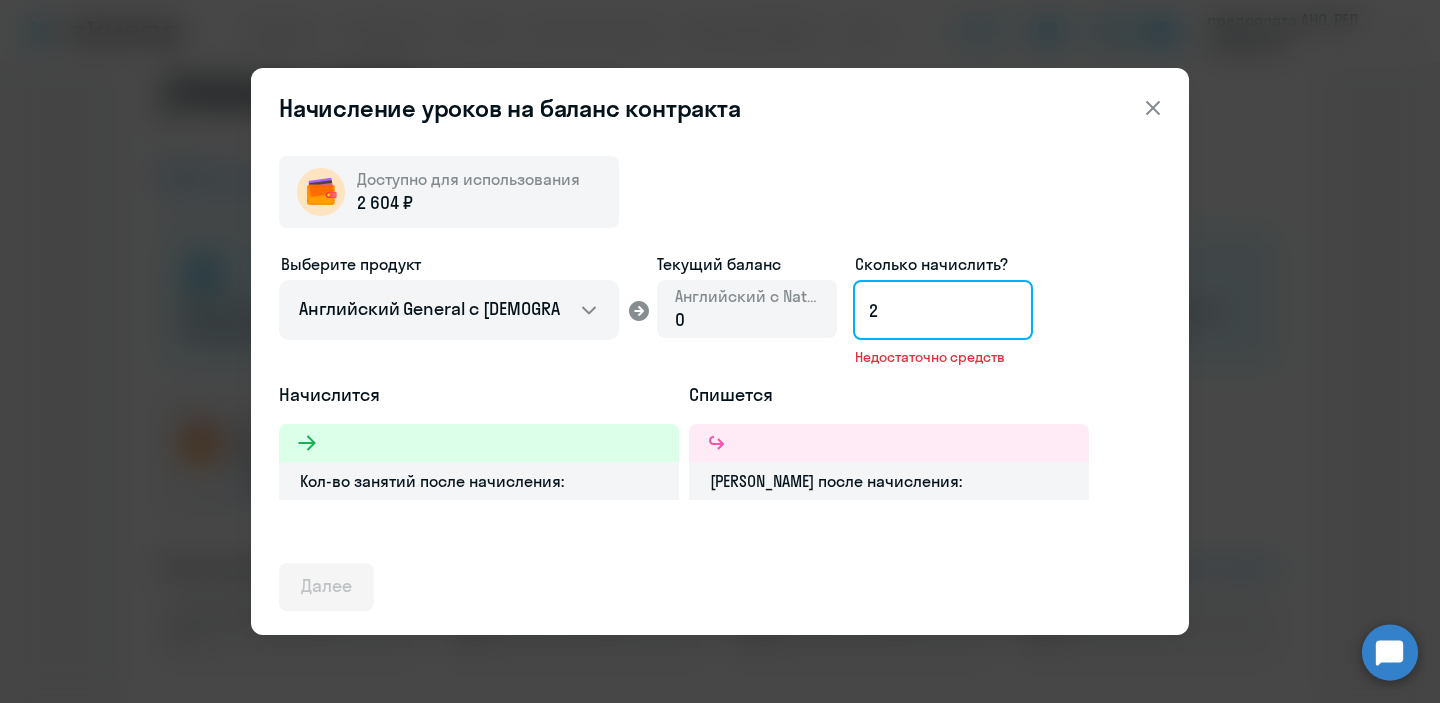 click on "2" 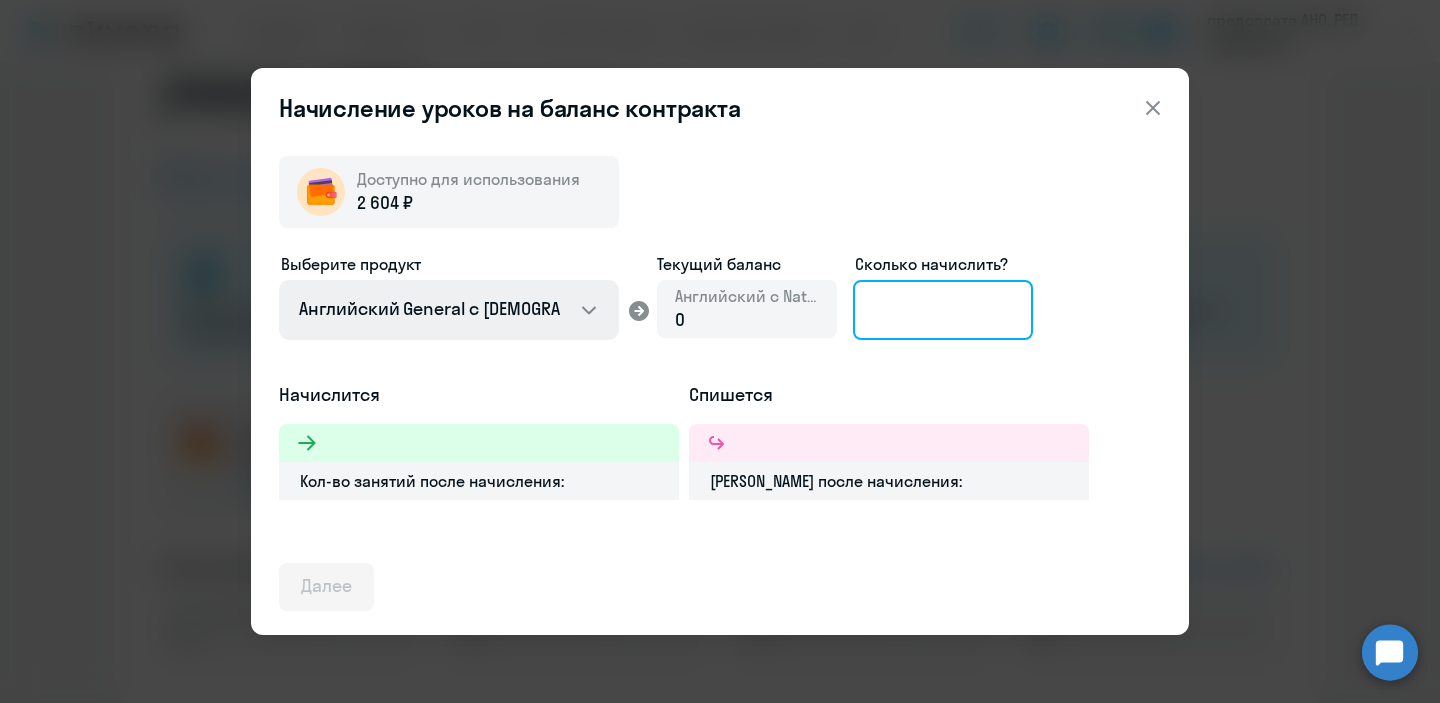 type 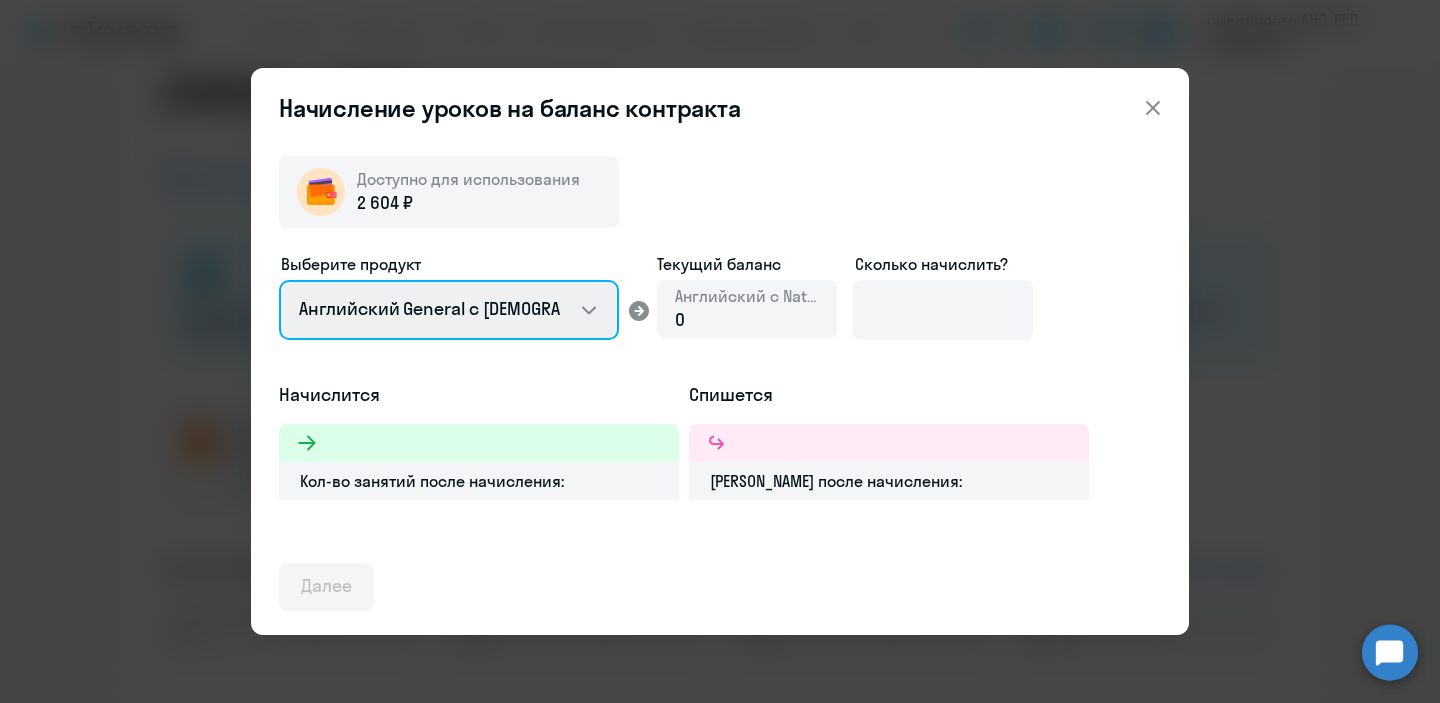 click on "Английский General с [DEMOGRAPHIC_DATA] преподавателем   Английский General с [DEMOGRAPHIC_DATA] преподавателем   Премиум английский с русскоговорящим преподавателем   Talks 15 минутные разговоры на английском" at bounding box center [449, 310] 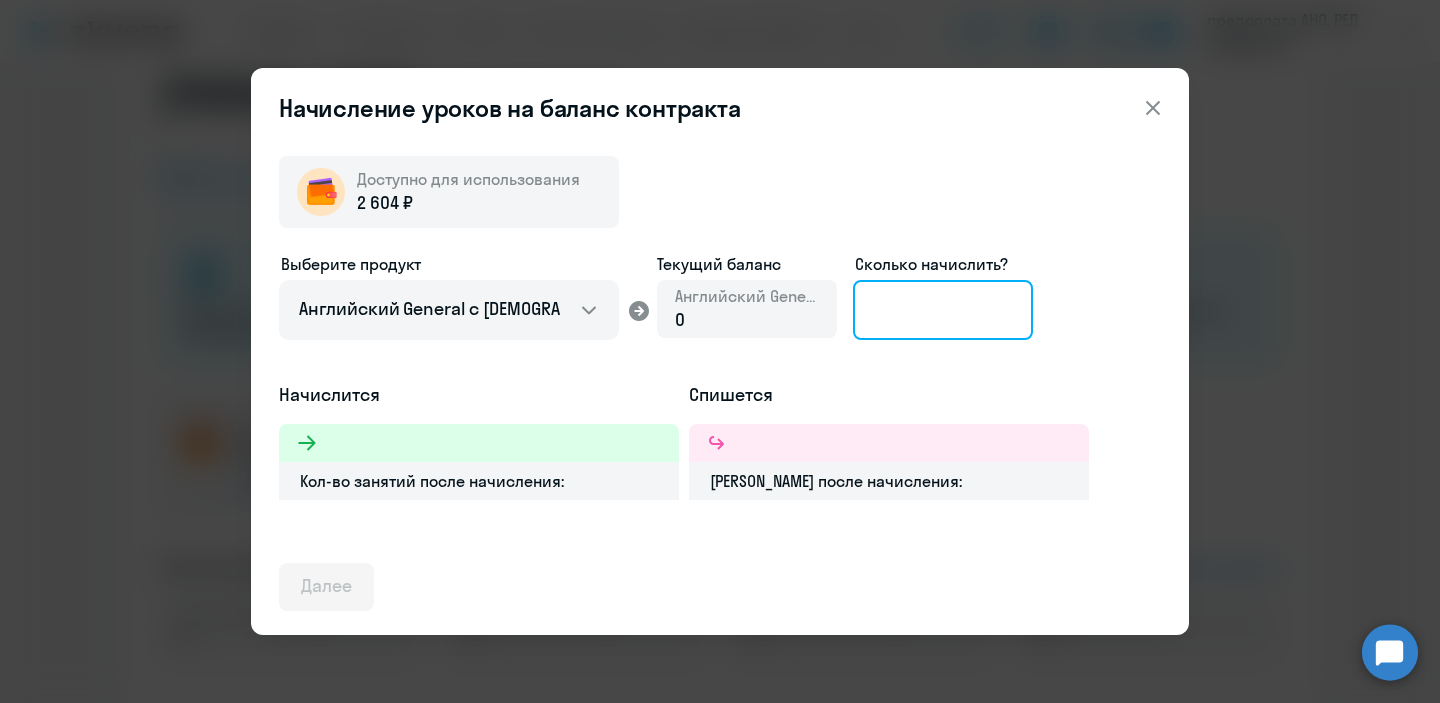 click 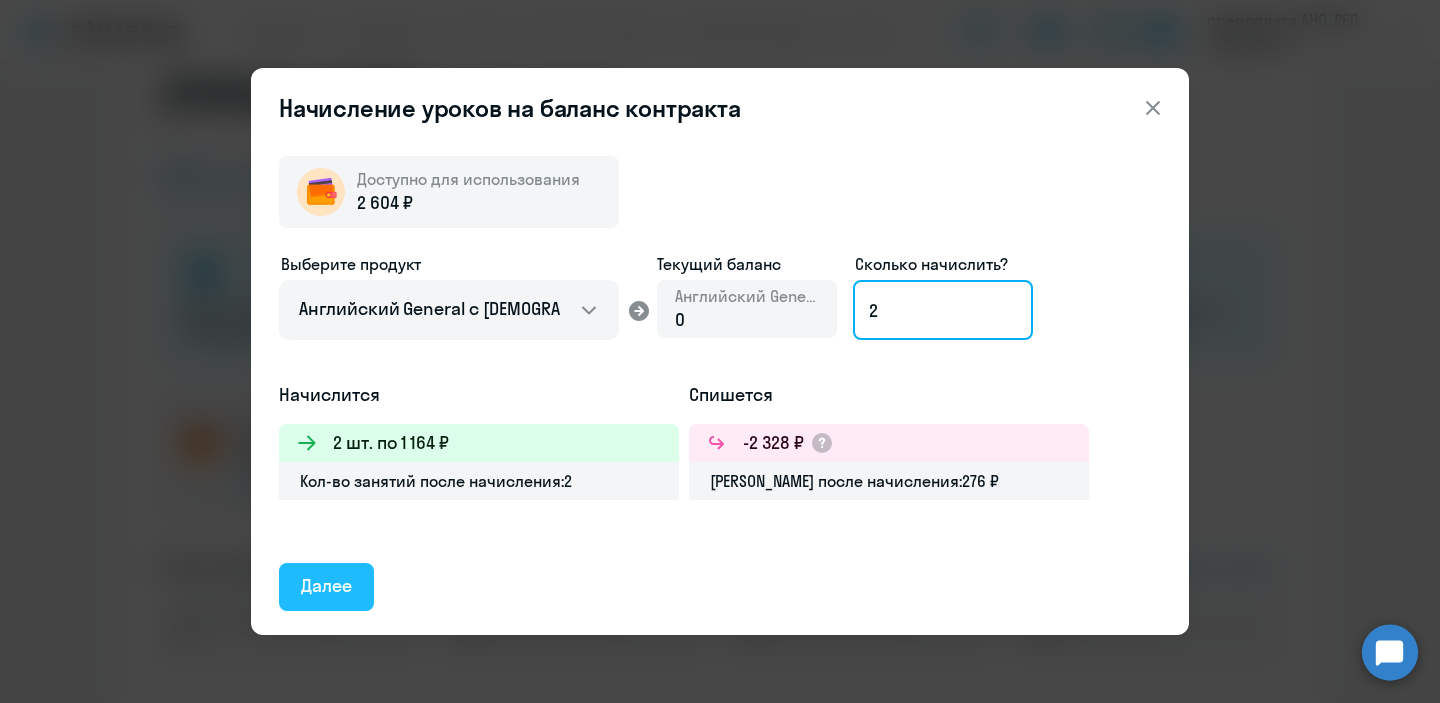 type on "2" 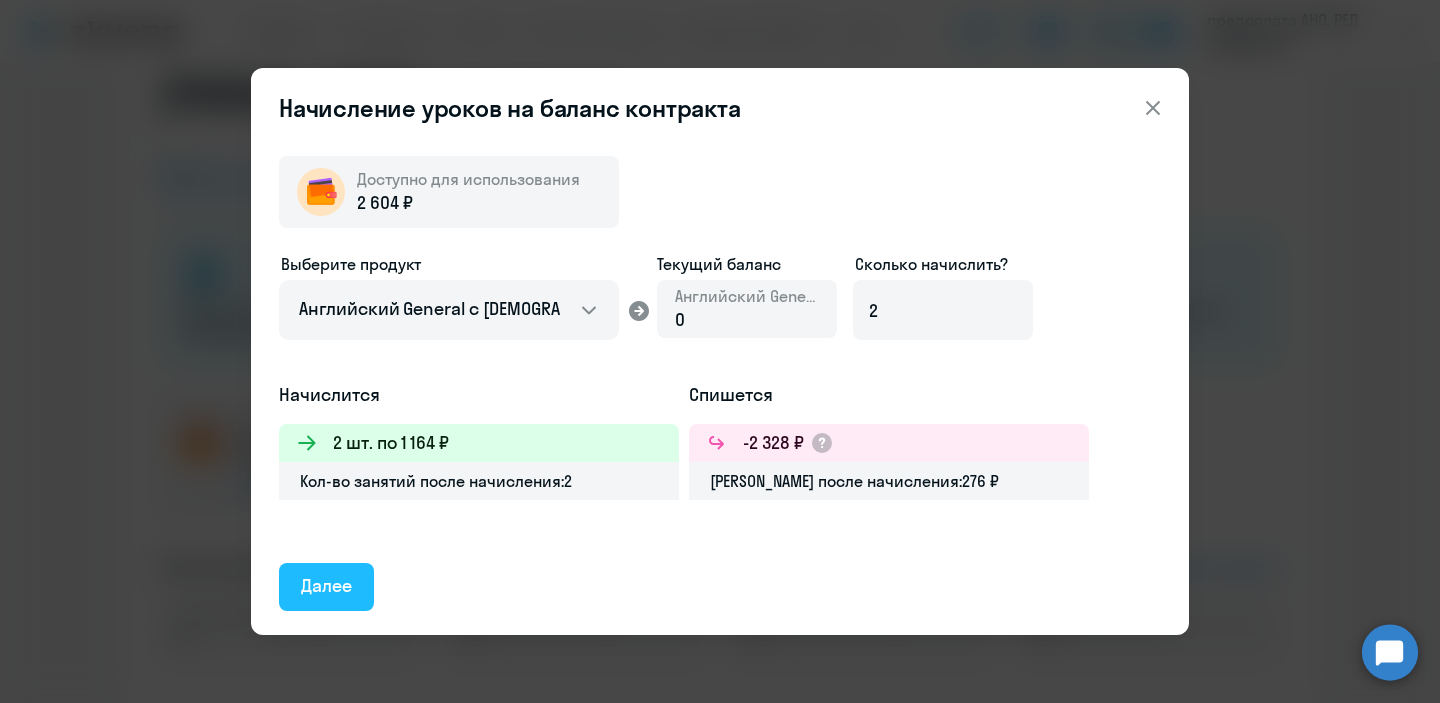 click on "Далее" 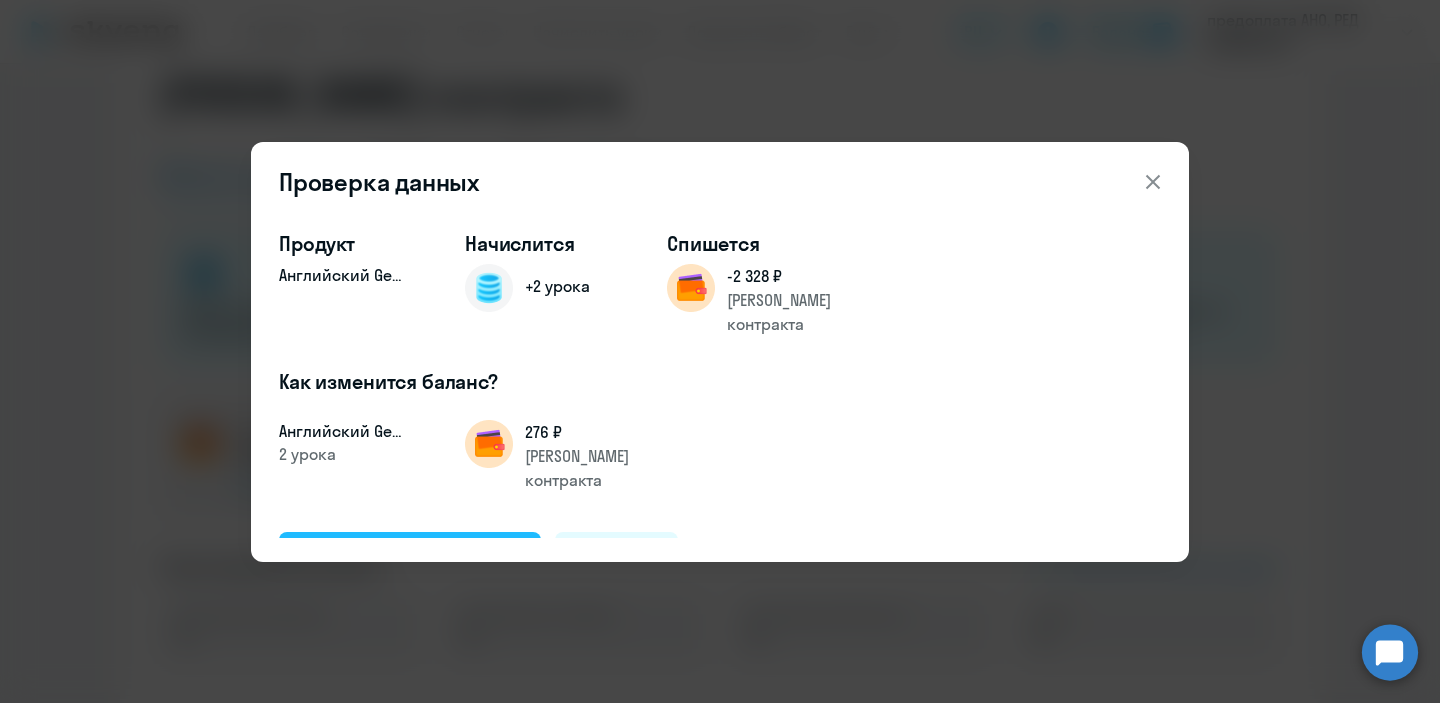 click on "Подтвердить и начислить" at bounding box center (410, 556) 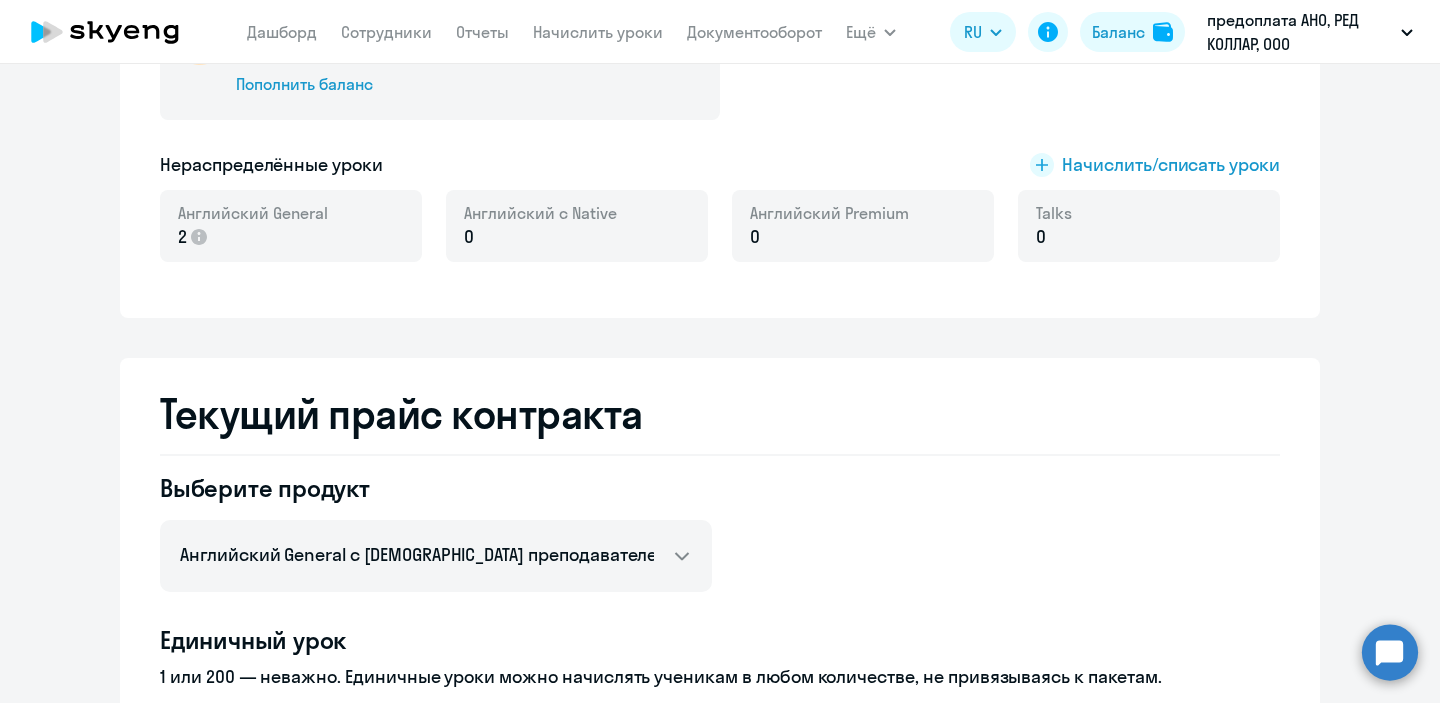 scroll, scrollTop: 0, scrollLeft: 0, axis: both 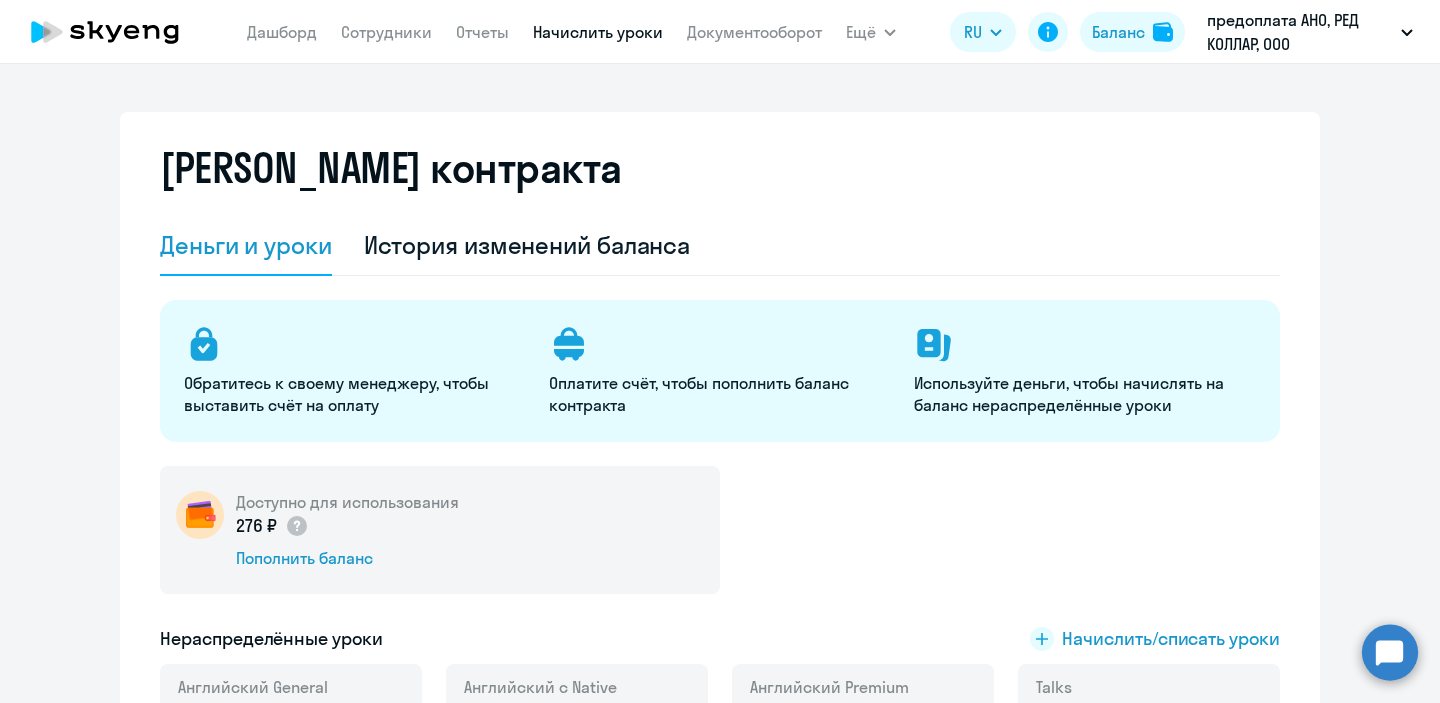 click on "Начислить уроки" at bounding box center [598, 32] 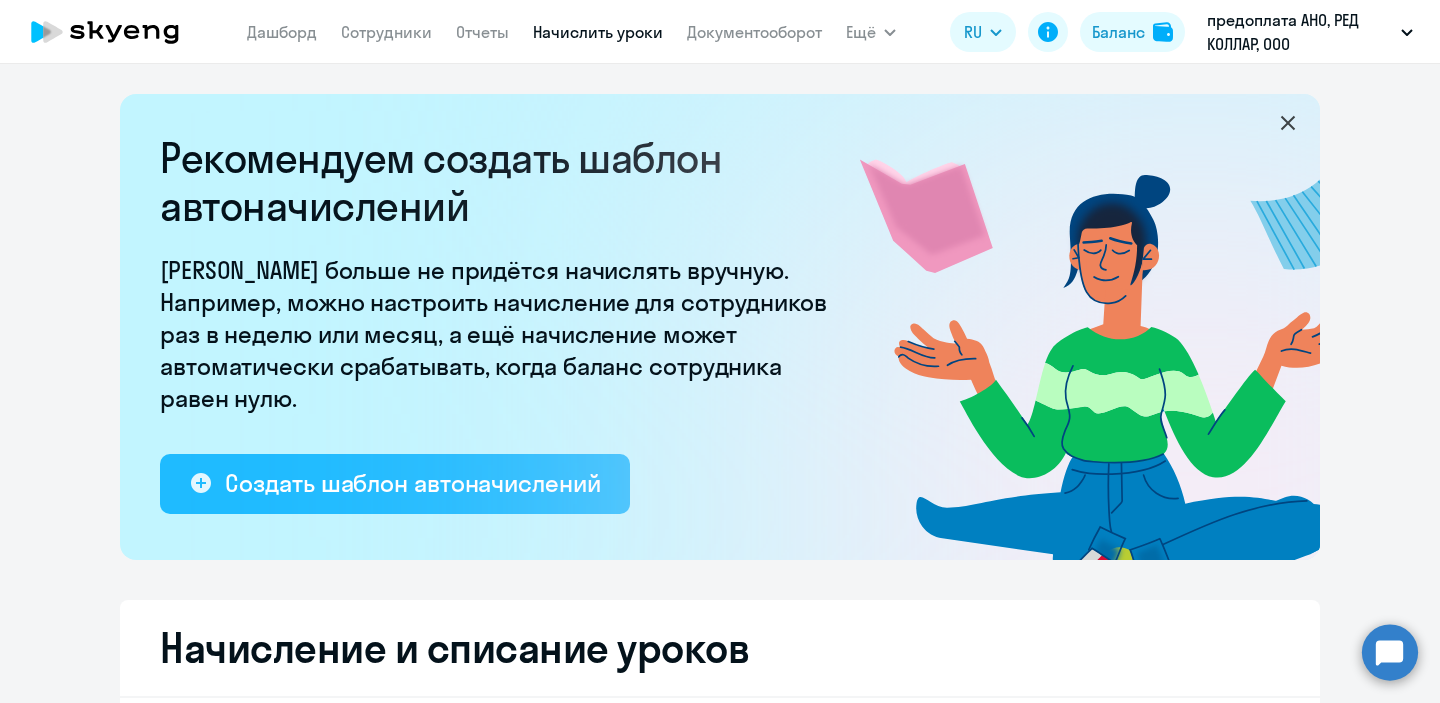 select on "10" 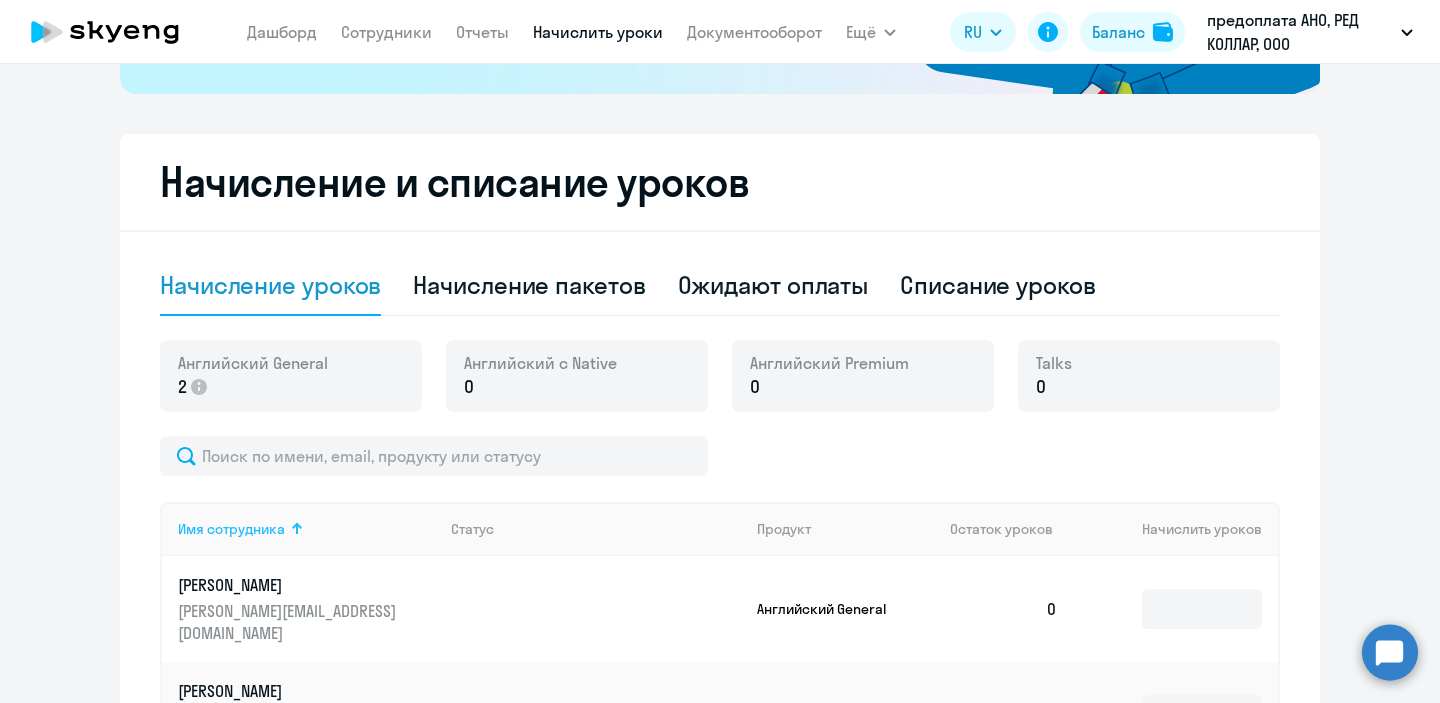 scroll, scrollTop: 465, scrollLeft: 0, axis: vertical 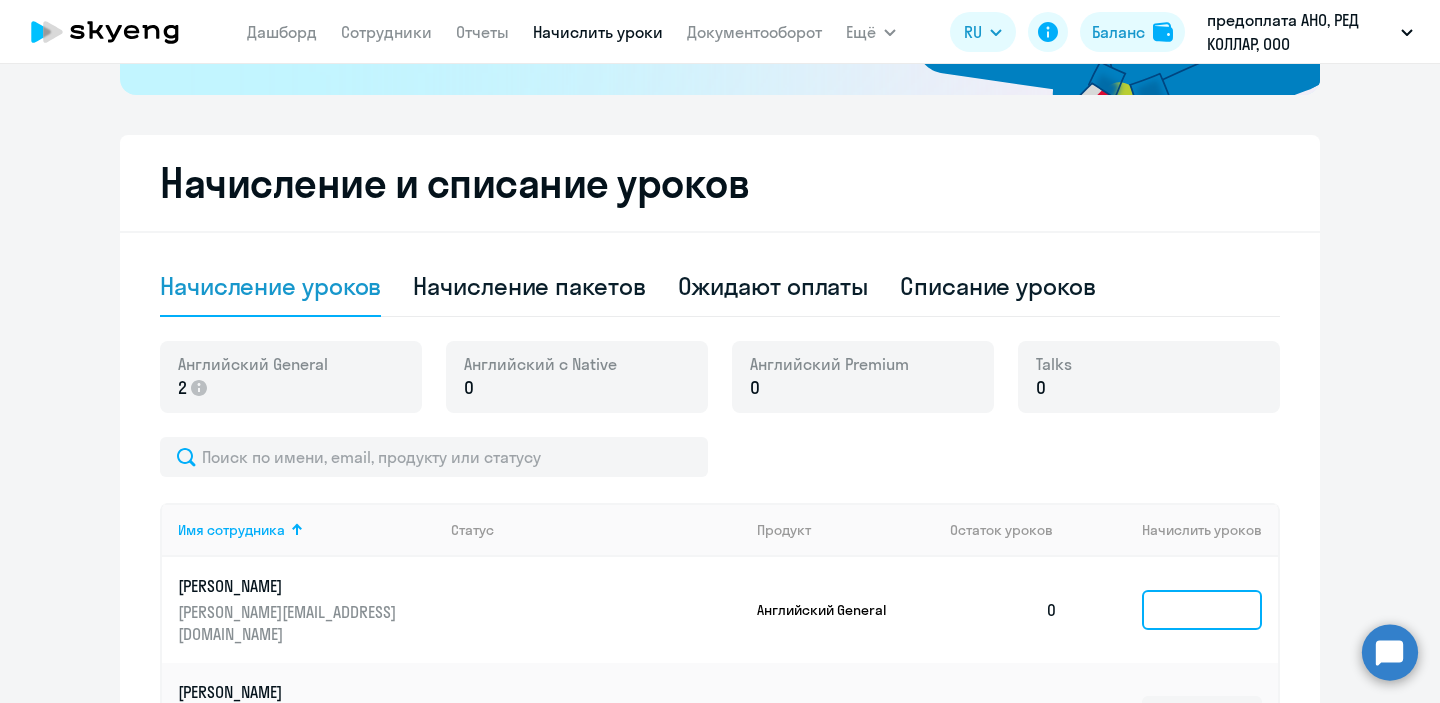 click 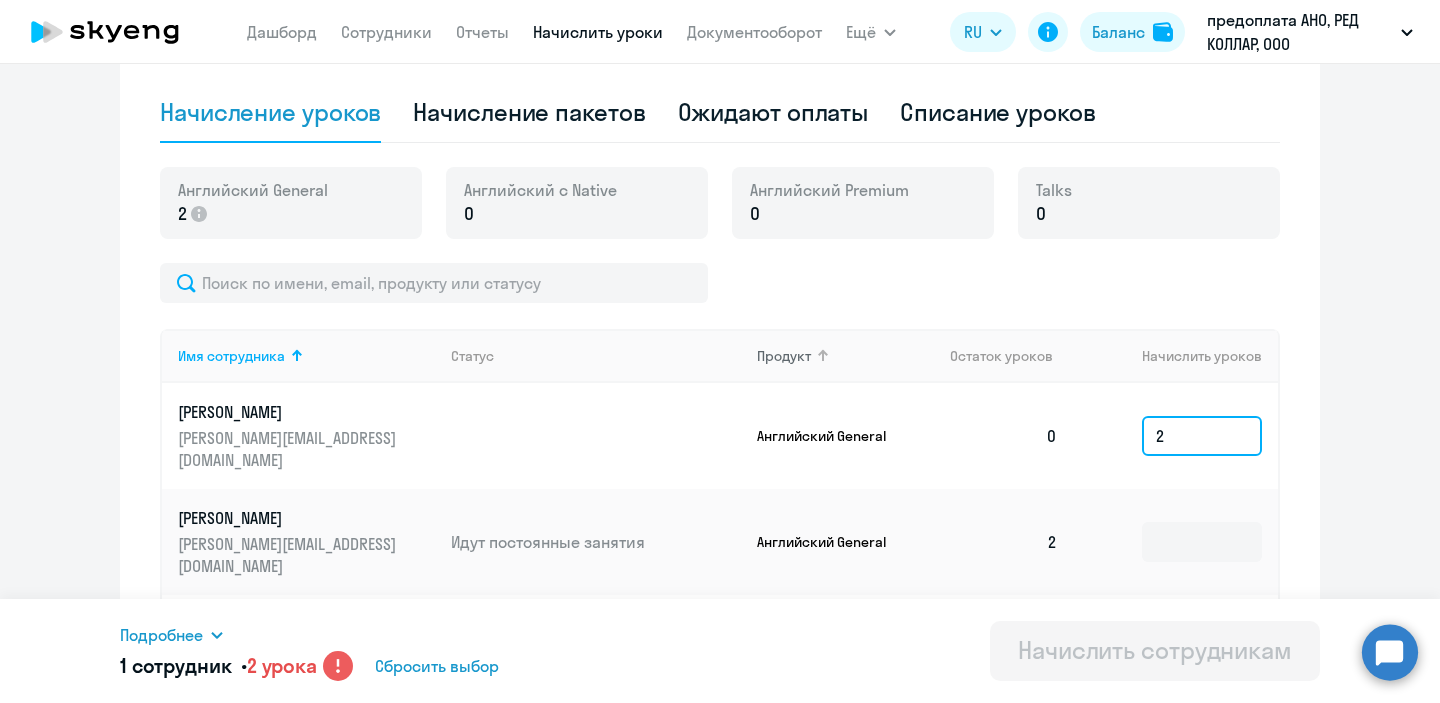 scroll, scrollTop: 641, scrollLeft: 0, axis: vertical 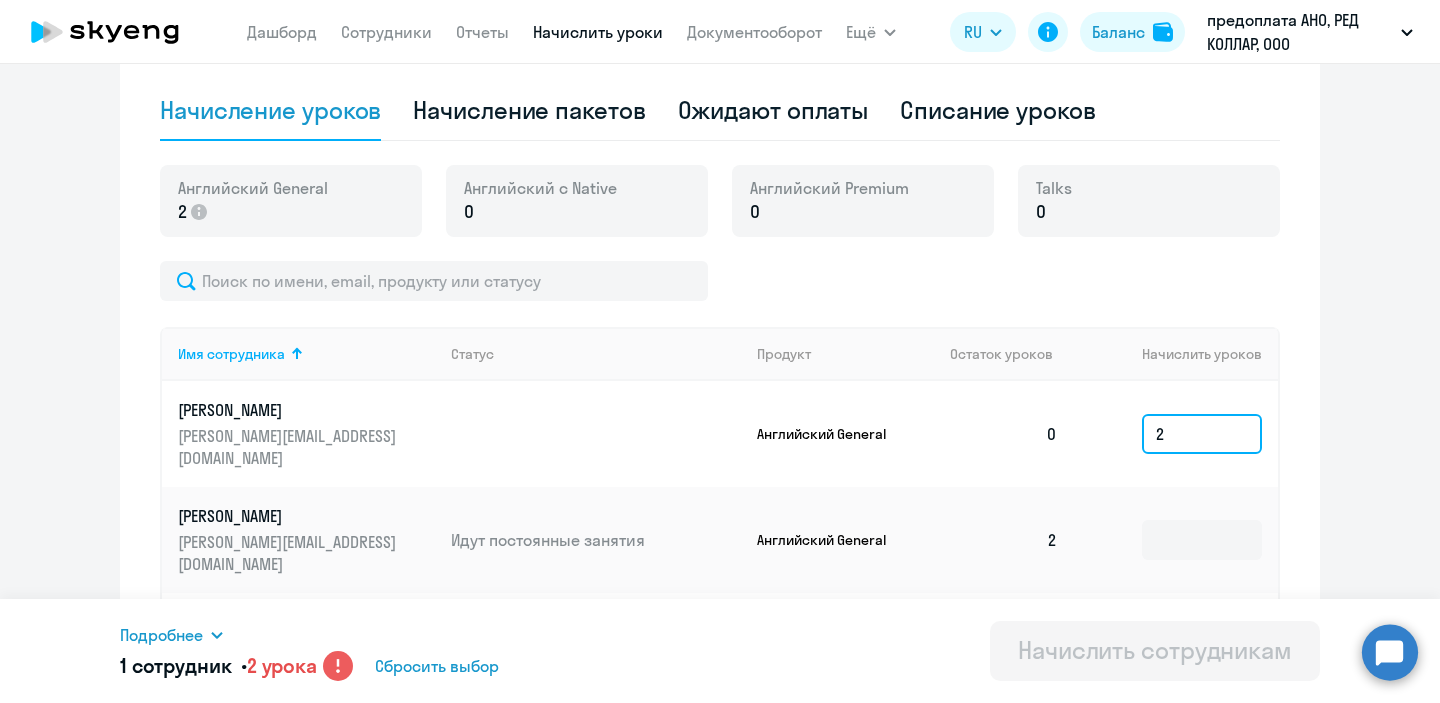 type on "2" 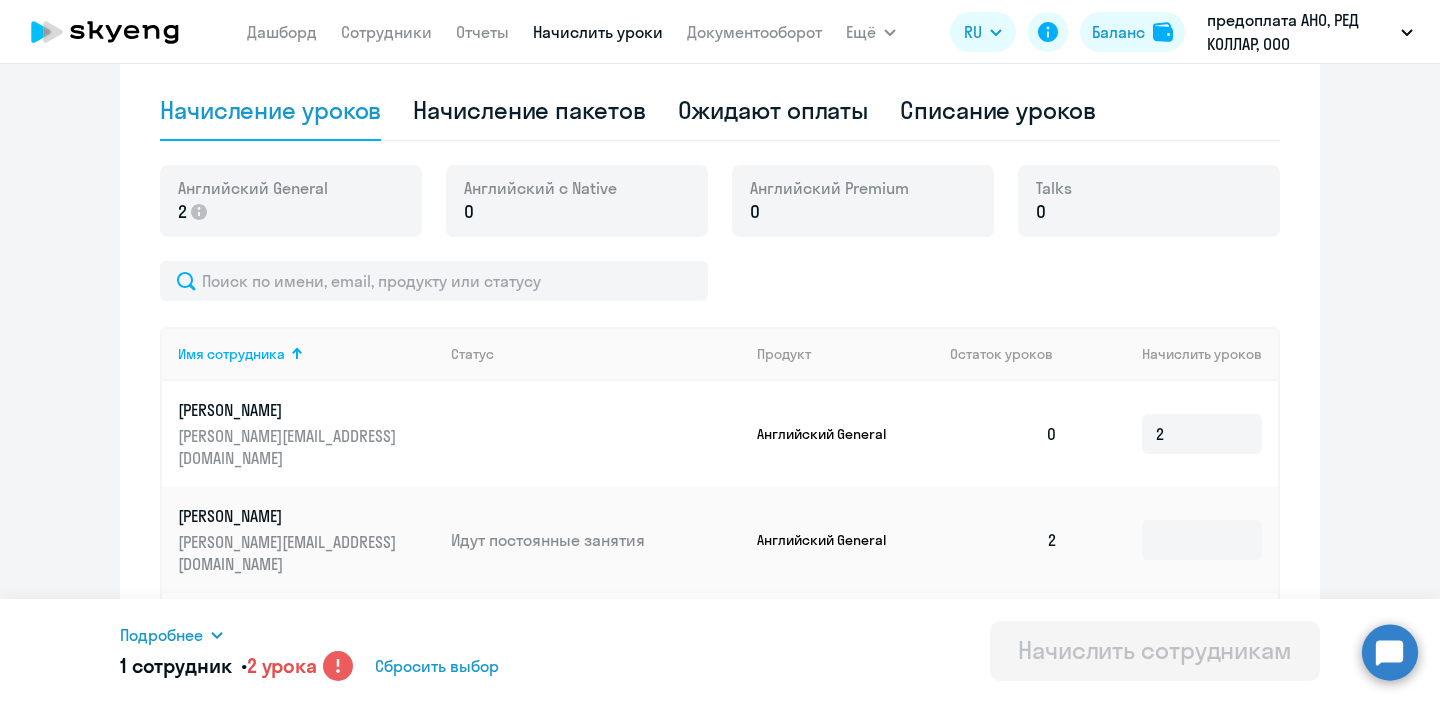 click 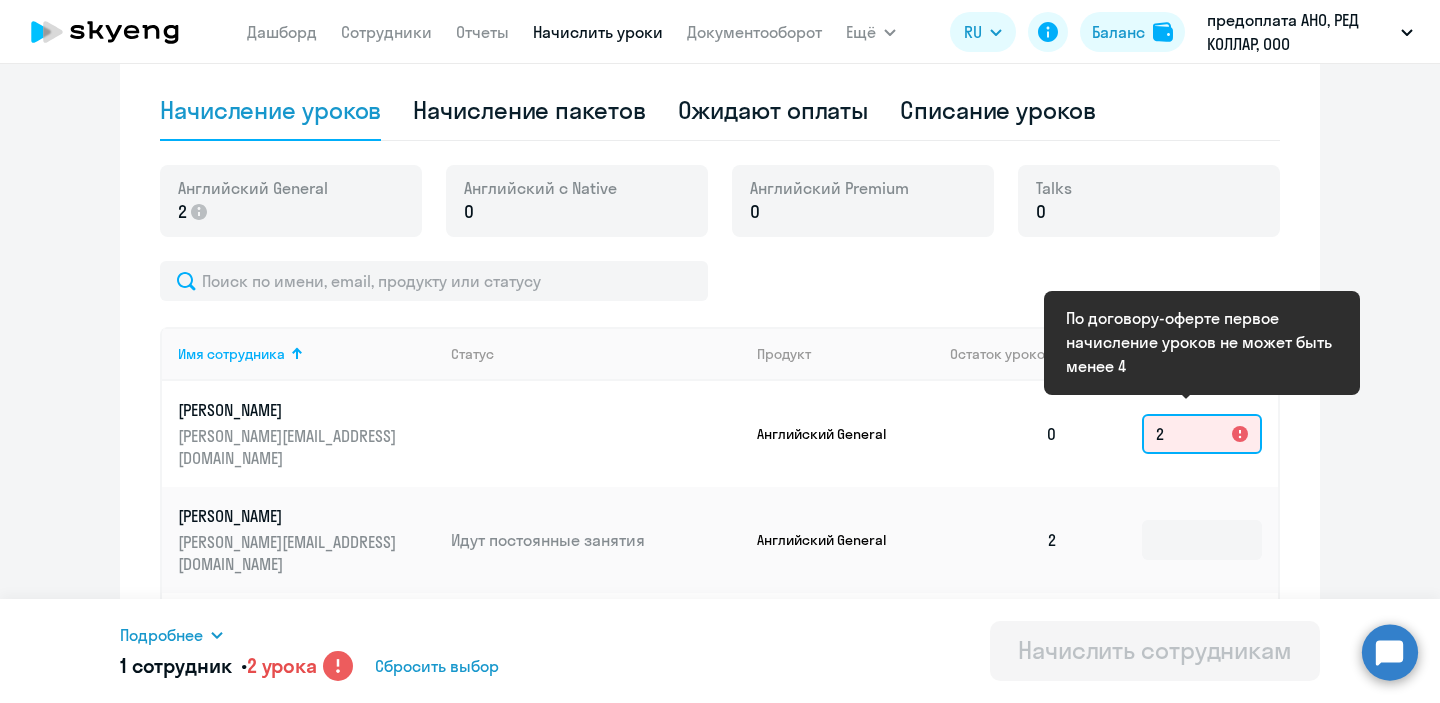 click on "2" 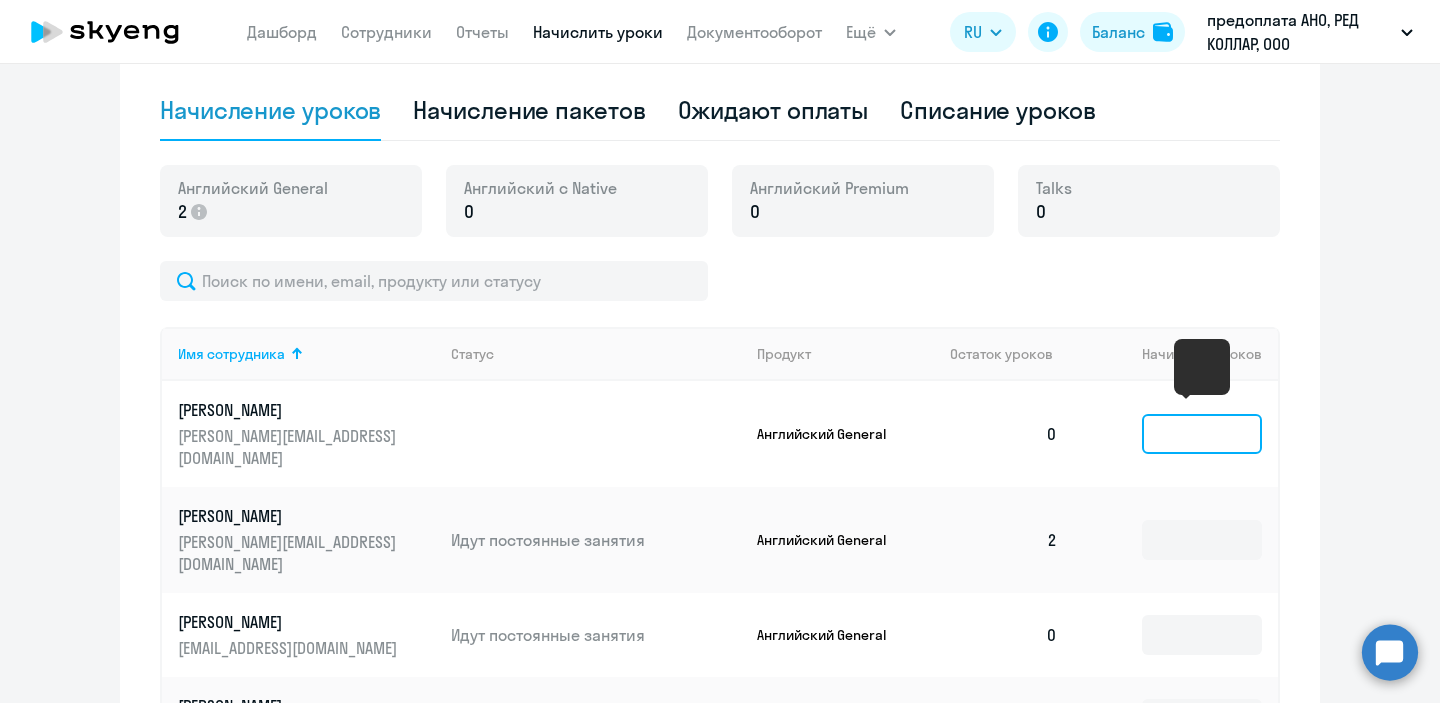 type 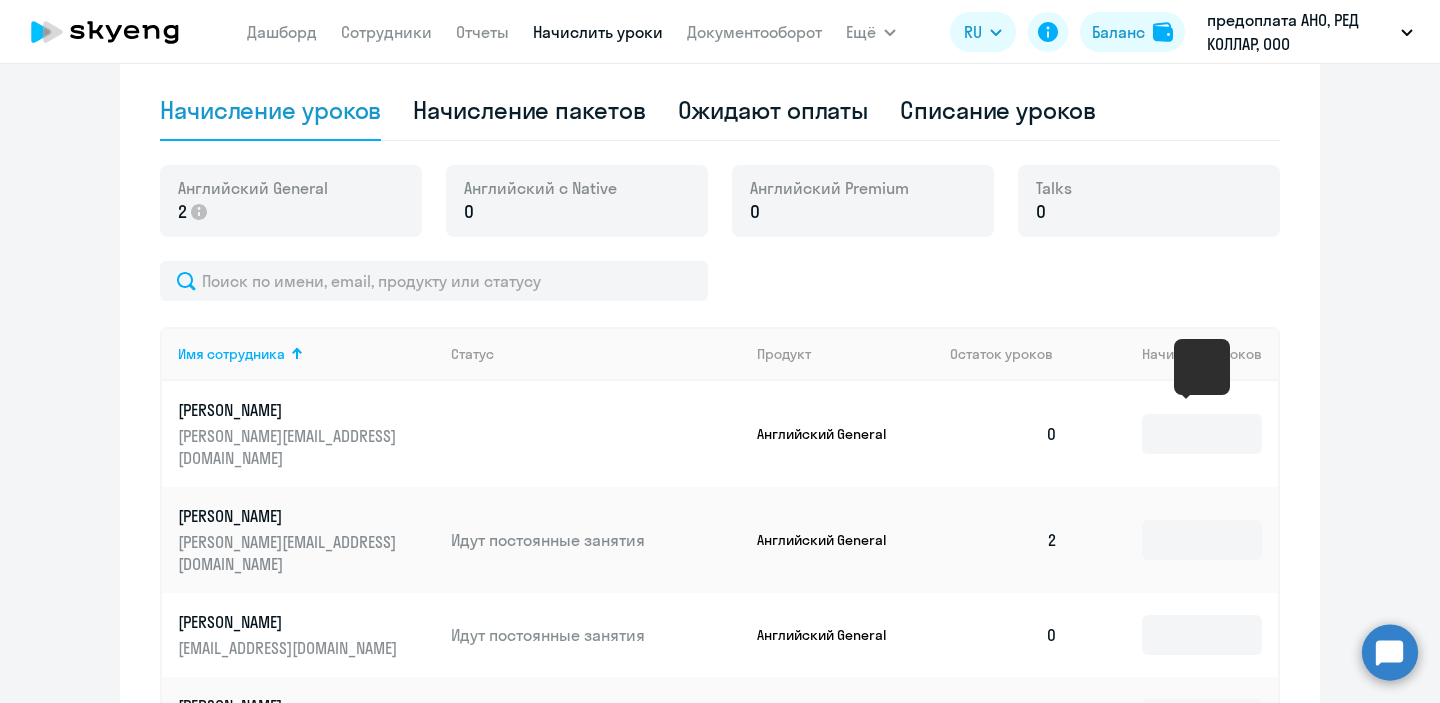 click on "Рекомендуем создать шаблон автоначислений Уроки больше не придётся начислять вручную. Например, можно настроить начисление для сотрудников раз в неделю или месяц, а ещё начисление может автоматически срабатывать, когда баланс сотрудника равен нулю.
Создать шаблон автоначислений
Начисление и списание уроков Начисление уроков Начисление пакетов Ожидают оплаты Списание уроков Английский General 2
[DEMOGRAPHIC_DATA] с Native 0 Английский Premium 0 Talks 0
0   2" 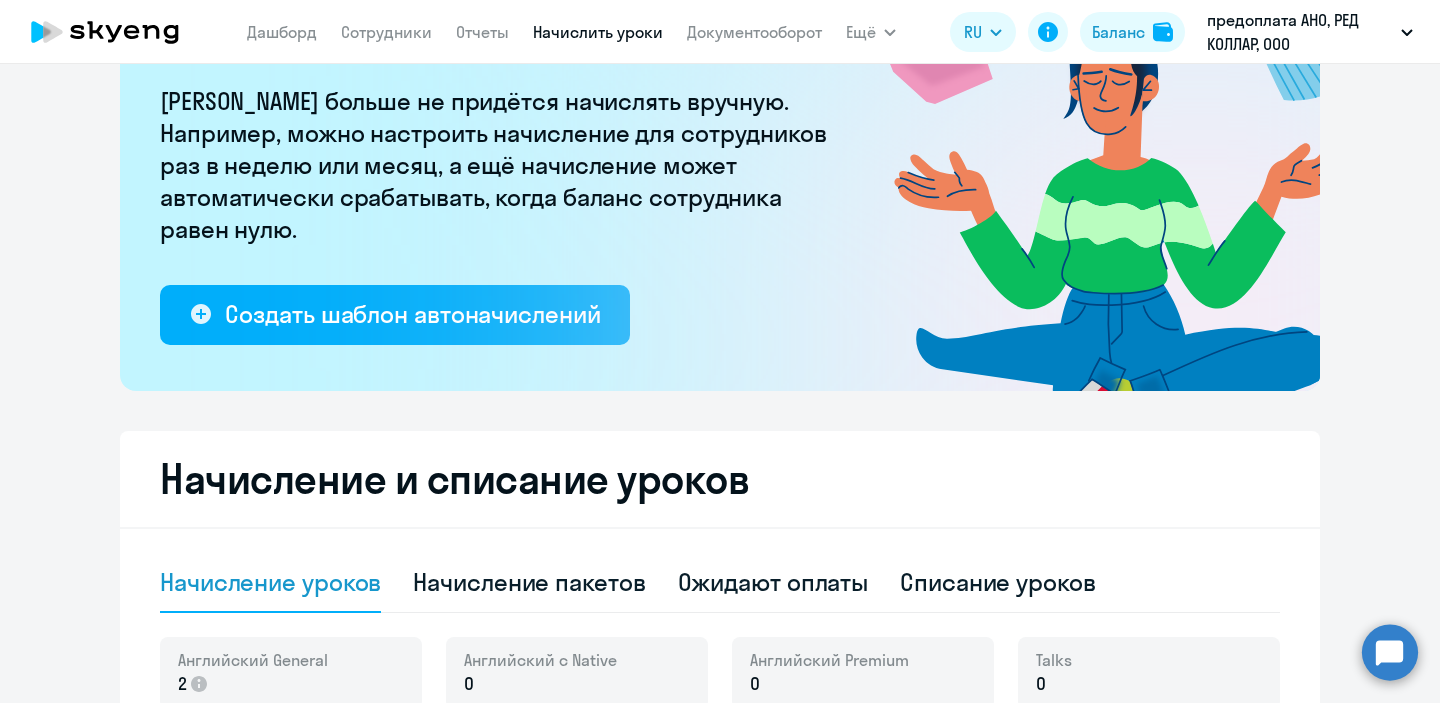 scroll, scrollTop: 163, scrollLeft: 0, axis: vertical 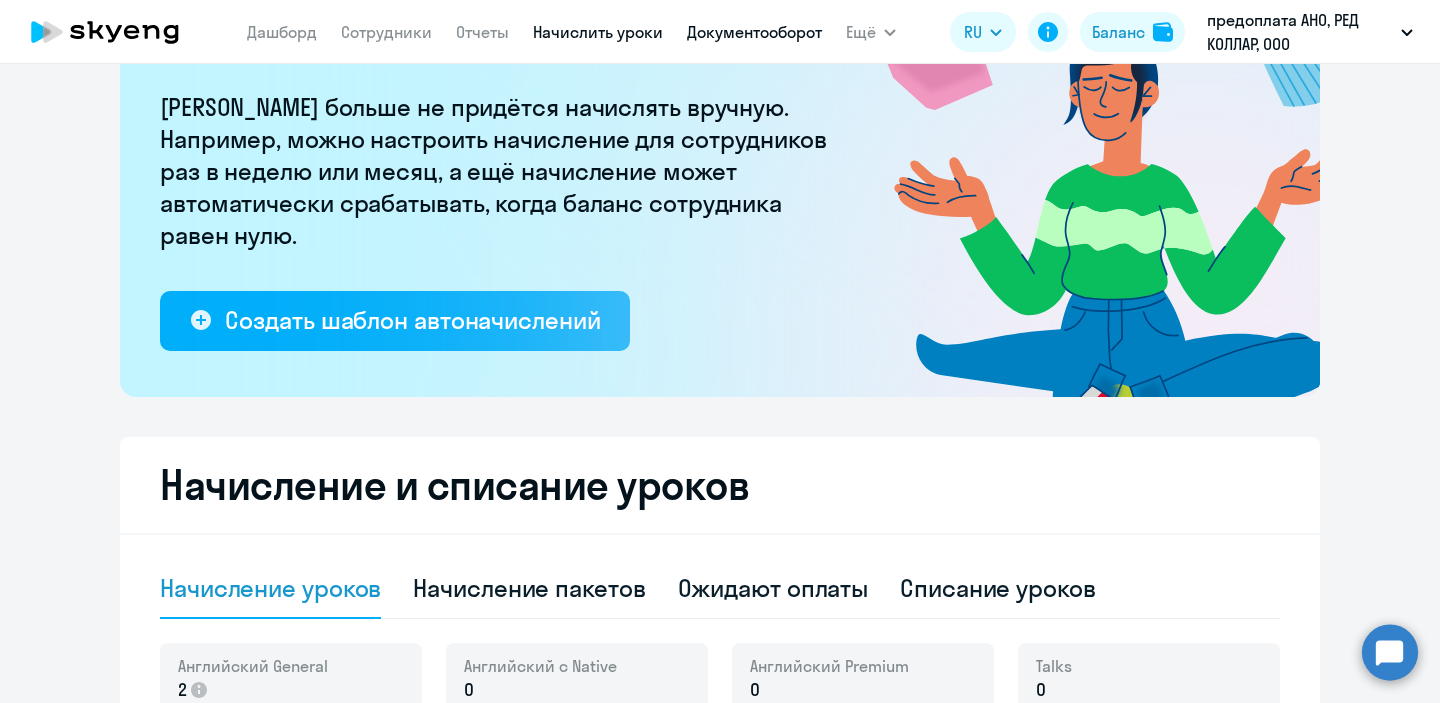 click on "Документооборот" at bounding box center (754, 32) 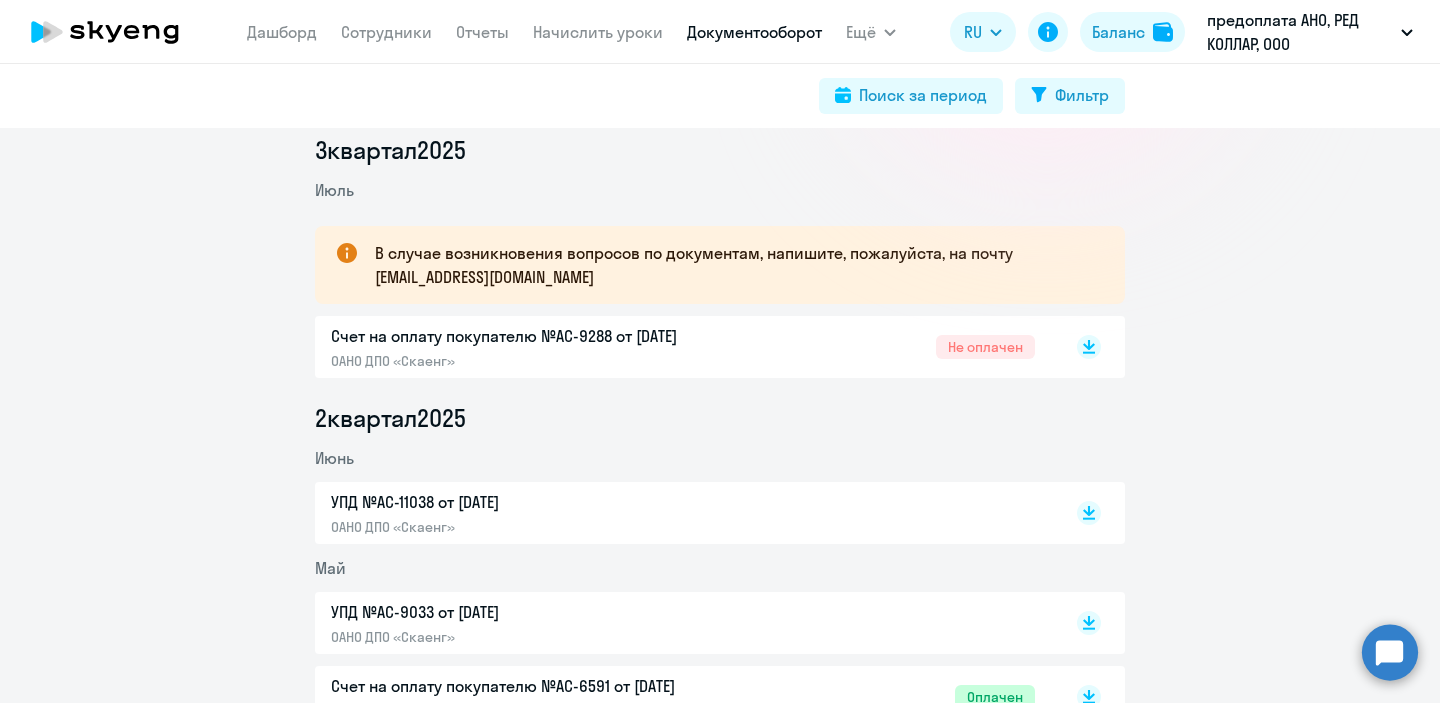 scroll, scrollTop: 256, scrollLeft: 0, axis: vertical 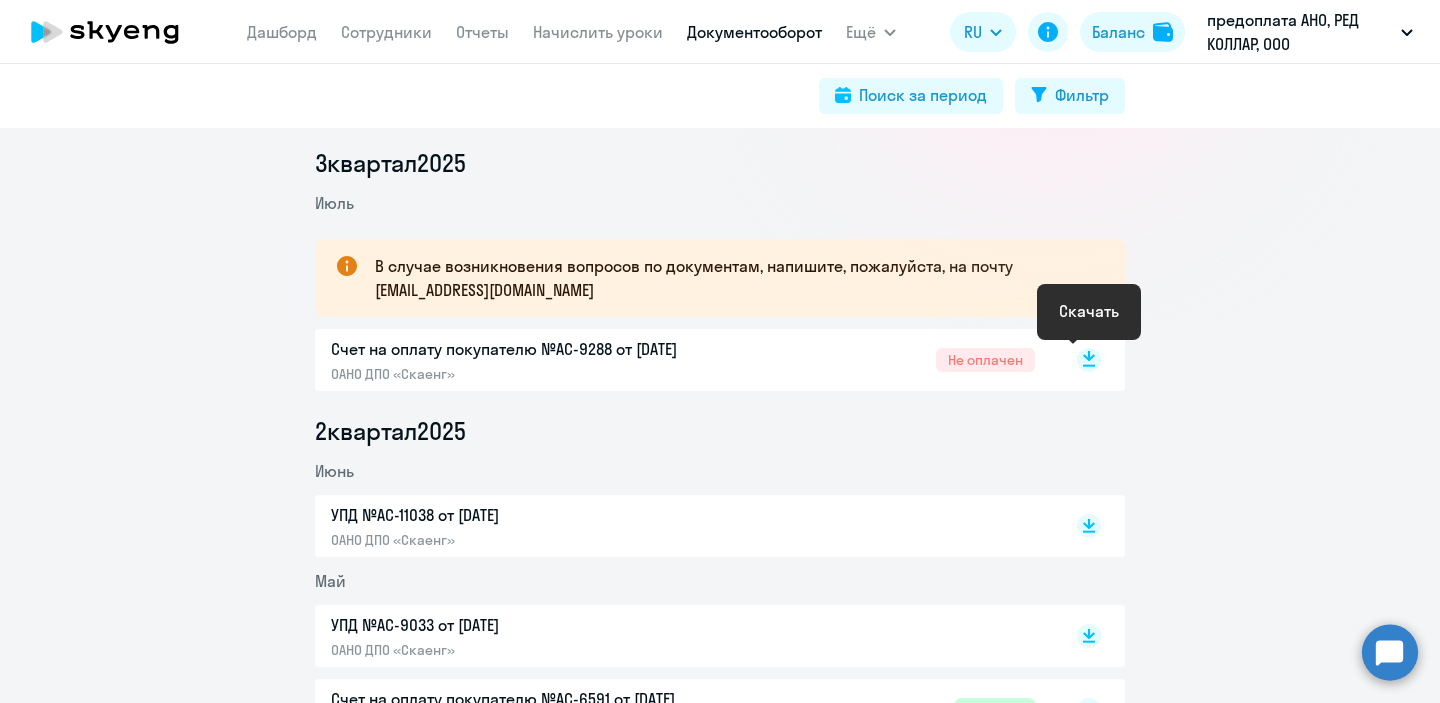 click 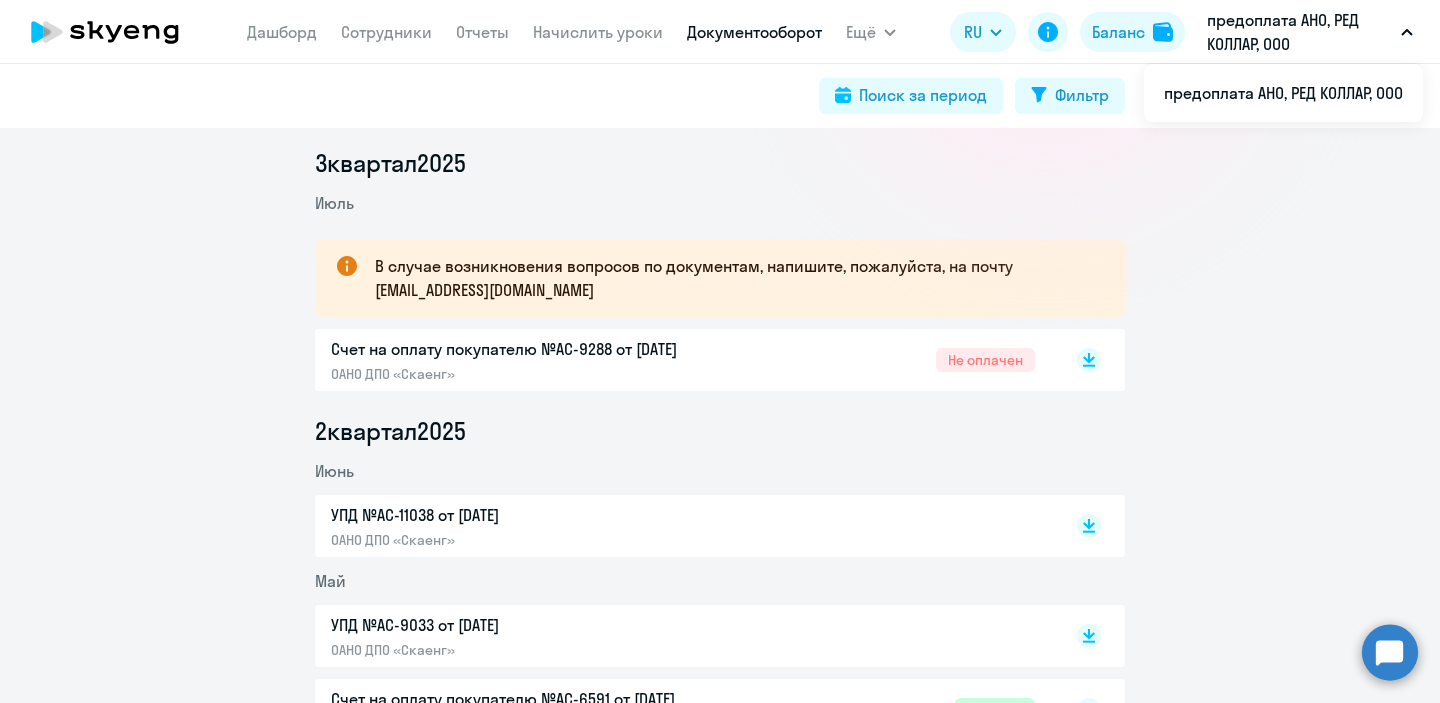 click on "Счет на оплату покупателю №AC-9288 от [DATE]  ОАНО ДПО «Скаенг»  Не оплачен" 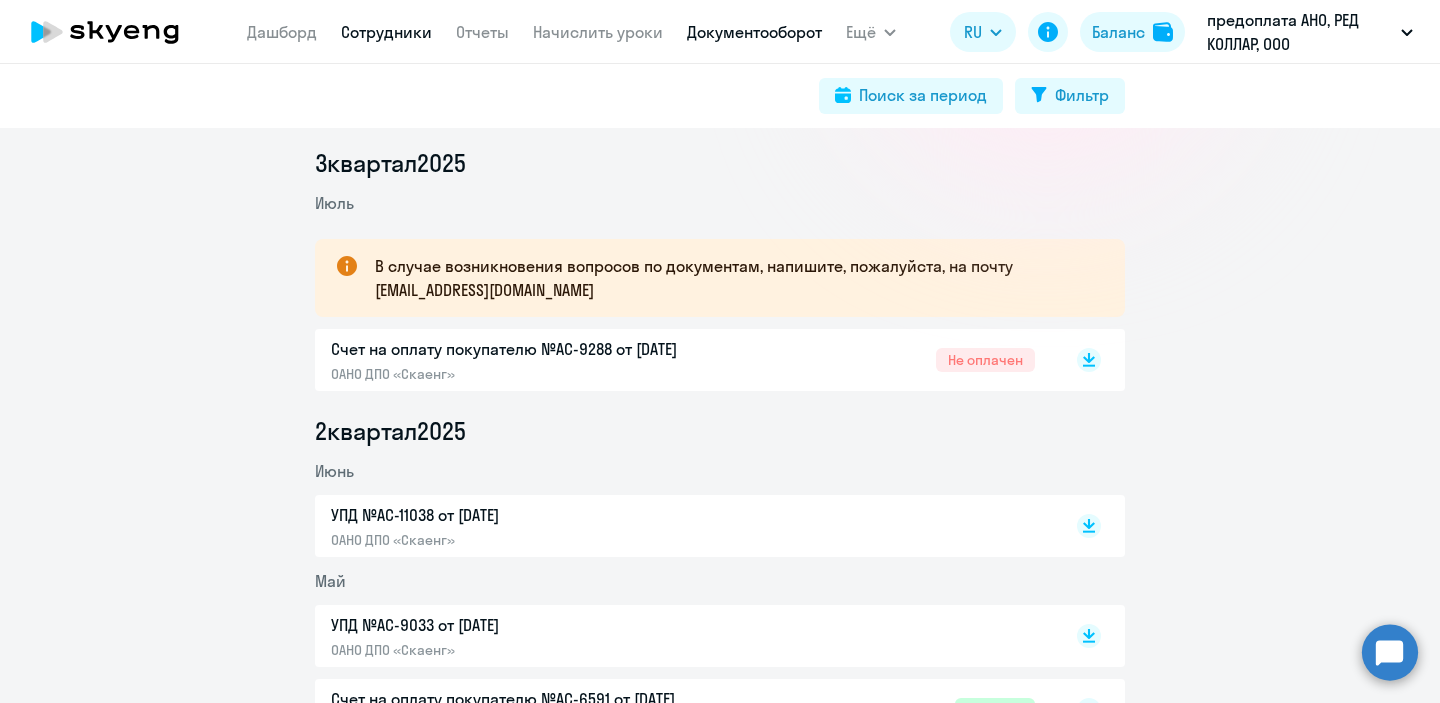 click on "Сотрудники" at bounding box center [386, 32] 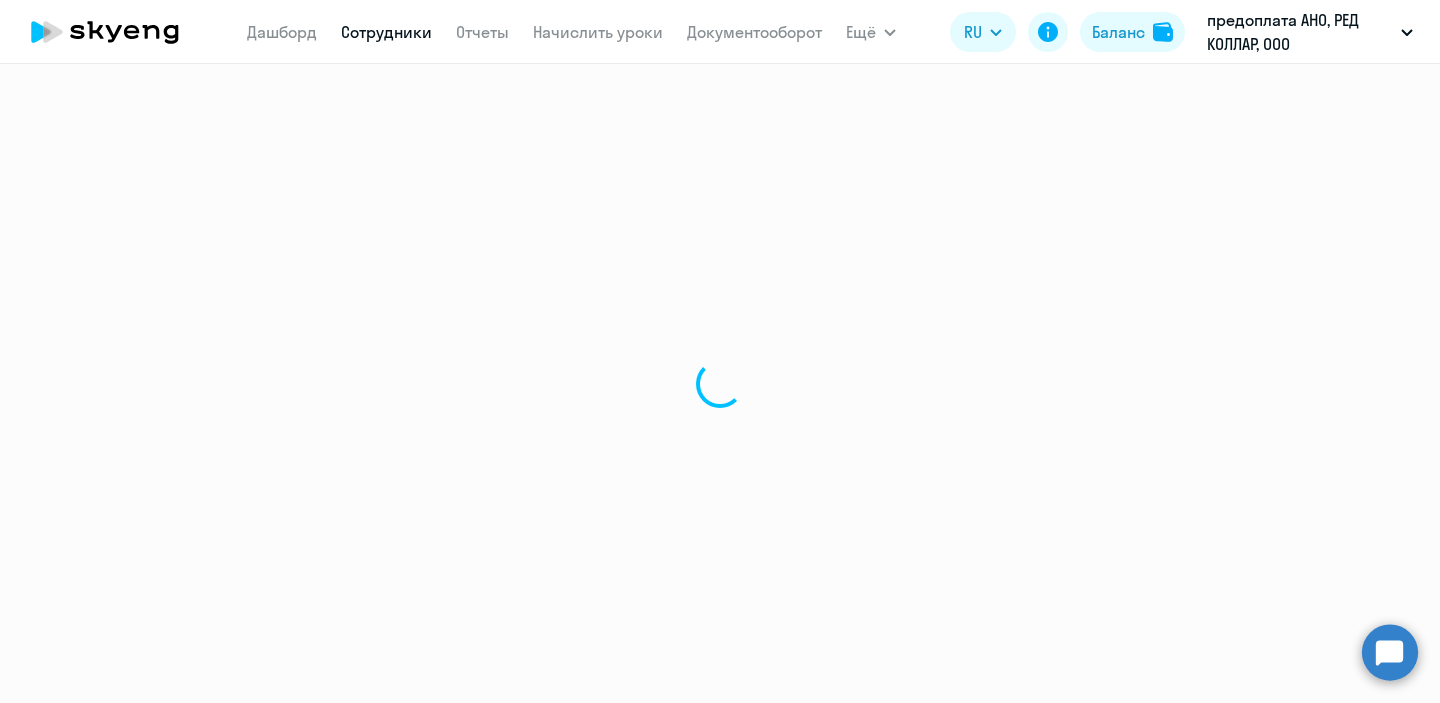 select on "30" 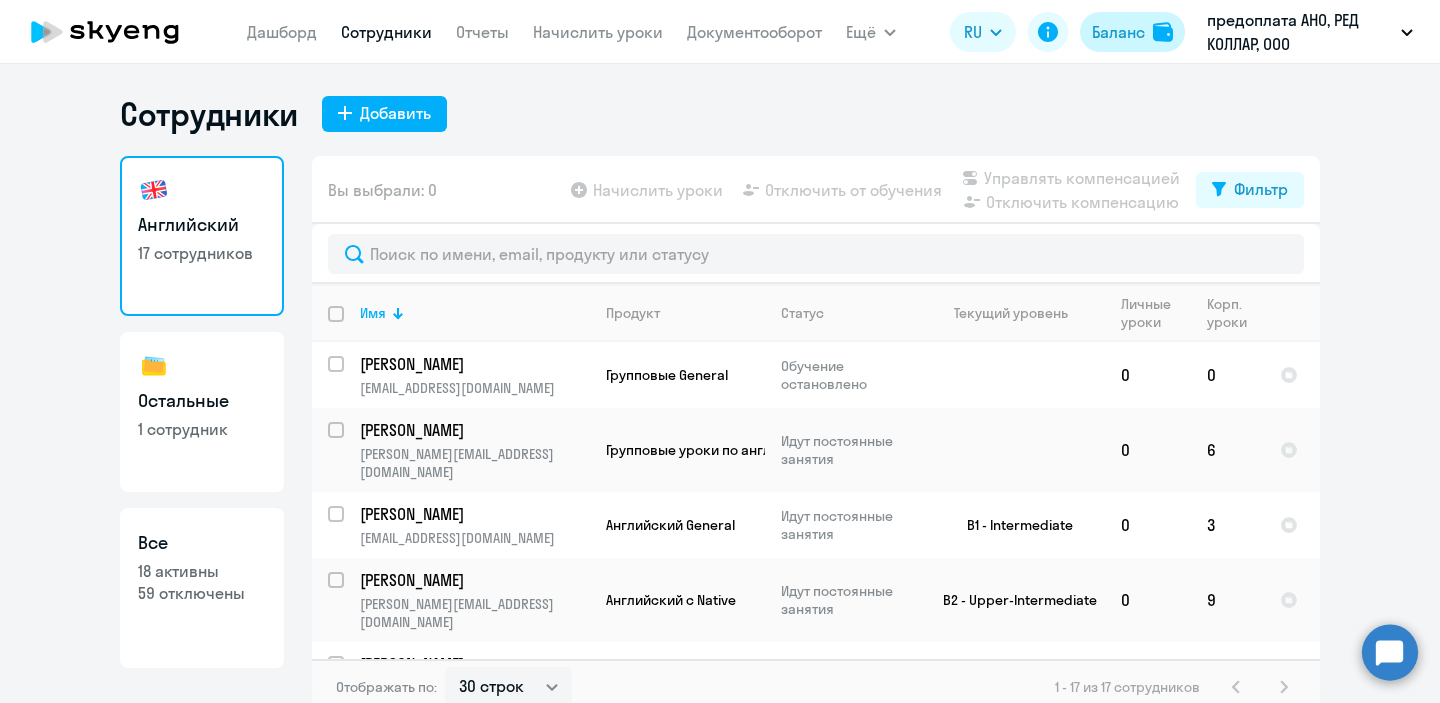 click on "Баланс" 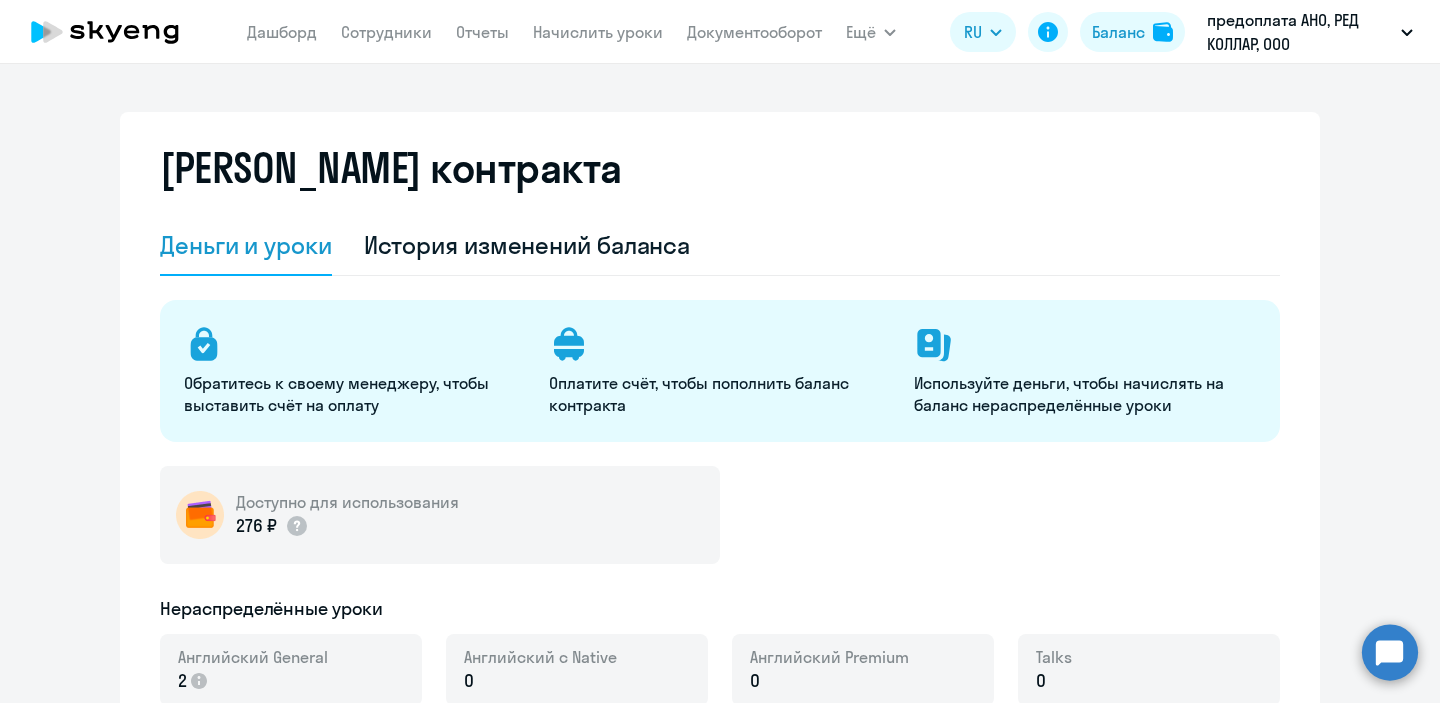 select on "english_adult_not_native_speaker" 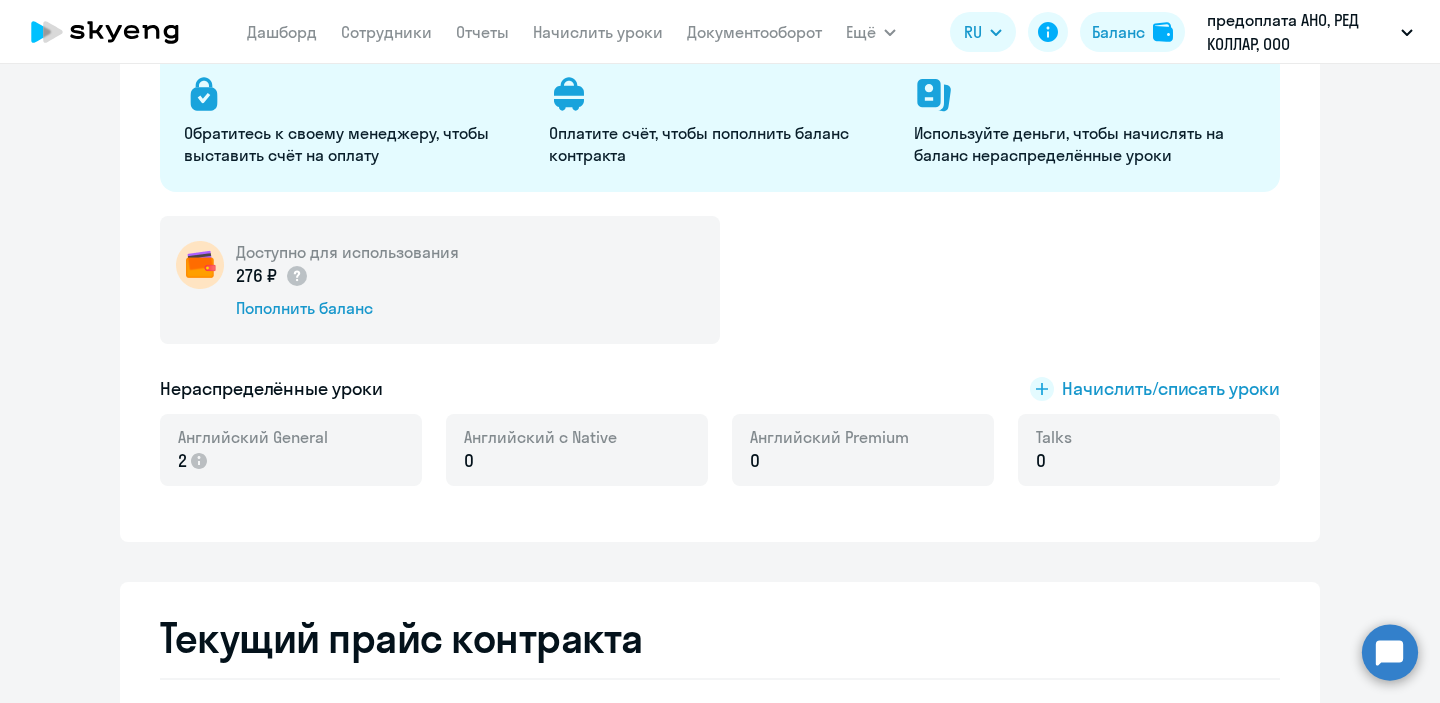 scroll, scrollTop: 0, scrollLeft: 0, axis: both 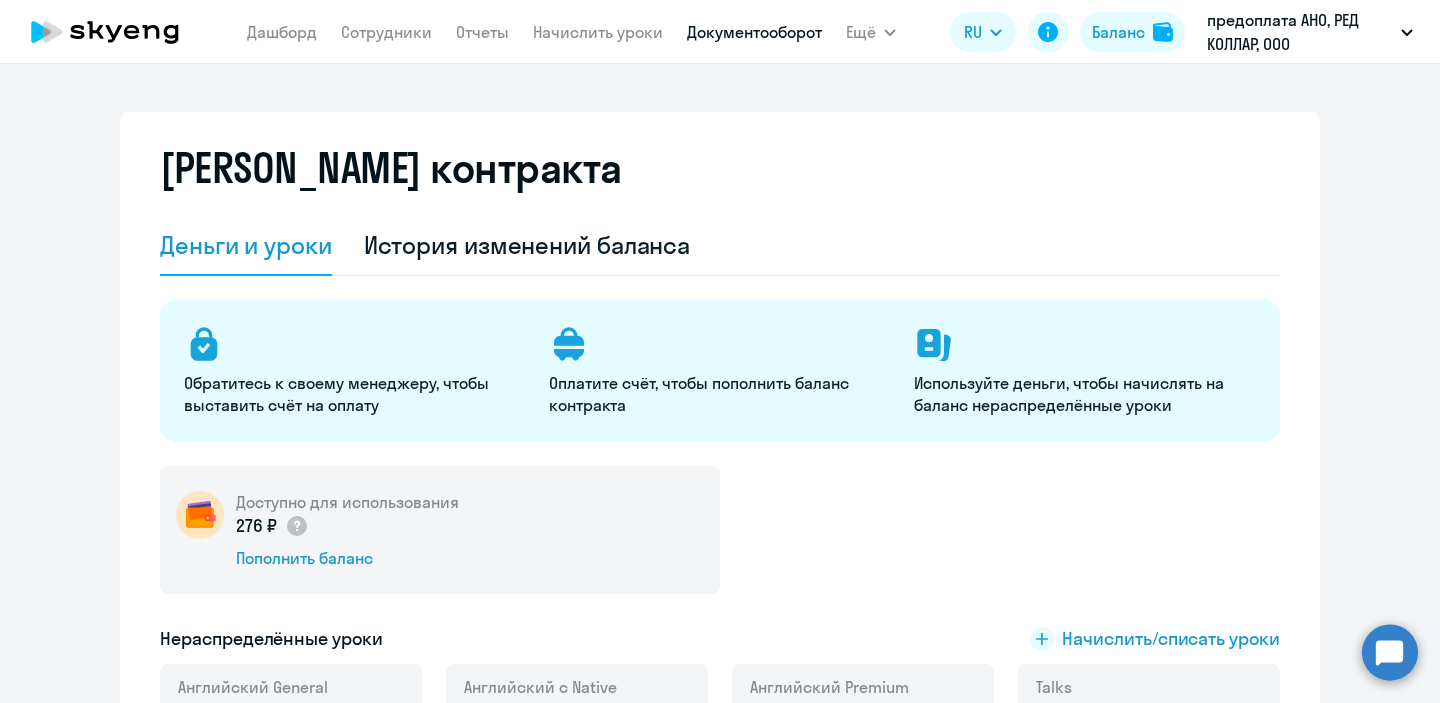 click on "Документооборот" at bounding box center (754, 32) 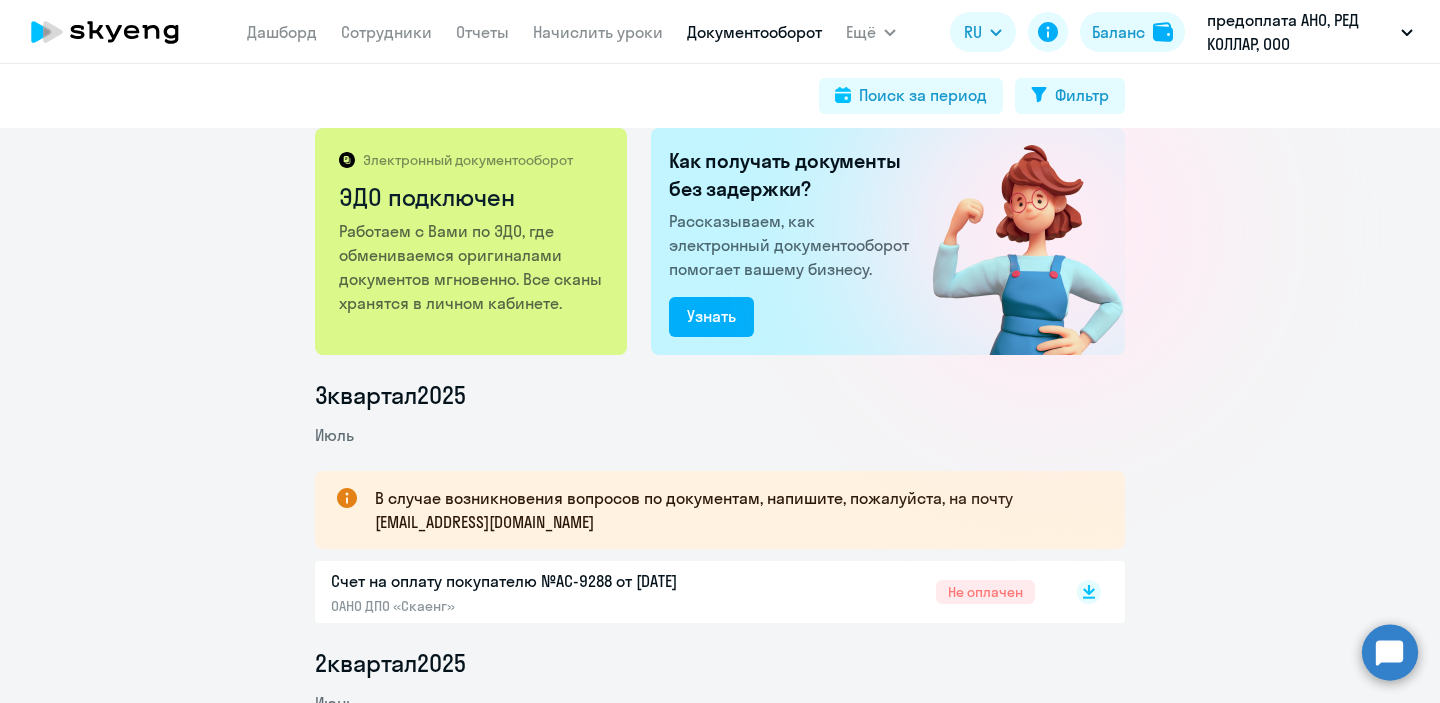 scroll, scrollTop: 0, scrollLeft: 0, axis: both 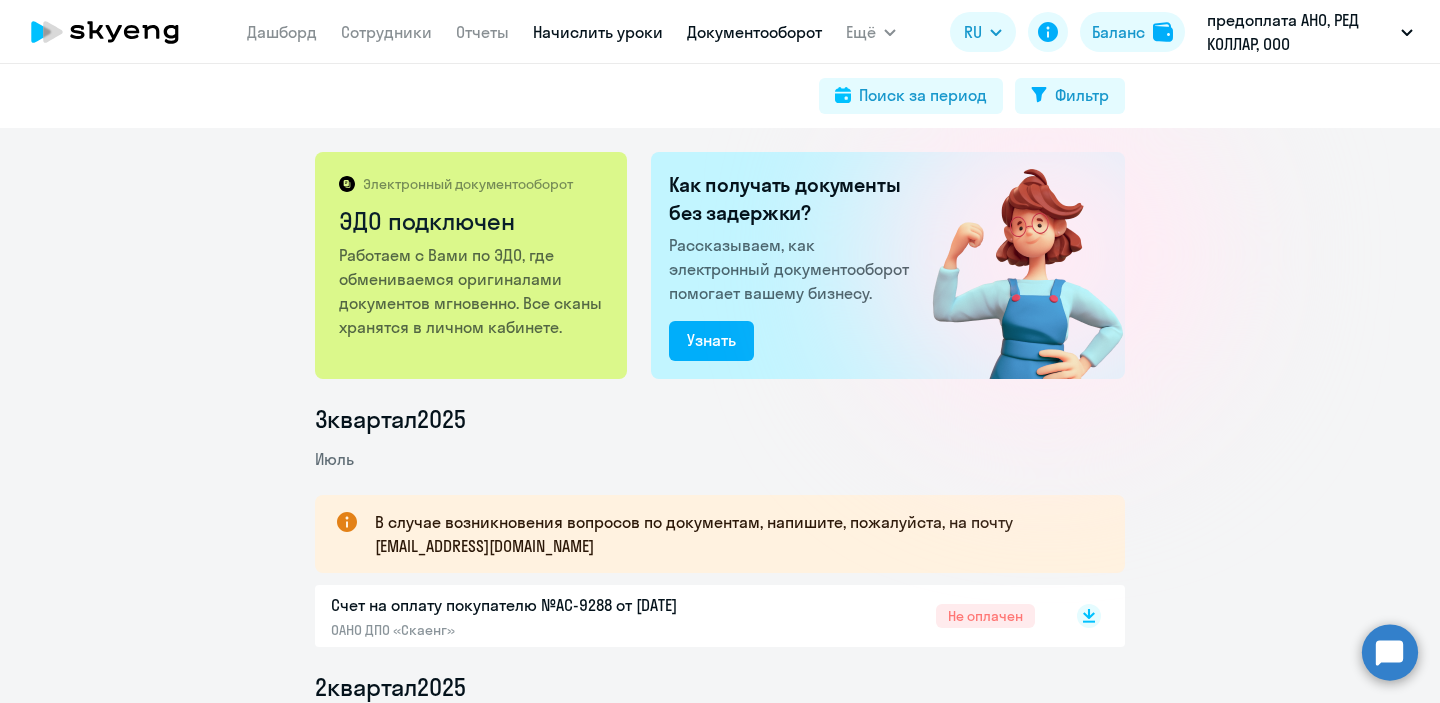 click on "Начислить уроки" at bounding box center [598, 32] 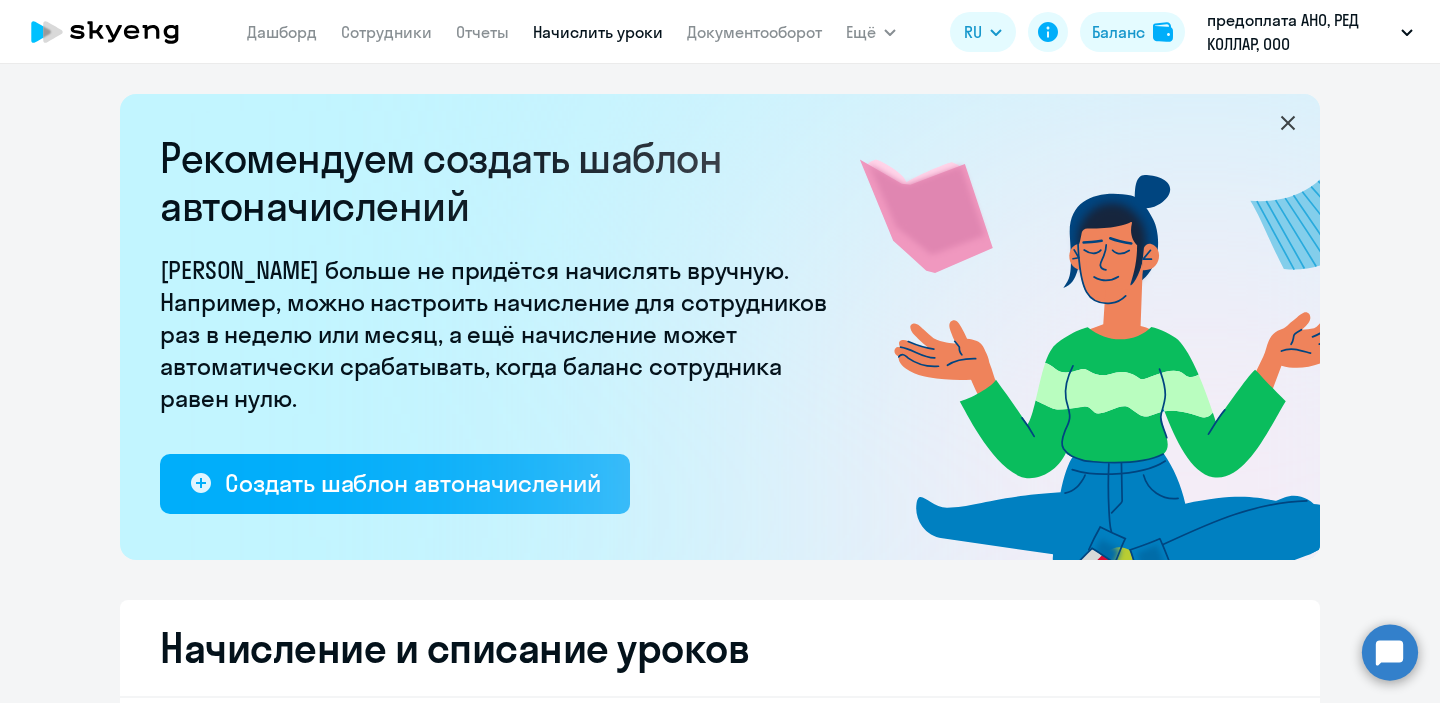 select on "10" 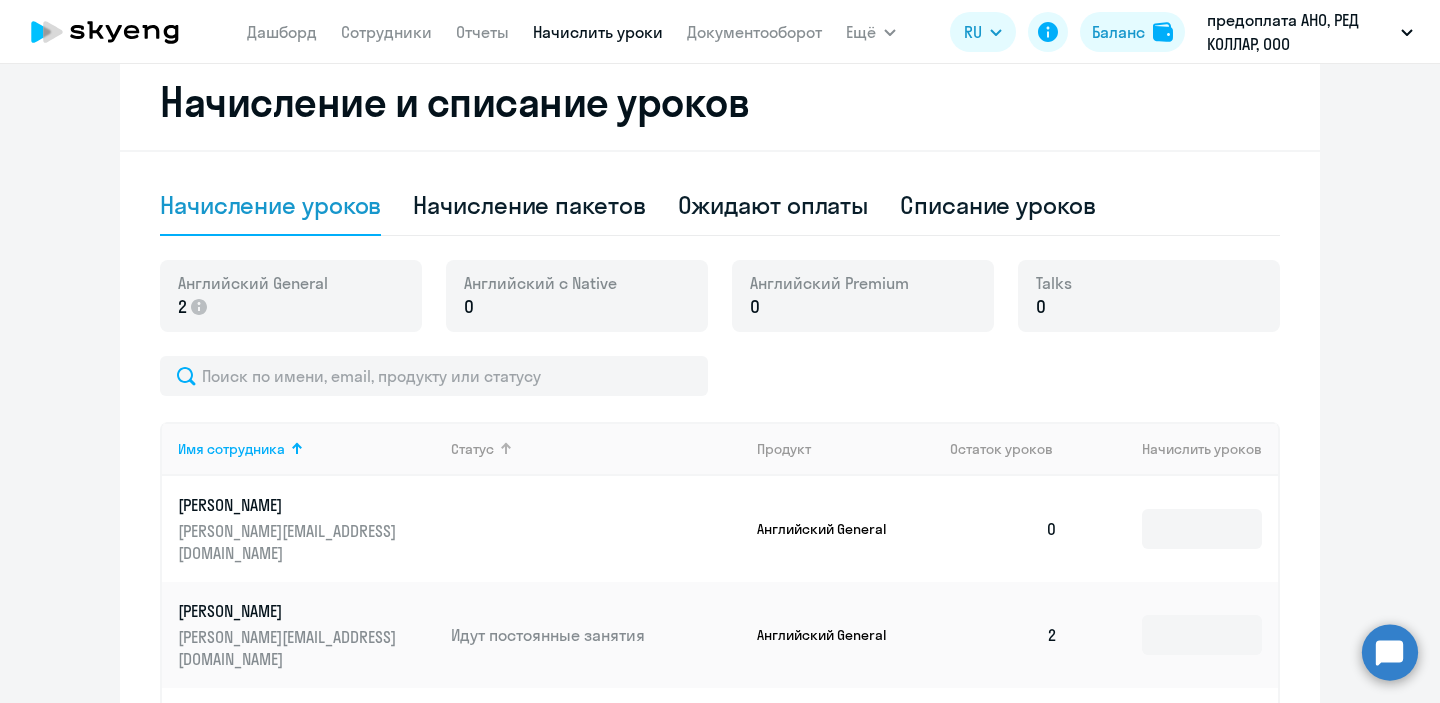 scroll, scrollTop: 544, scrollLeft: 0, axis: vertical 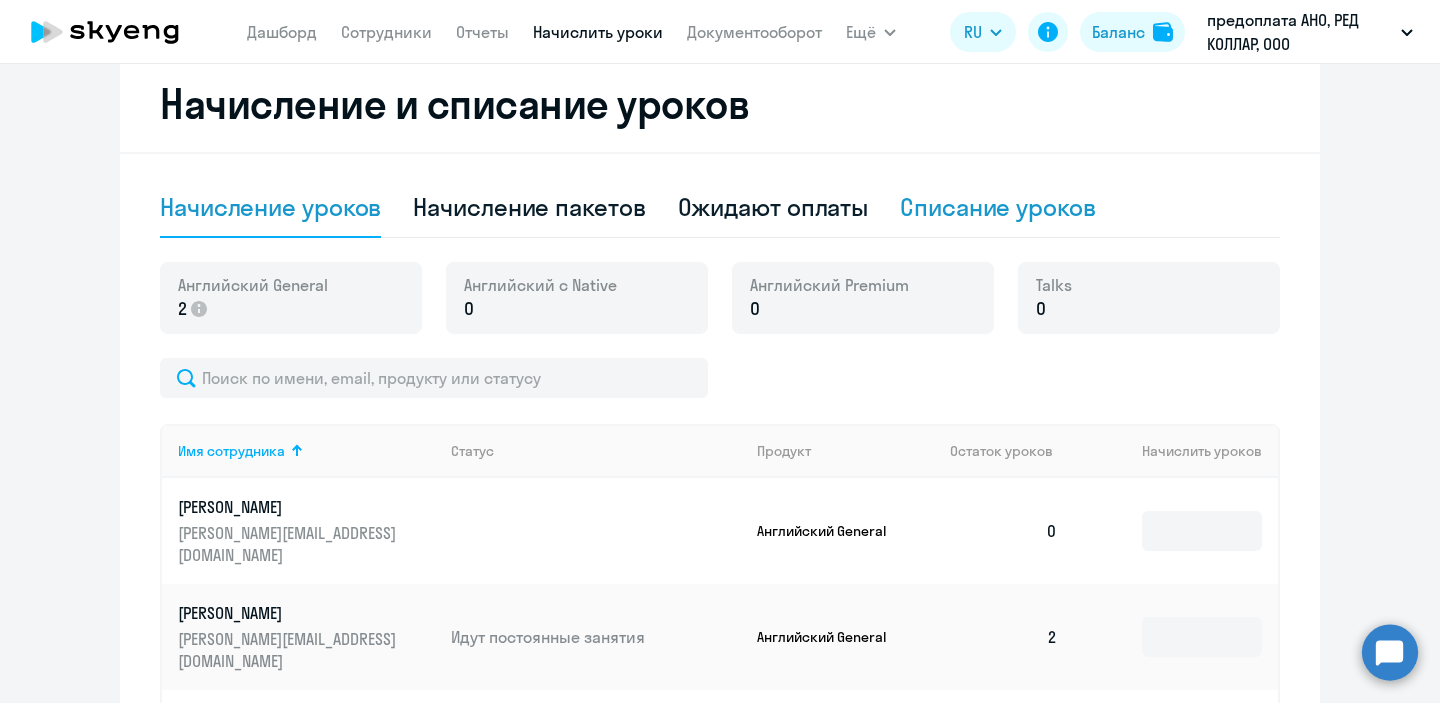 click on "Списание уроков" 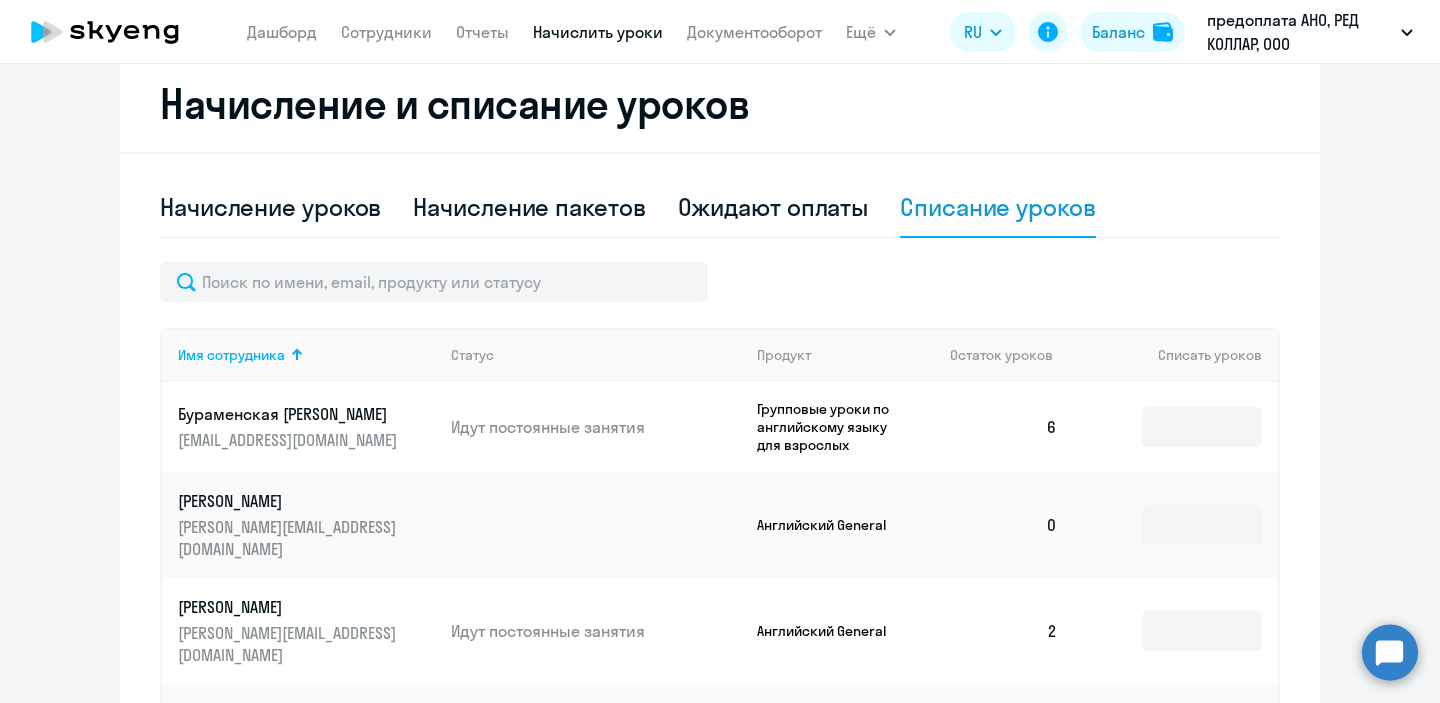 scroll, scrollTop: 12, scrollLeft: 0, axis: vertical 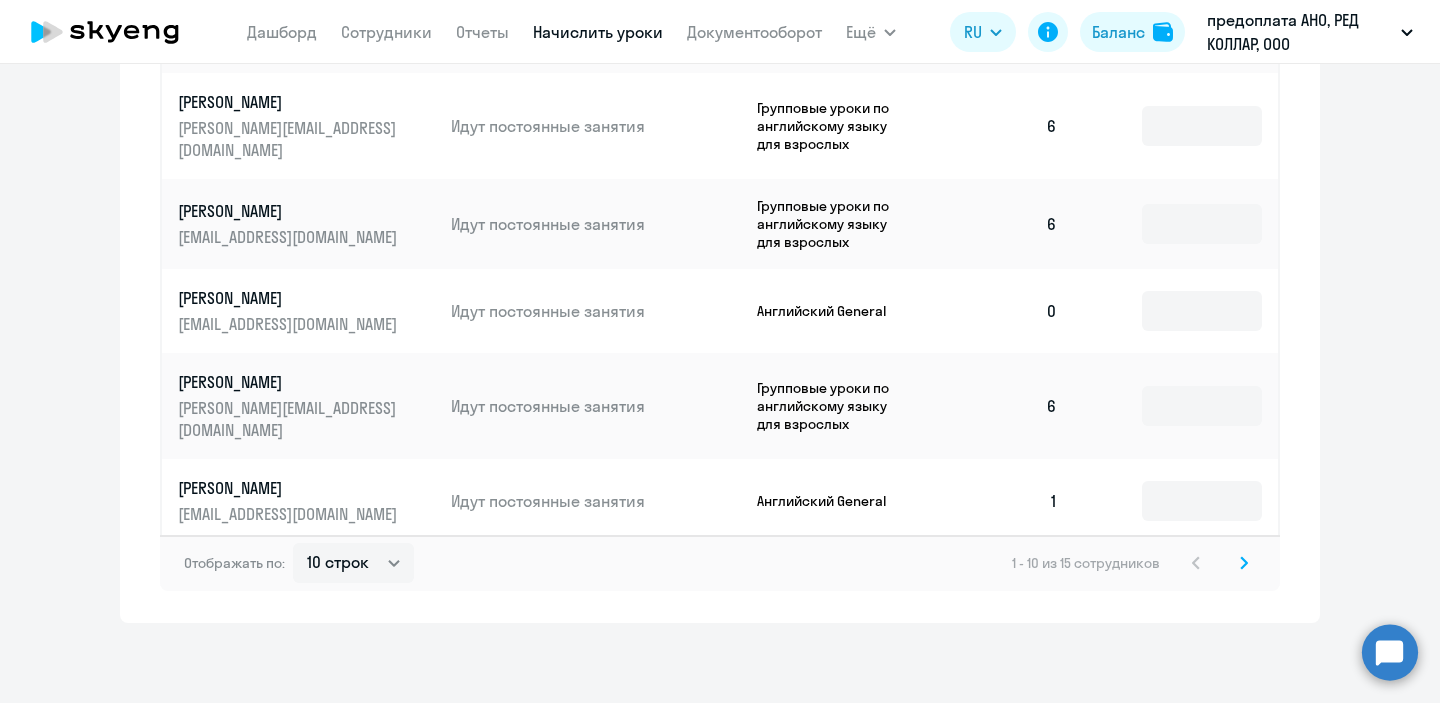 click 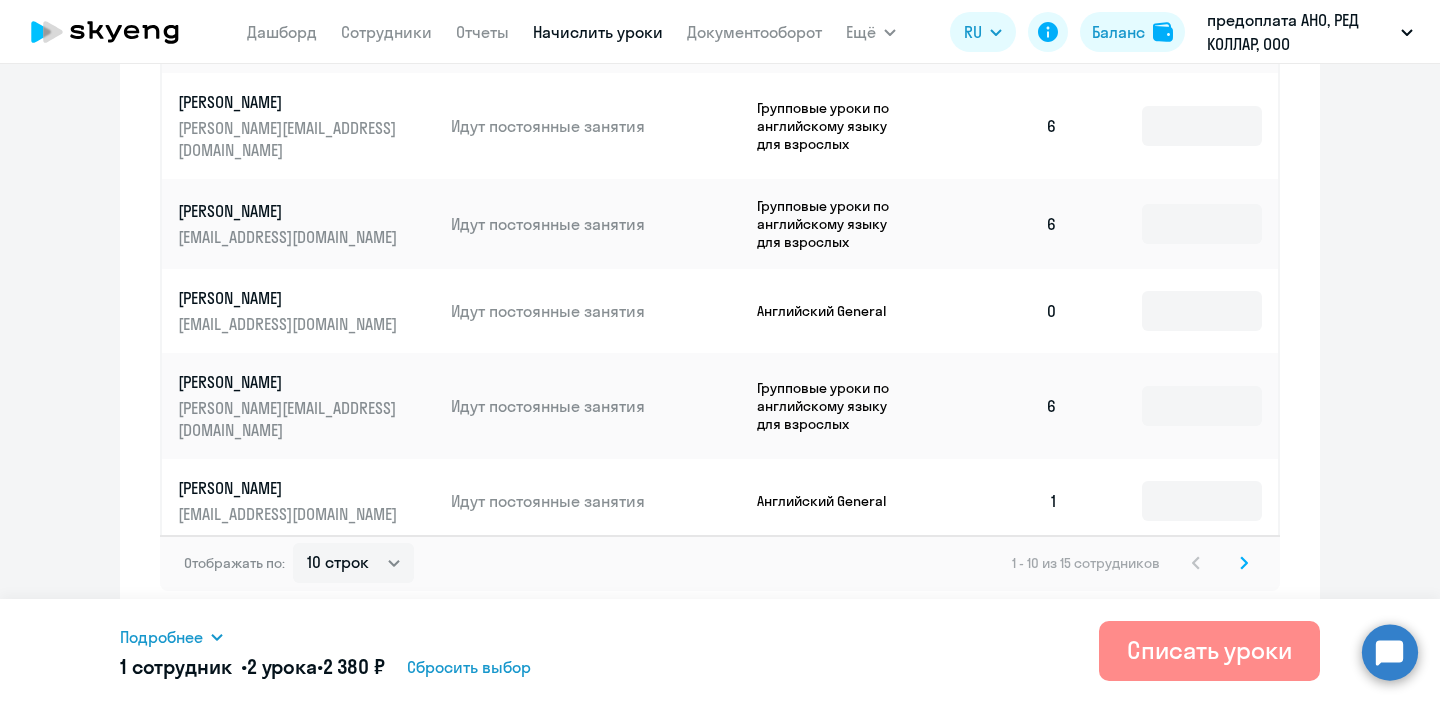 type on "2" 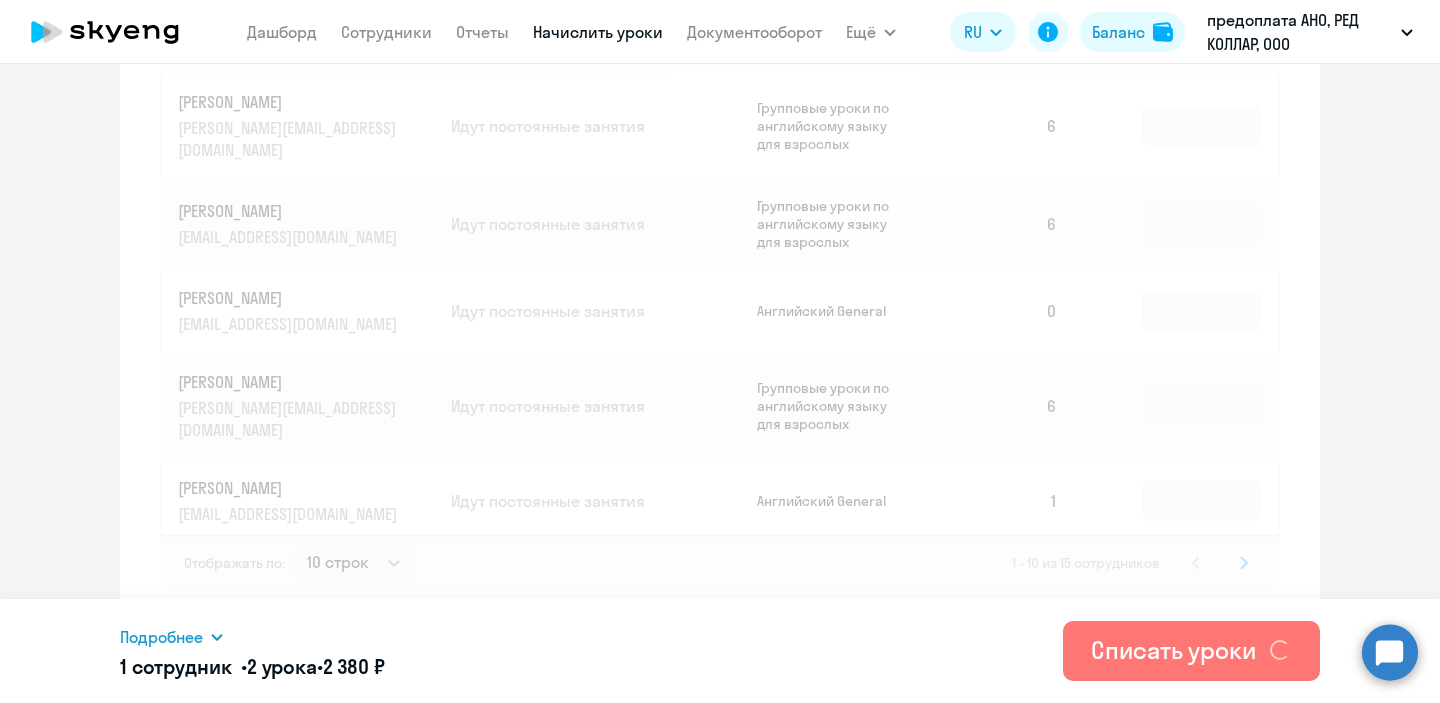 type 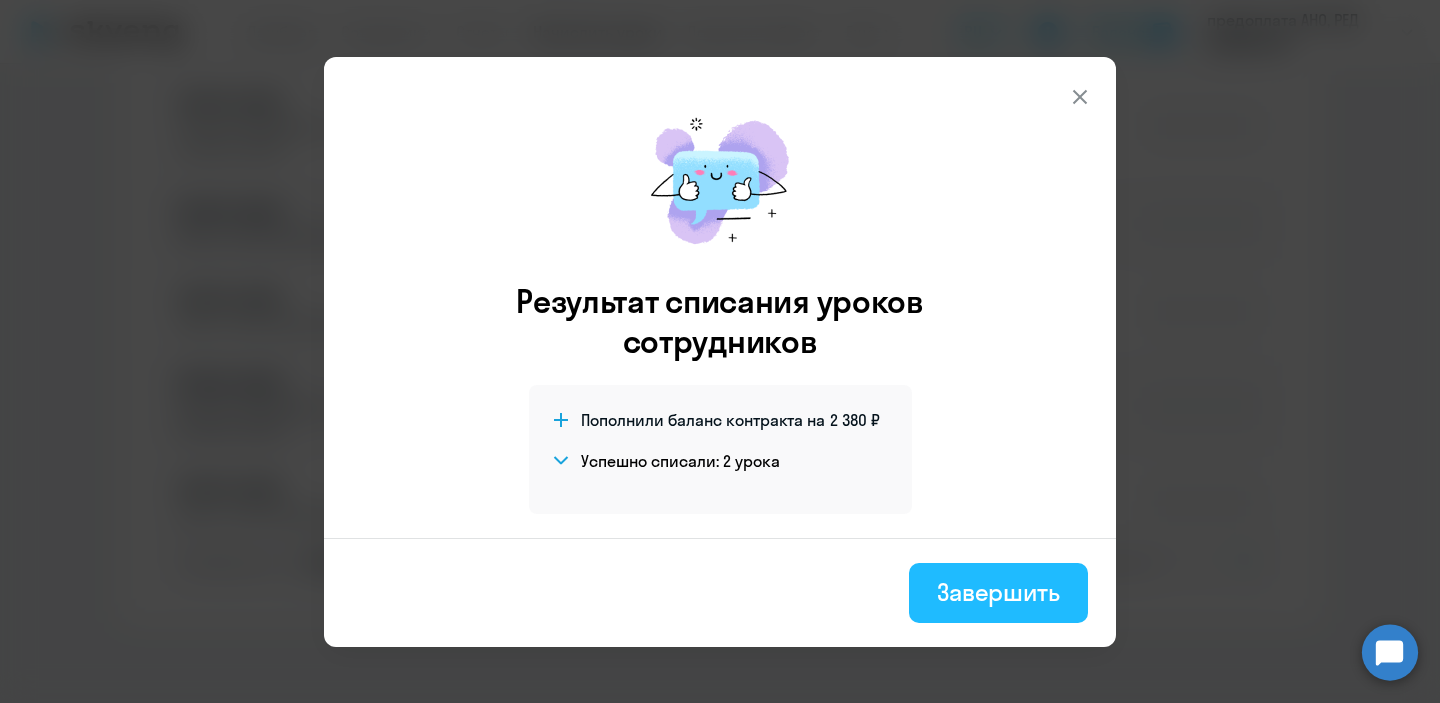 click on "Завершить" at bounding box center (998, 593) 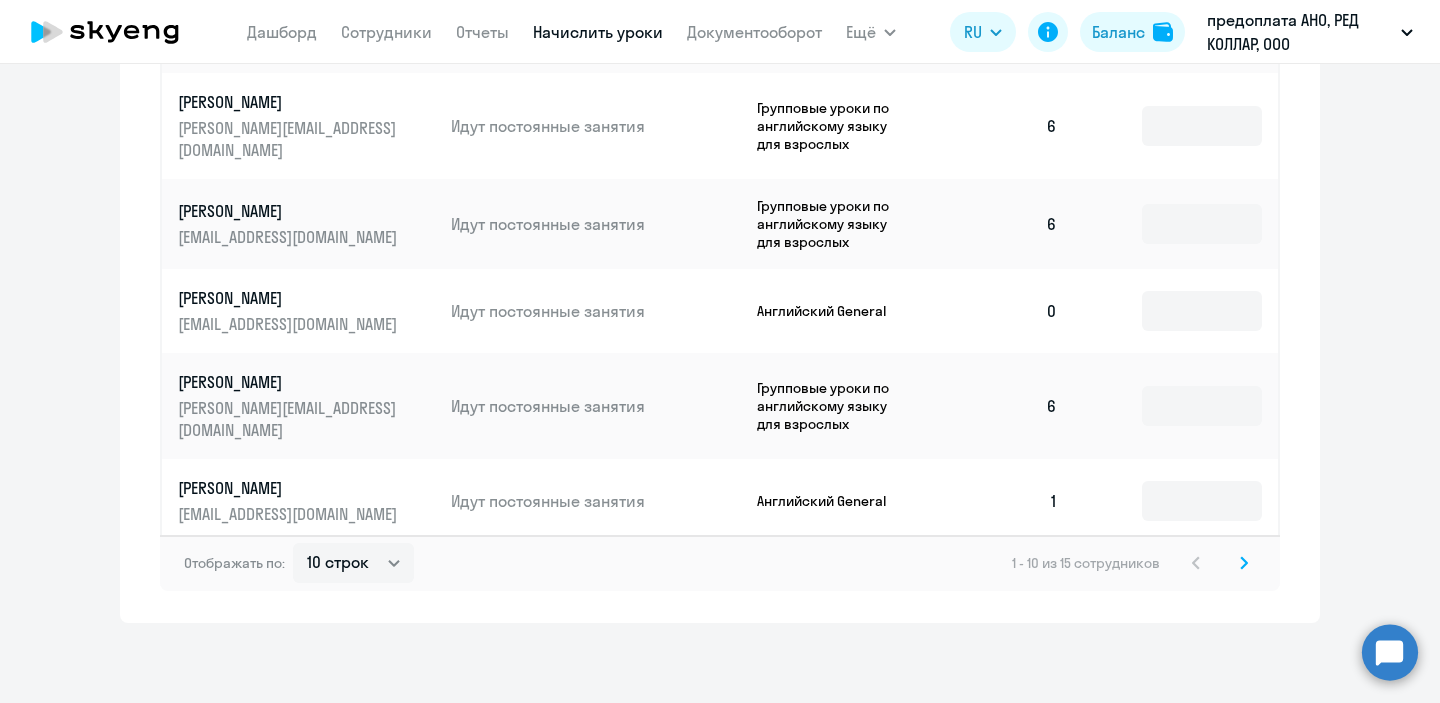 scroll, scrollTop: 0, scrollLeft: 0, axis: both 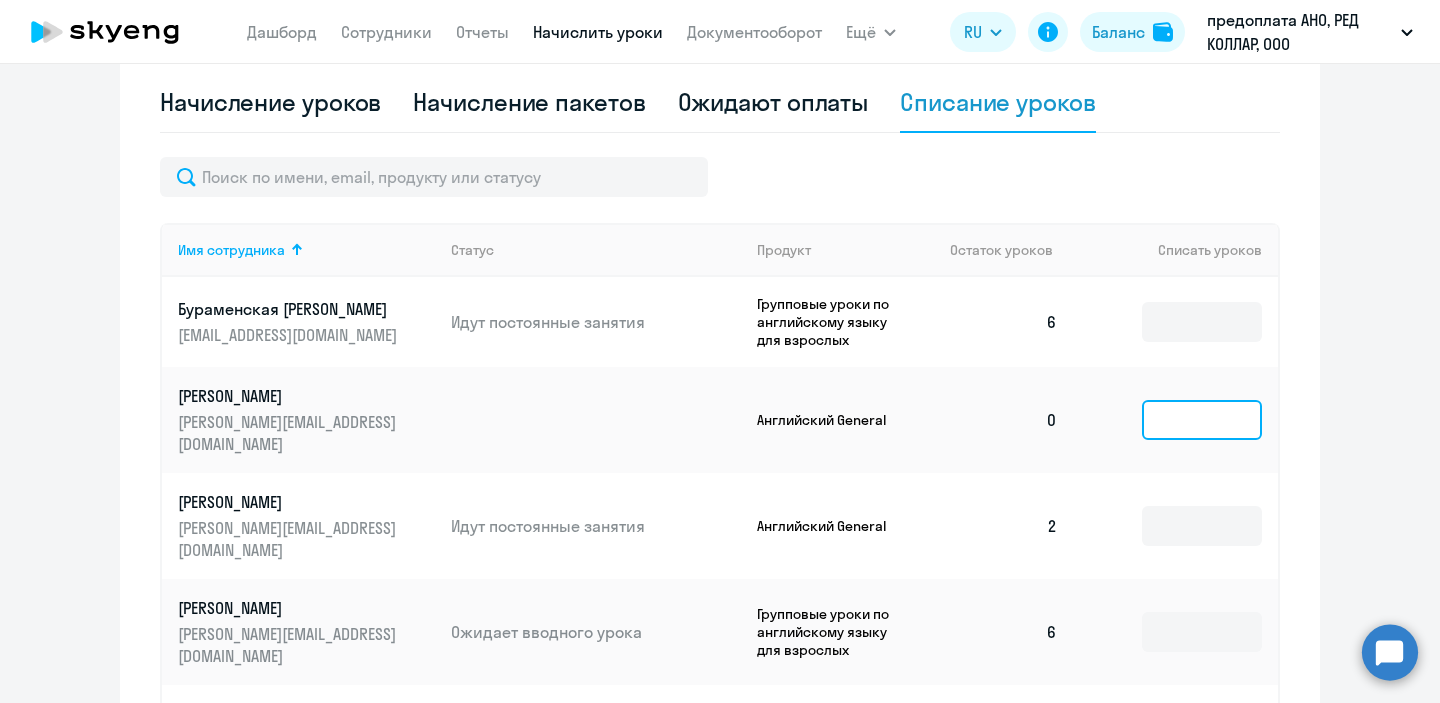 click 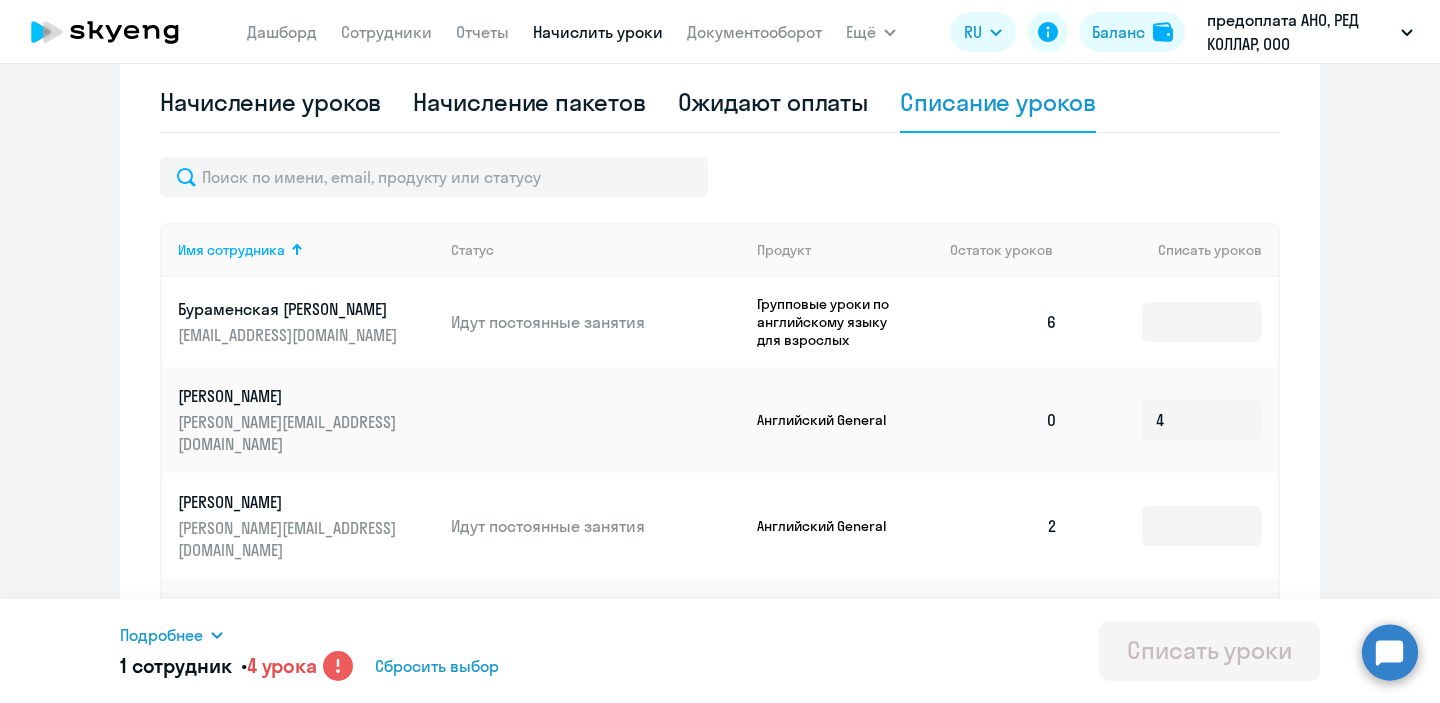 click 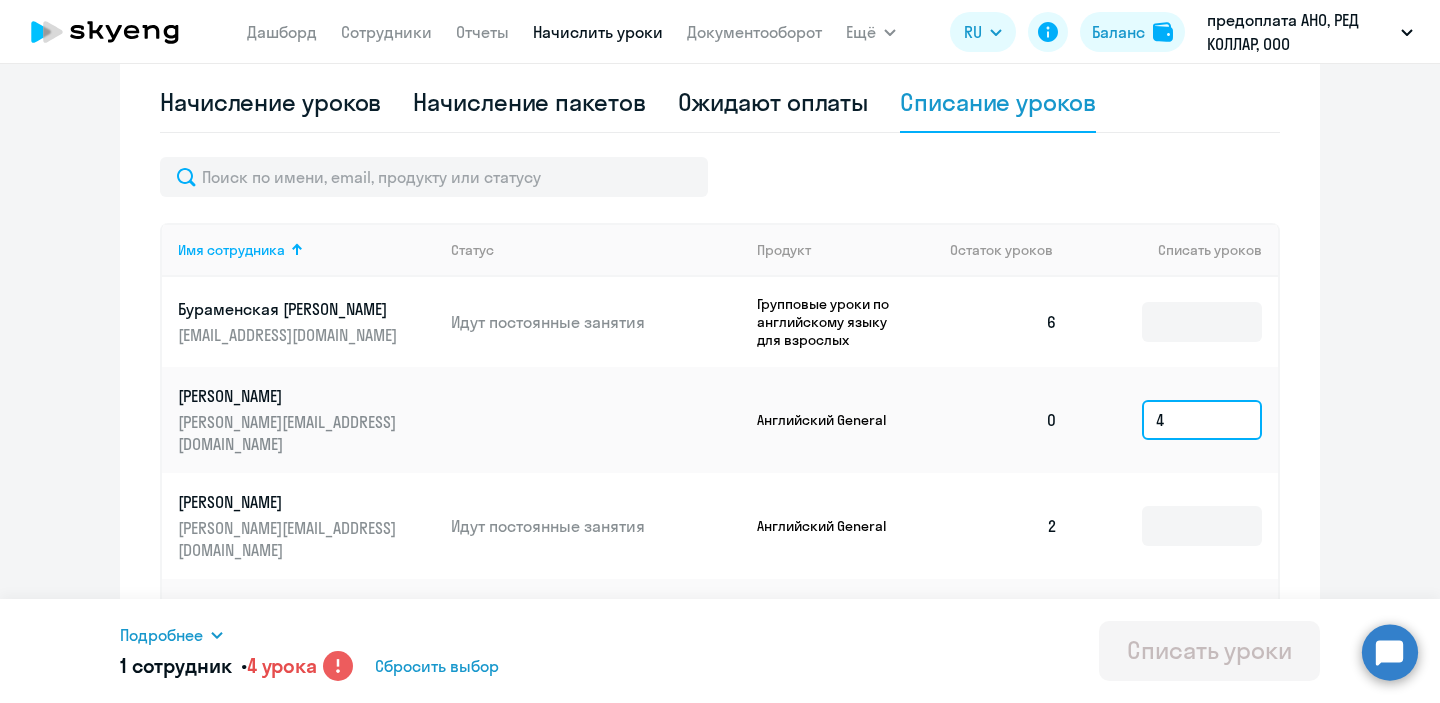 click on "4" 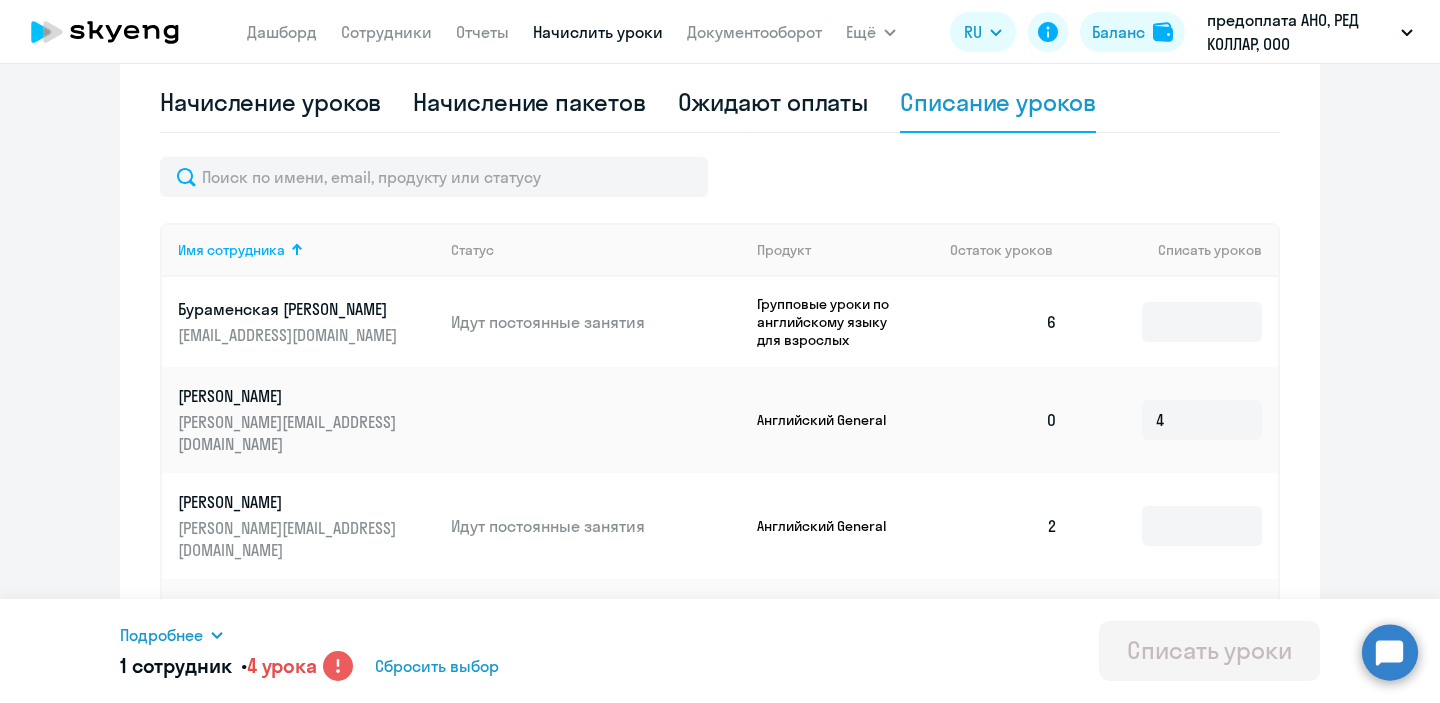 click on "1 сотрудник  •    4 урока
Сбросить выбор" at bounding box center [541, 666] 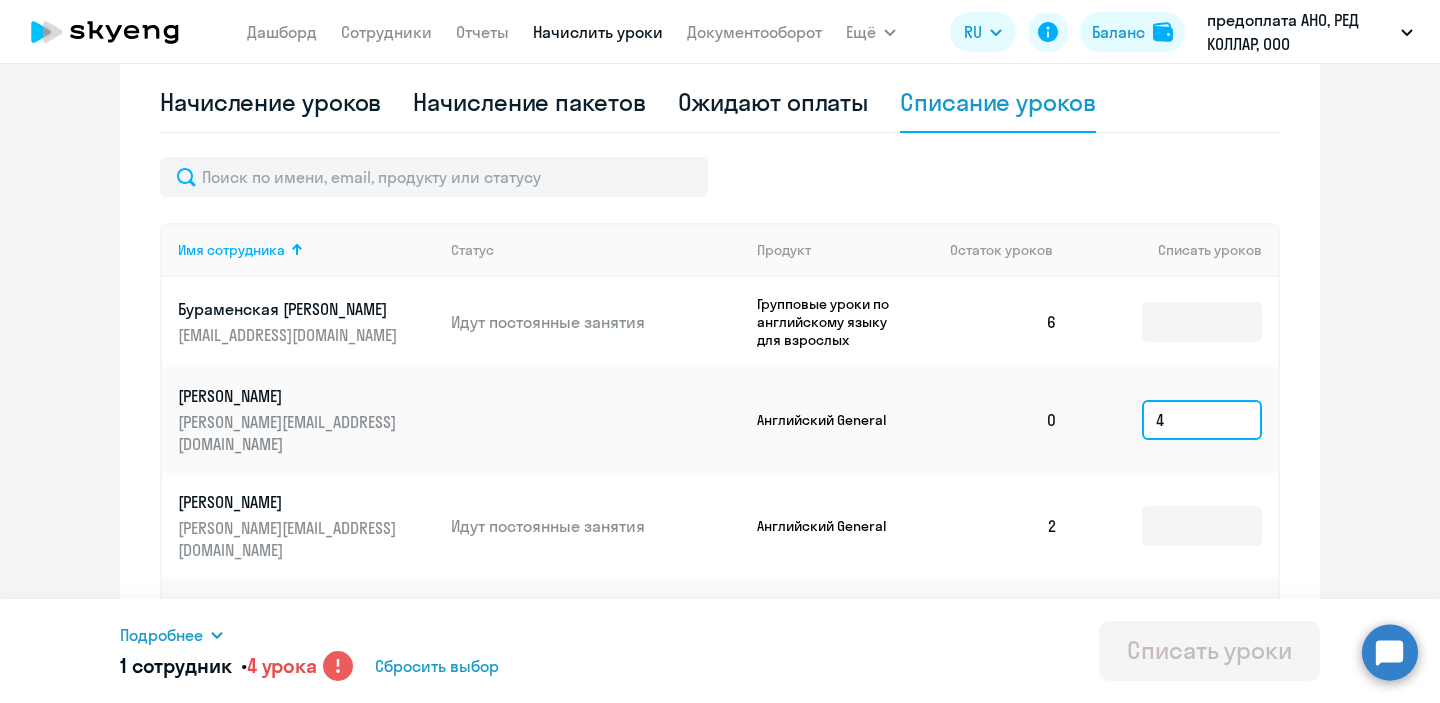 click on "4" 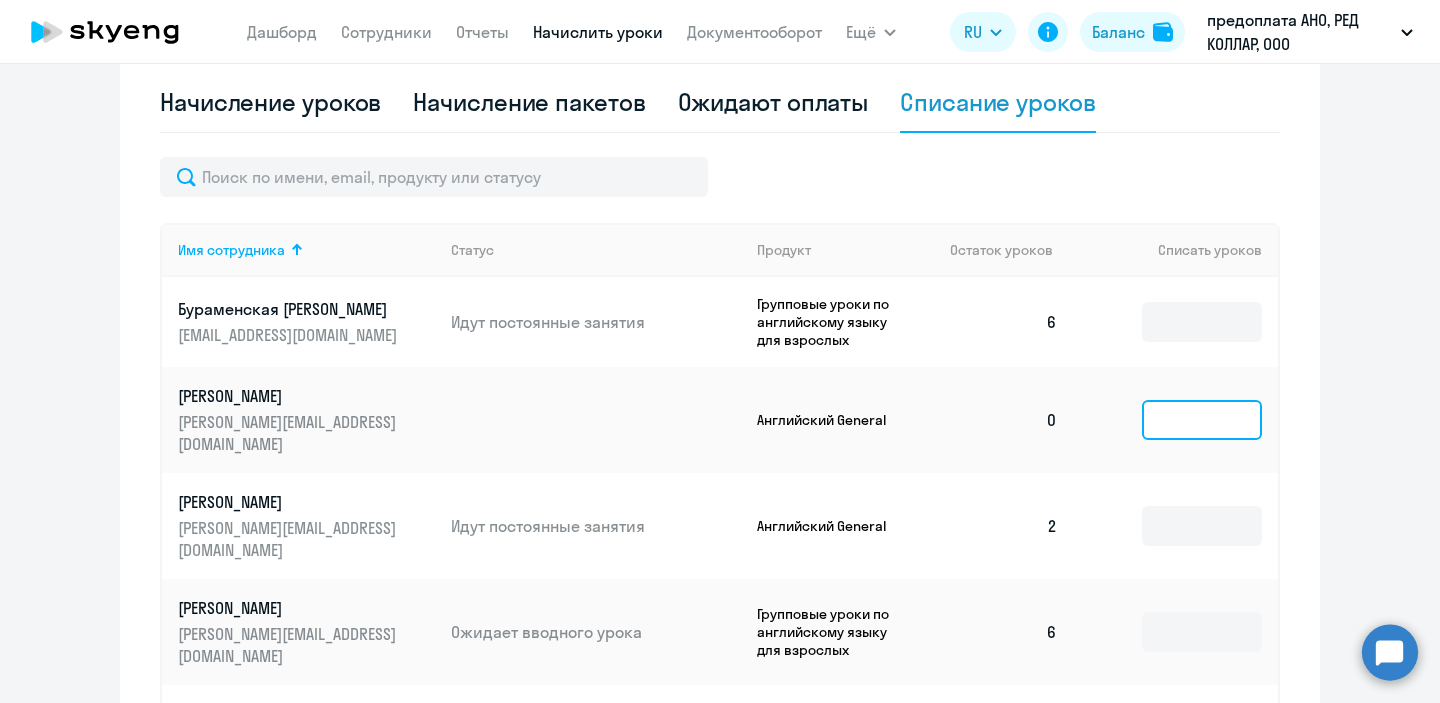 click 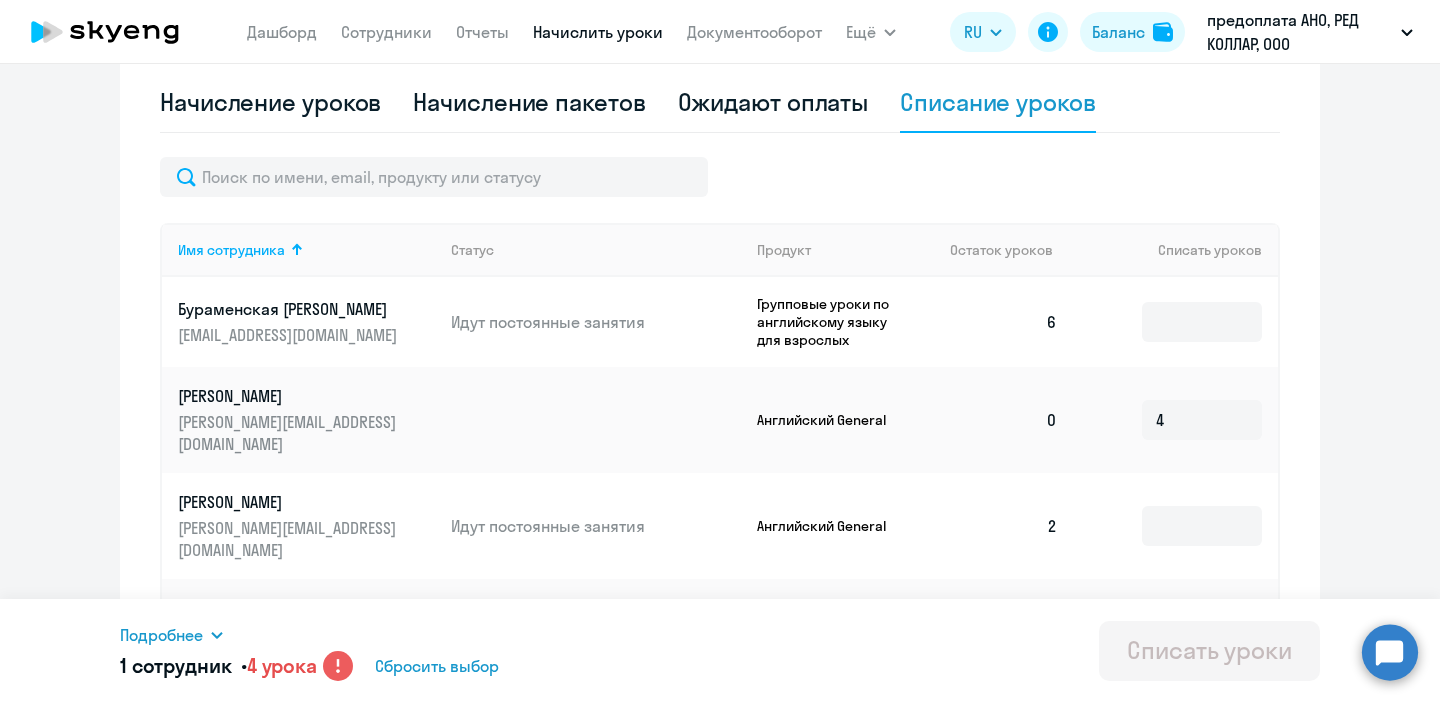 click on "Рекомендуем создать шаблон автоначислений Уроки больше не придётся начислять вручную. Например, можно настроить начисление для сотрудников раз в неделю или месяц, а ещё начисление может автоматически срабатывать, когда баланс сотрудника равен нулю.
Создать шаблон автоначислений
Начисление и списание уроков Начисление уроков Начисление пакетов Ожидают оплаты Списание уроков
Имя сотрудника   Статус   Продукт   Остаток уроков   6   0  4  2   6   6" 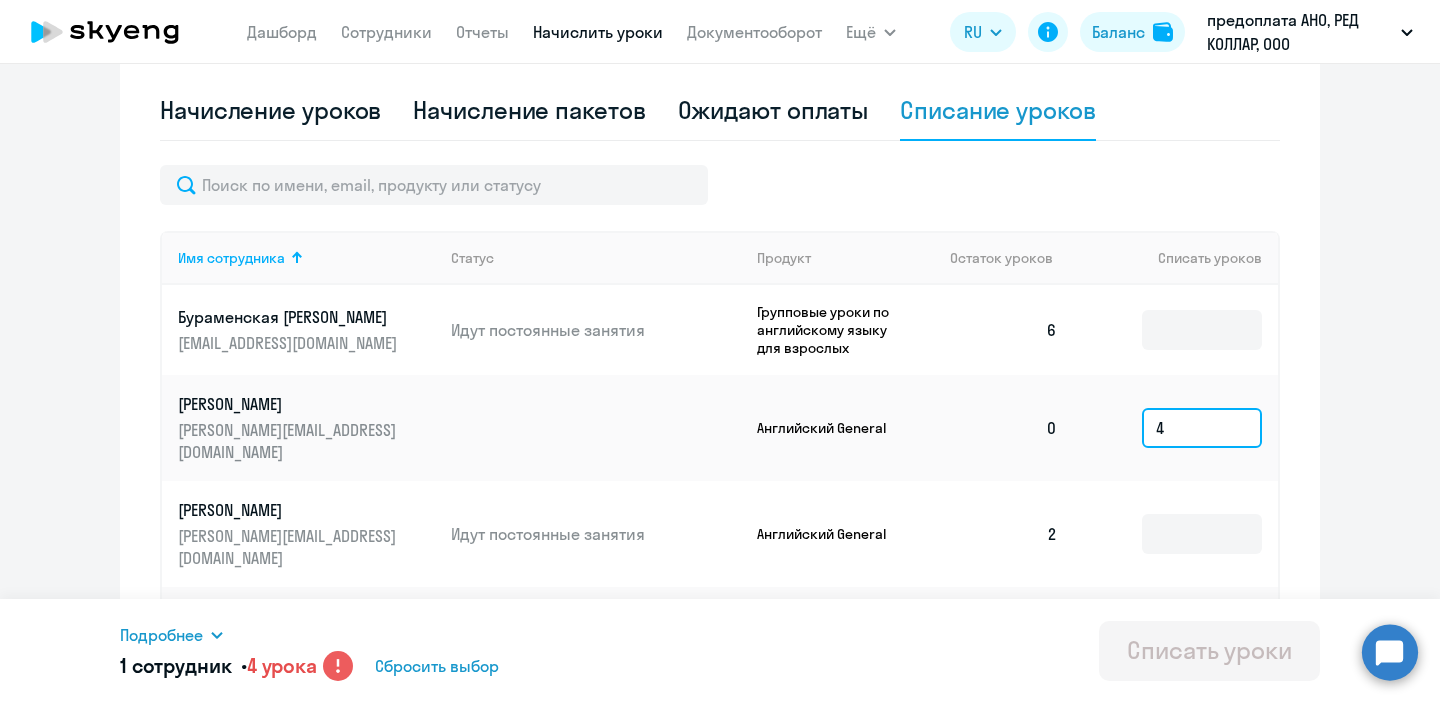 click on "4" 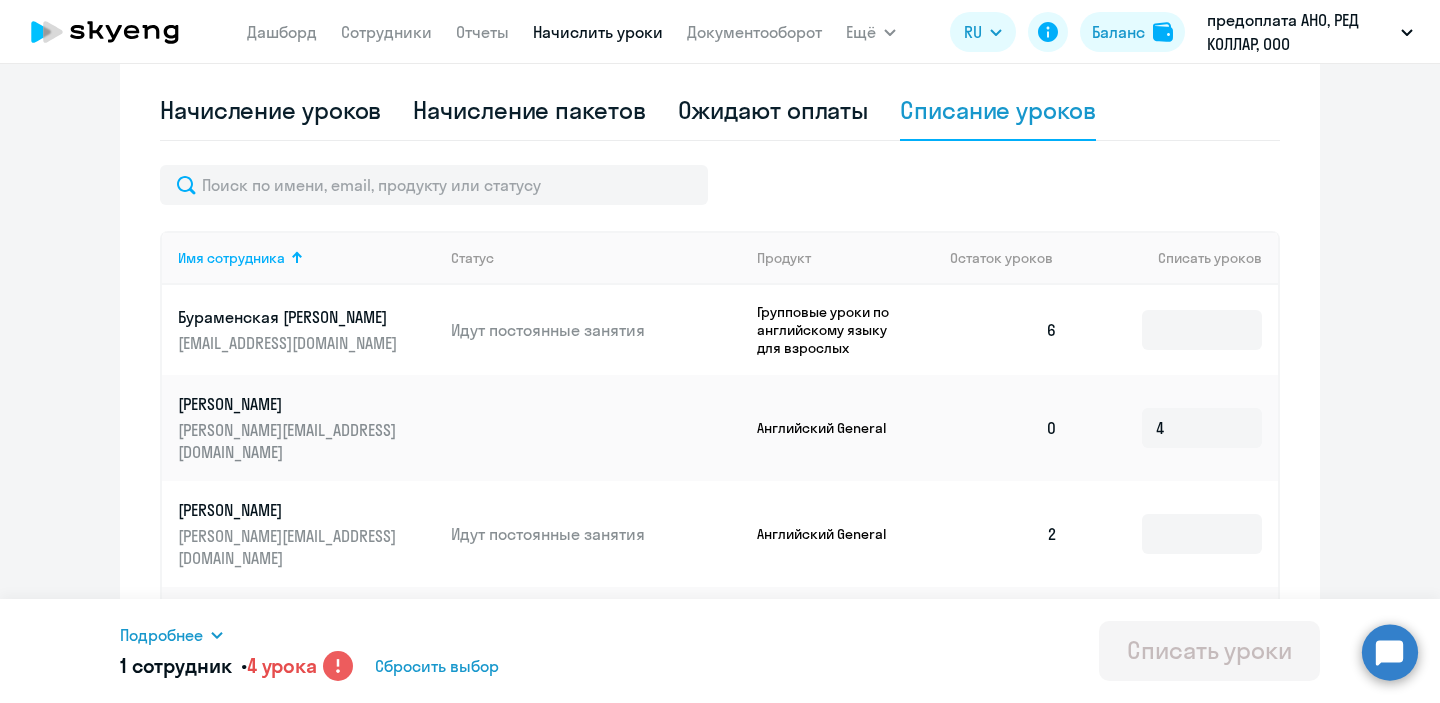 click on "Подробнее" at bounding box center [161, 635] 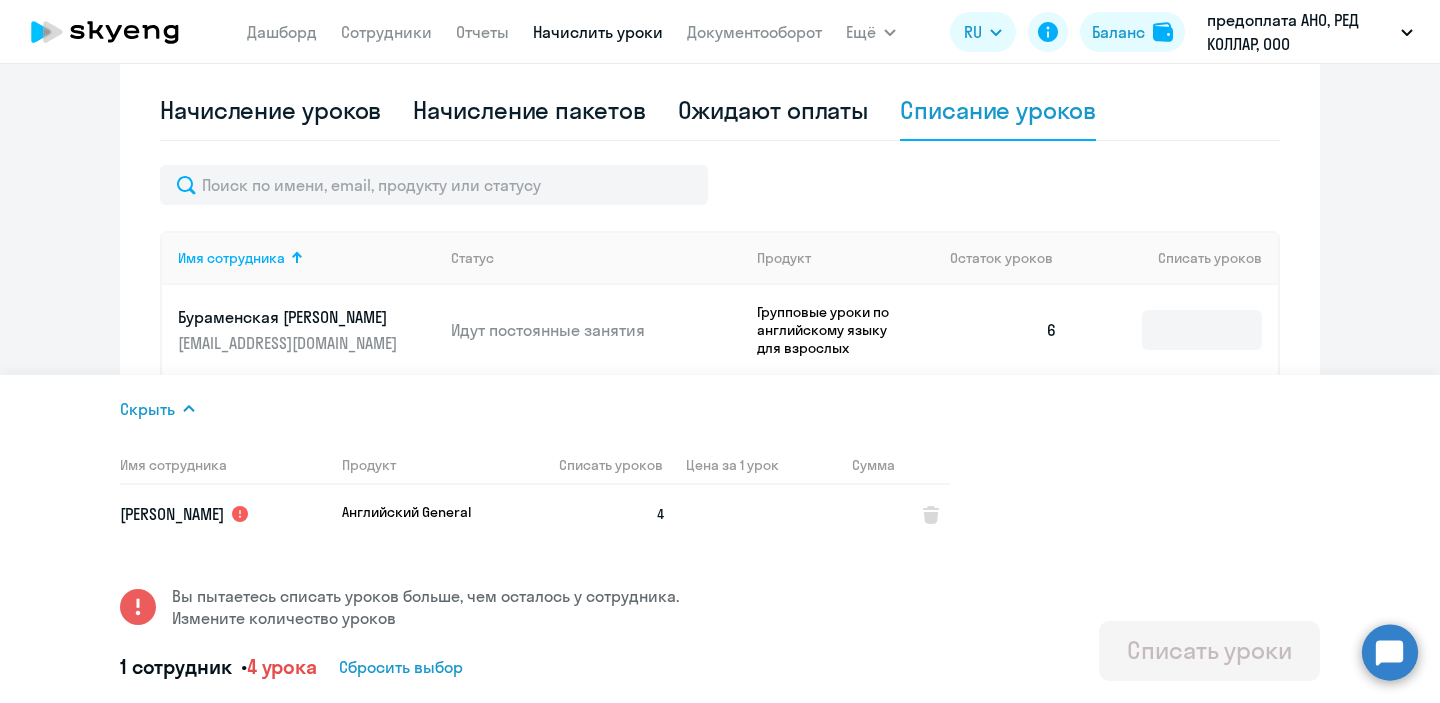 click on "Списать уроков" 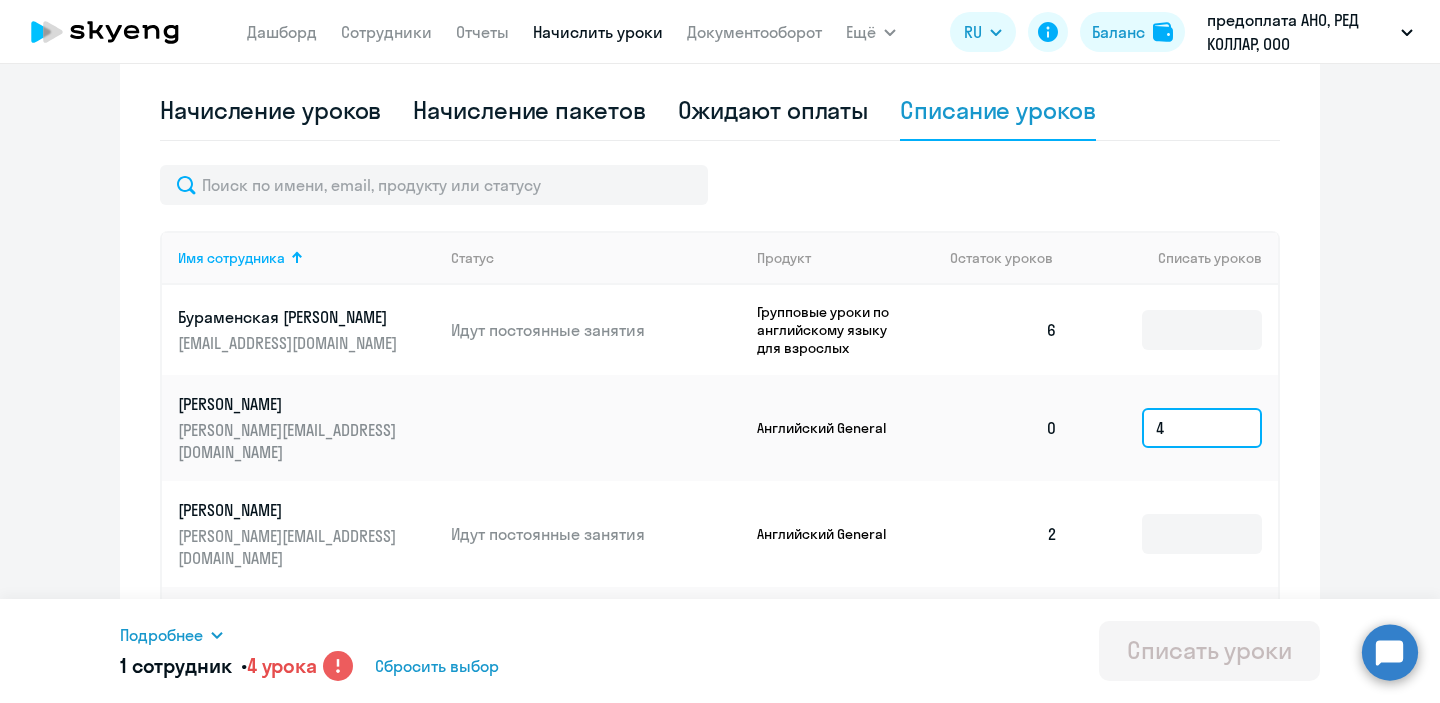 click on "4" 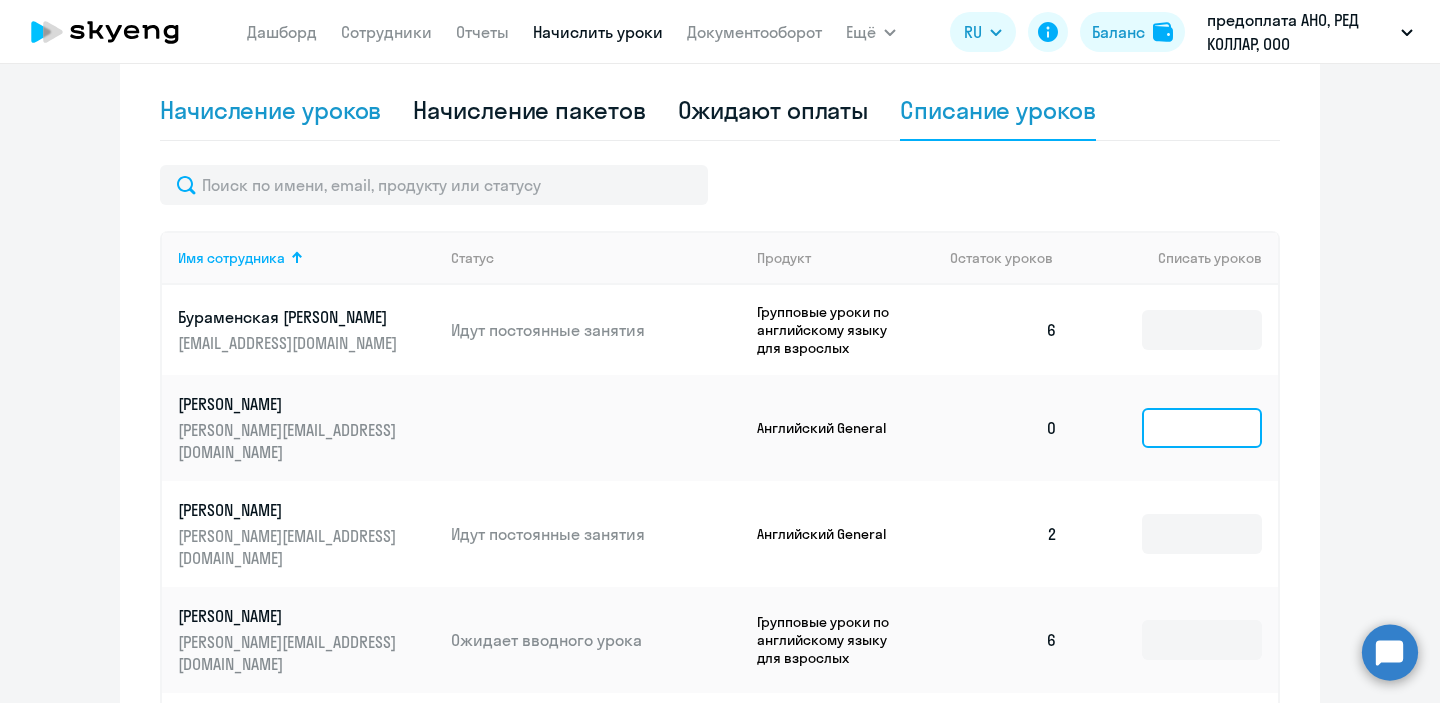 type 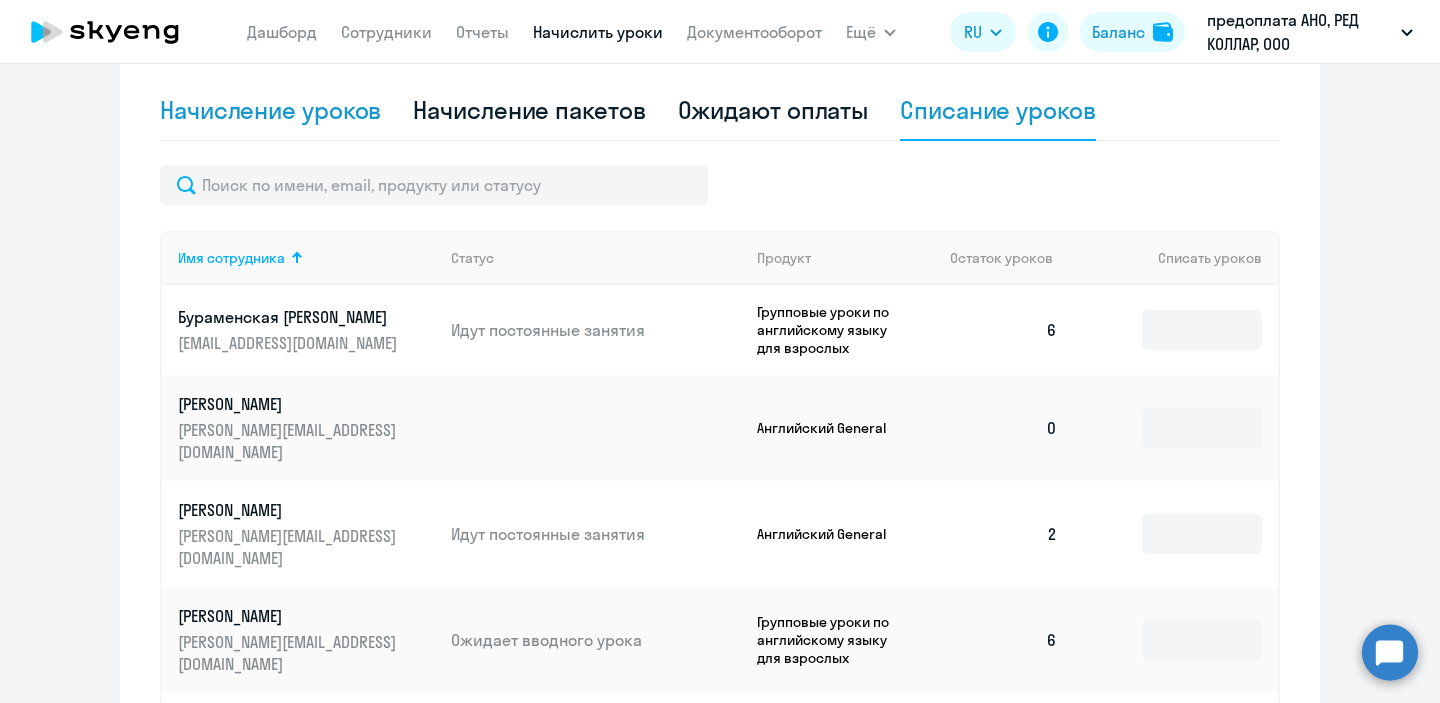 click on "Начисление уроков" 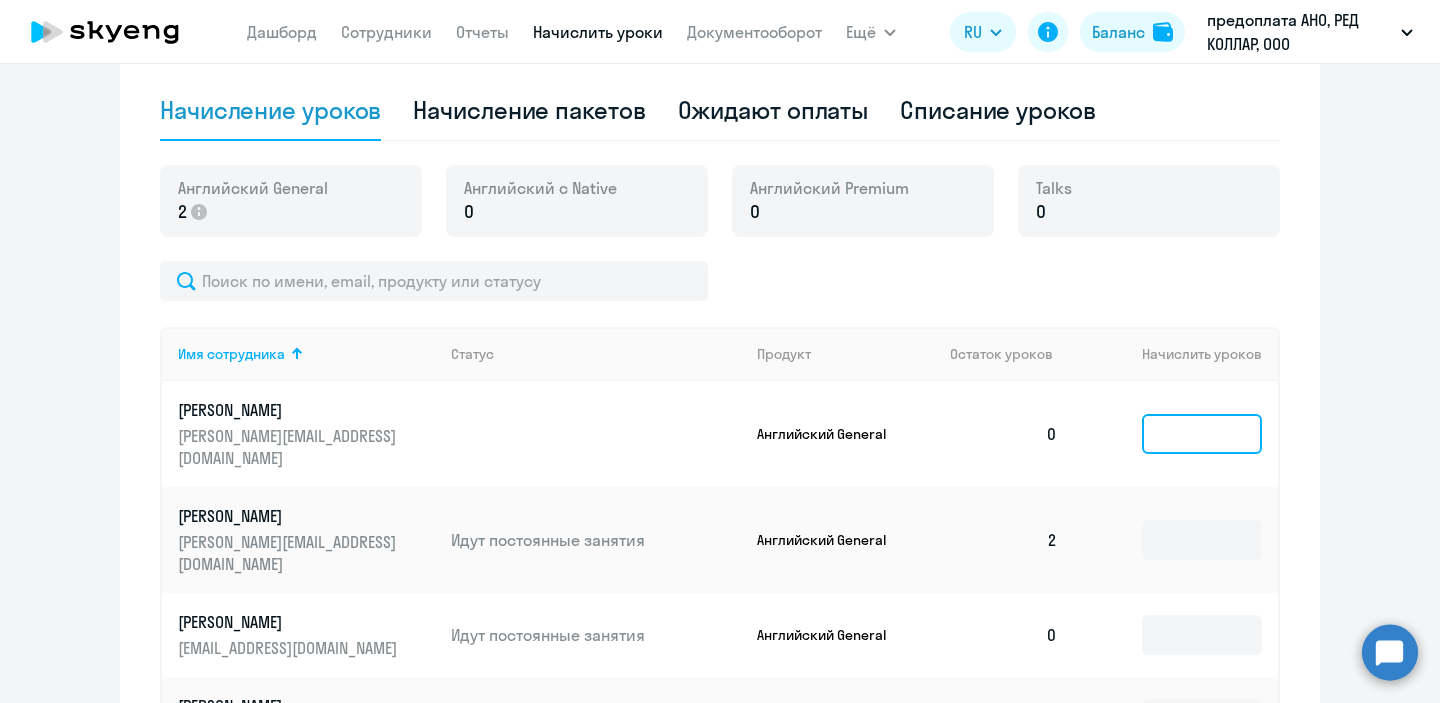 click 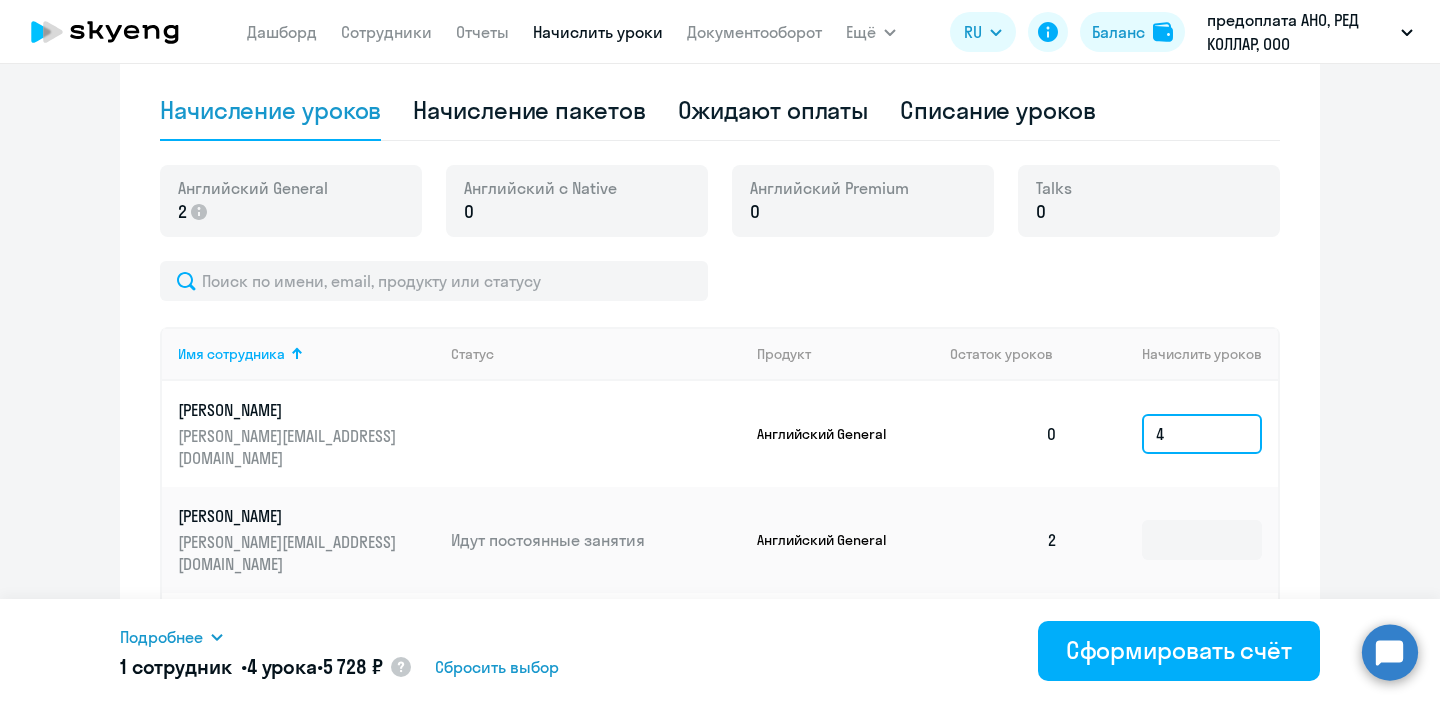type on "4" 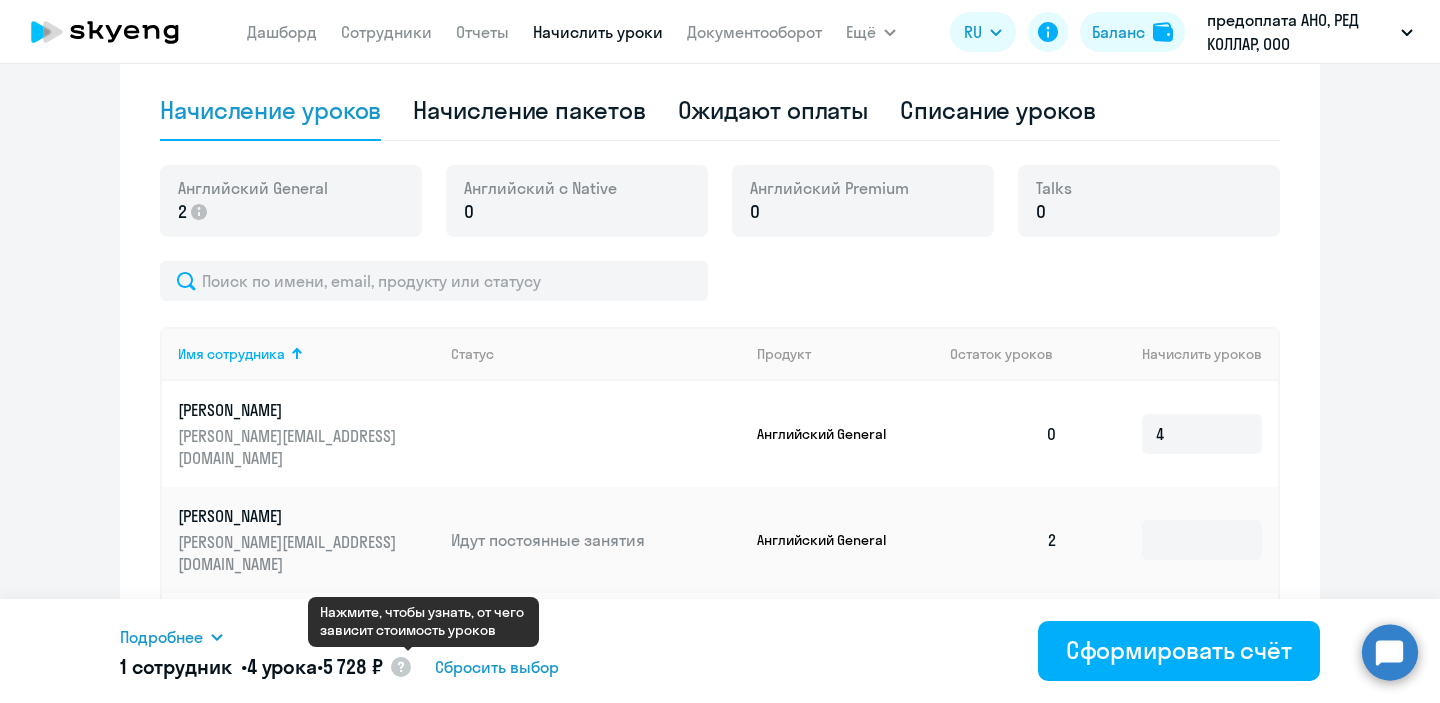 click 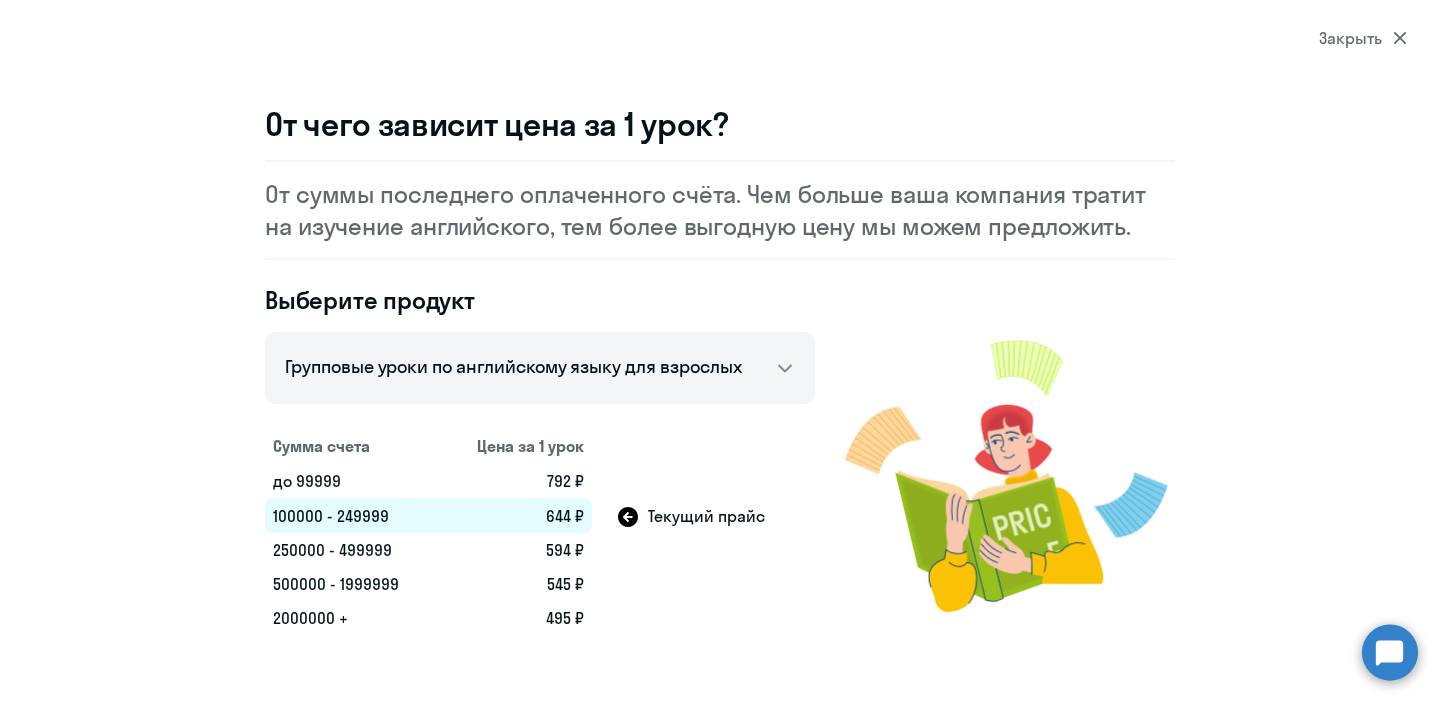 scroll, scrollTop: 0, scrollLeft: 0, axis: both 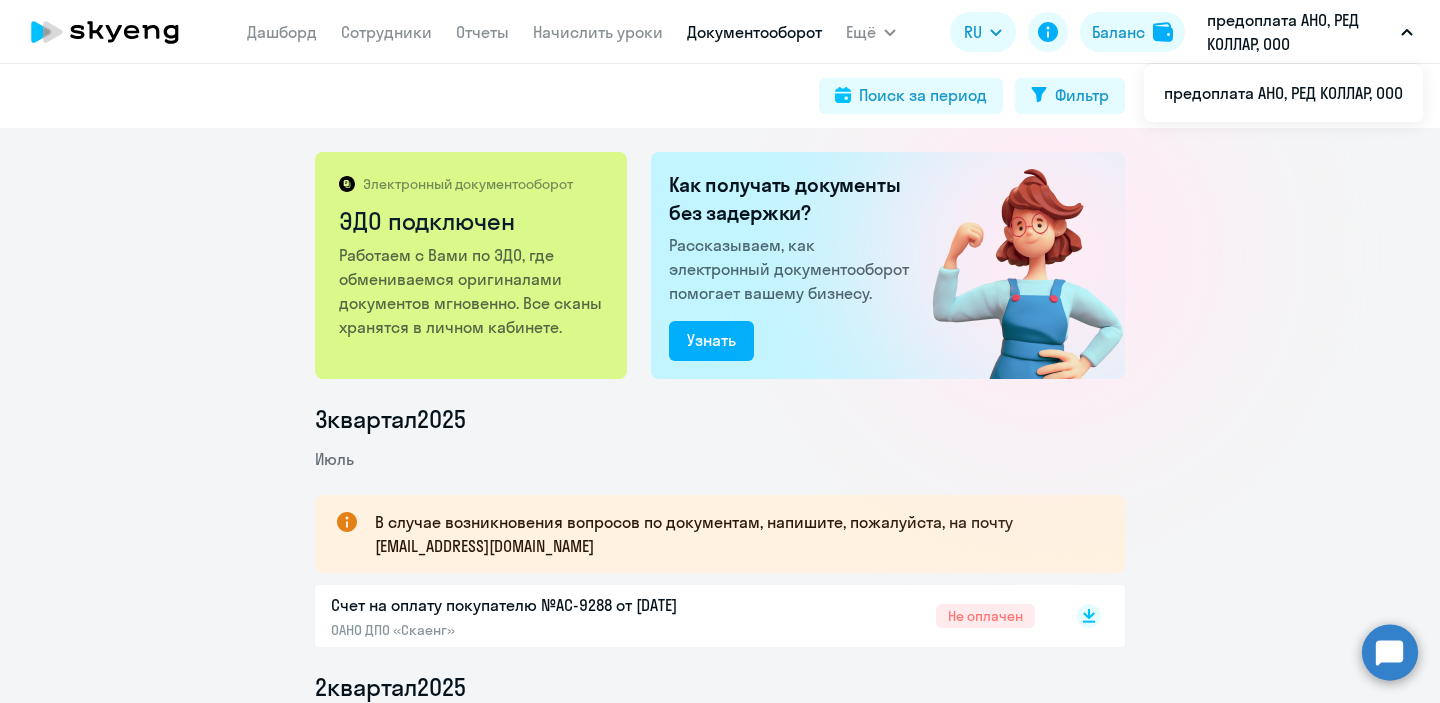 click on "[PERSON_NAME]
Отчеты
Начислить уроки
Документооборот" 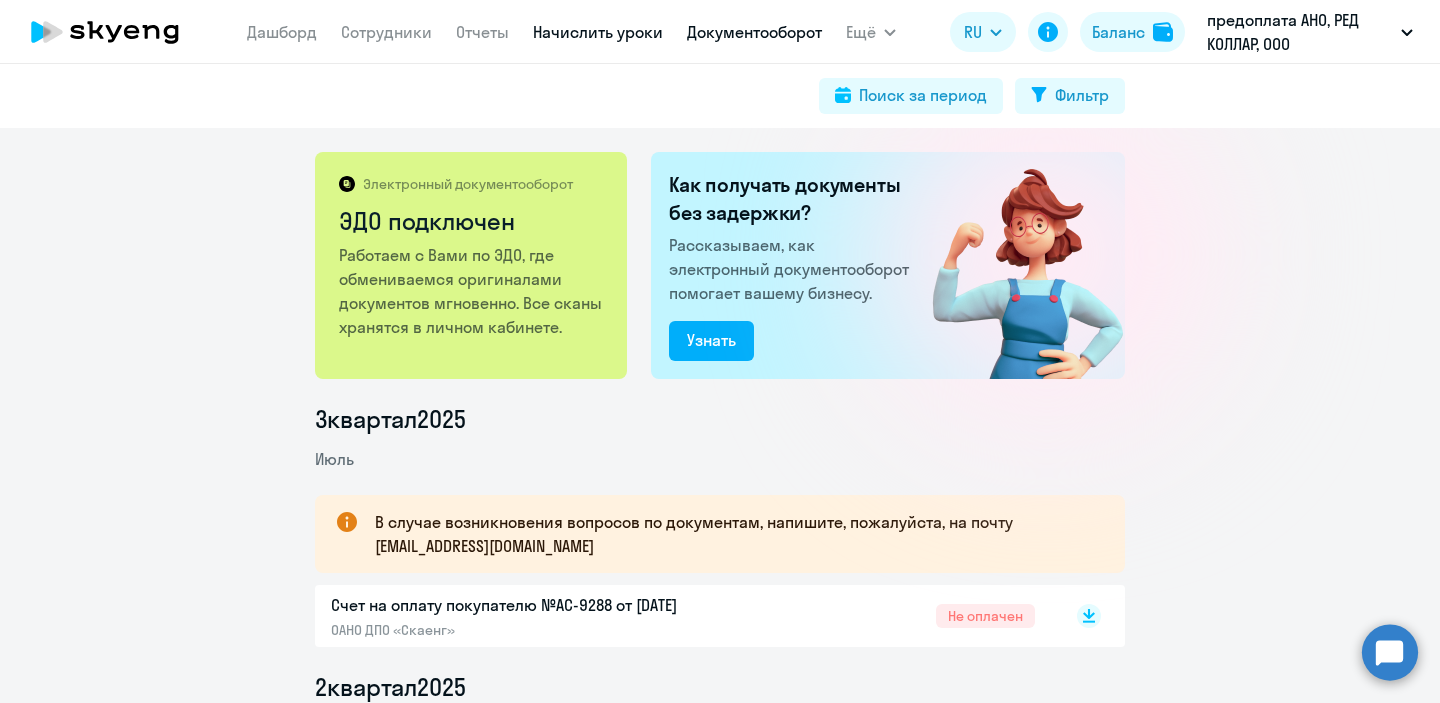 click on "Начислить уроки" at bounding box center [598, 32] 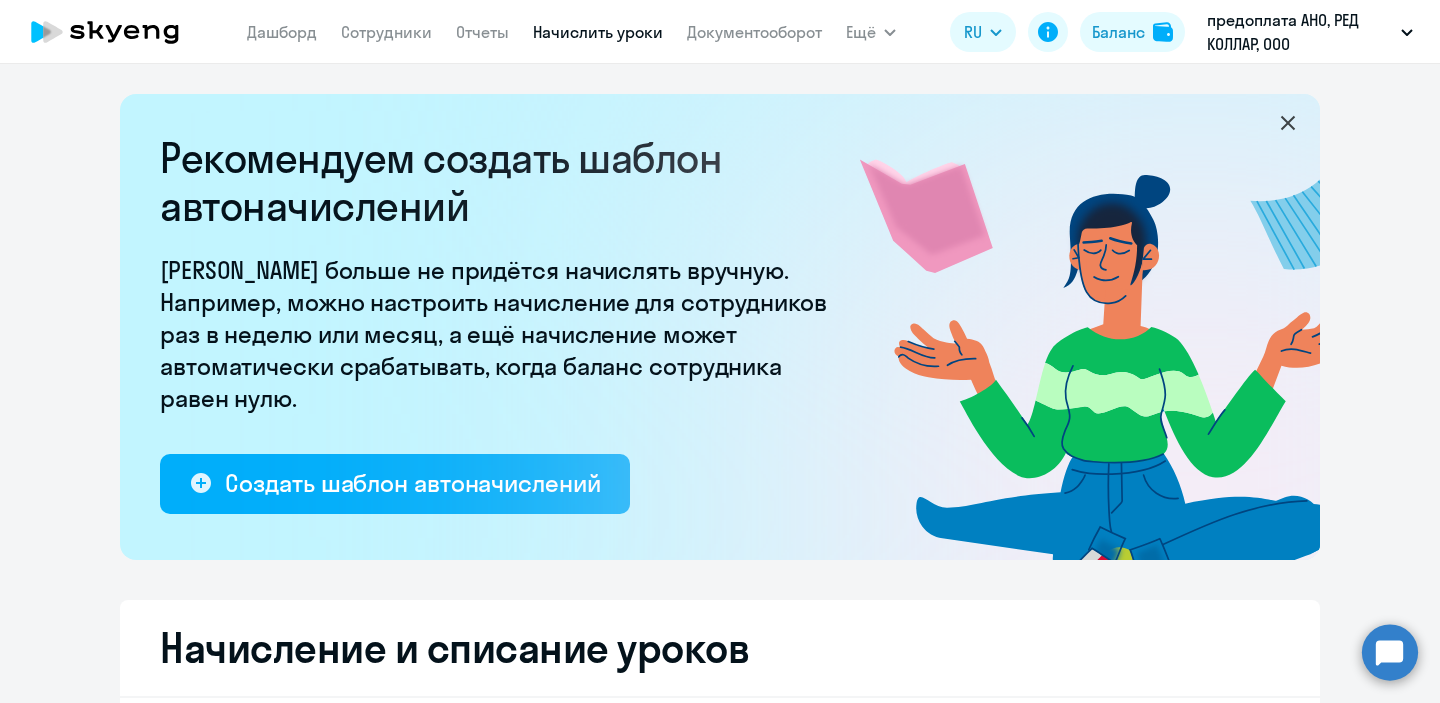 select on "10" 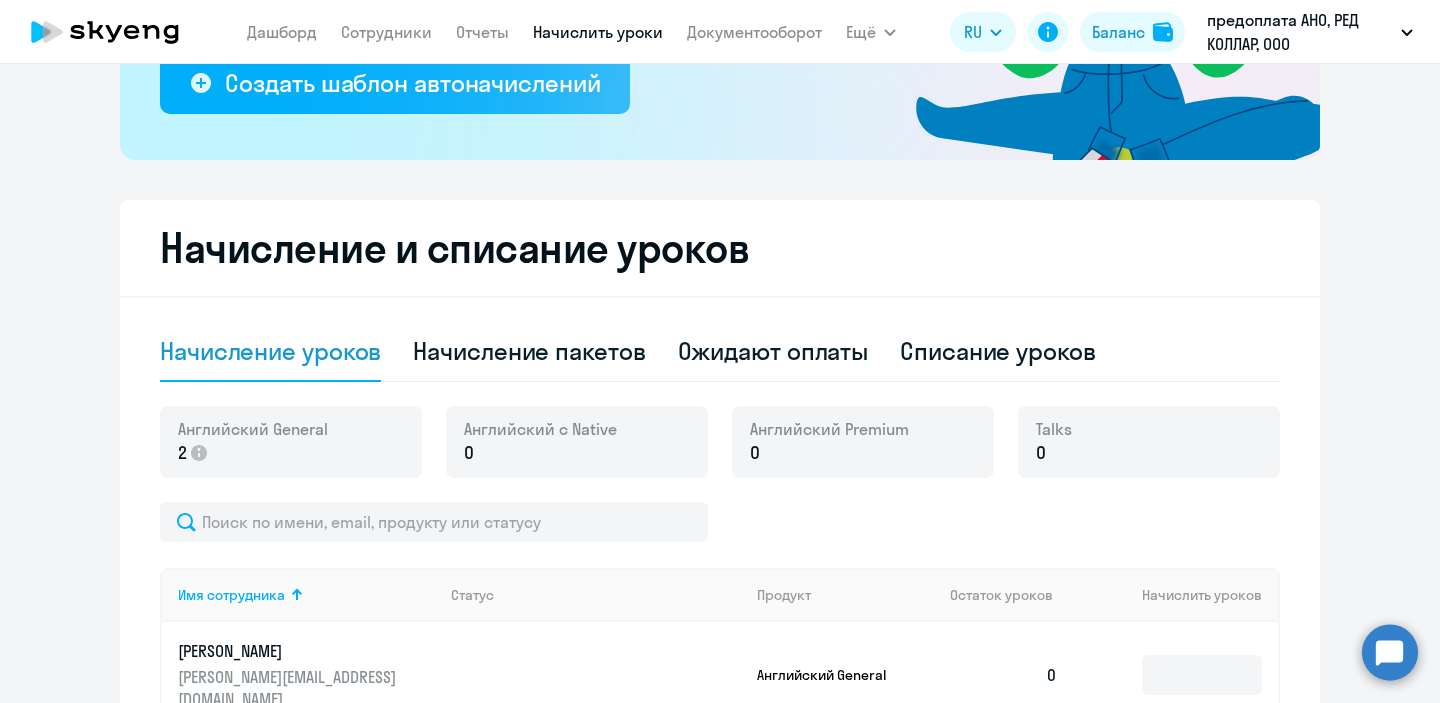 scroll, scrollTop: 482, scrollLeft: 0, axis: vertical 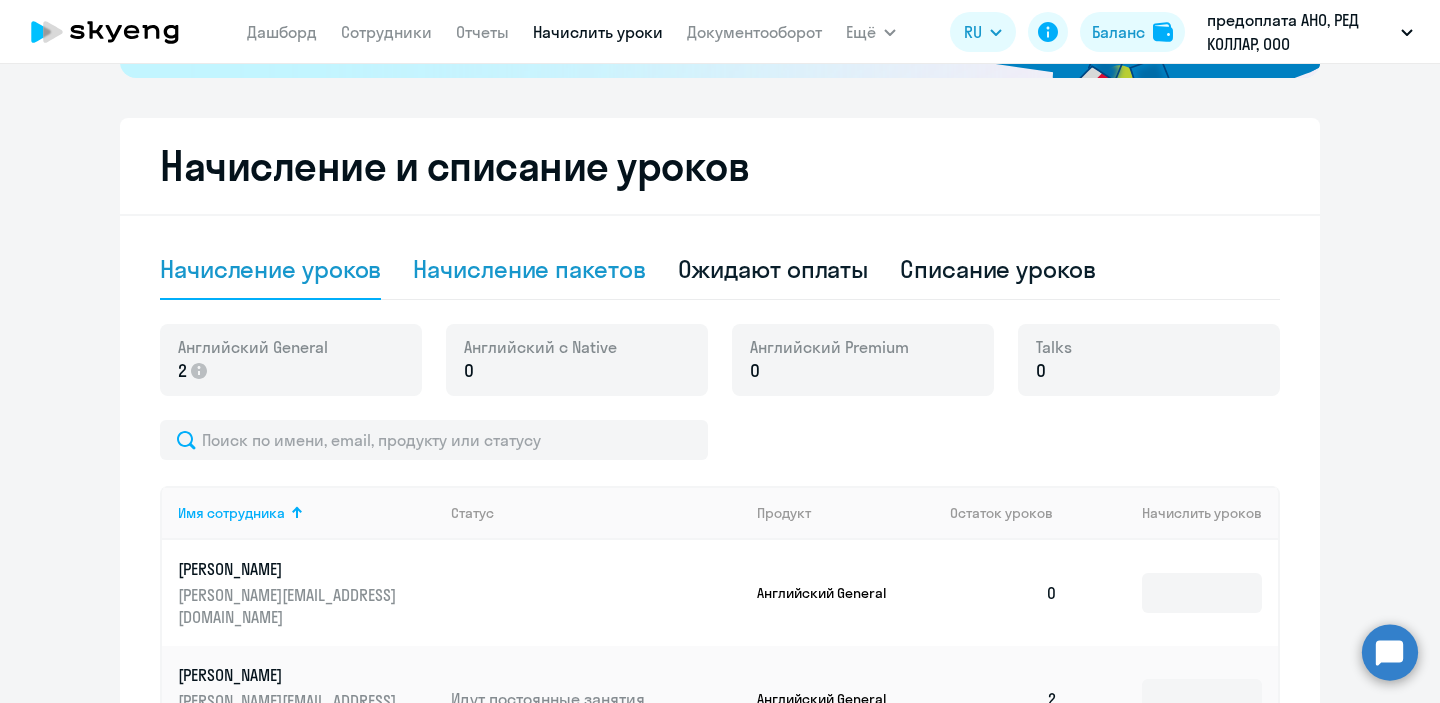 click on "Начисление пакетов" 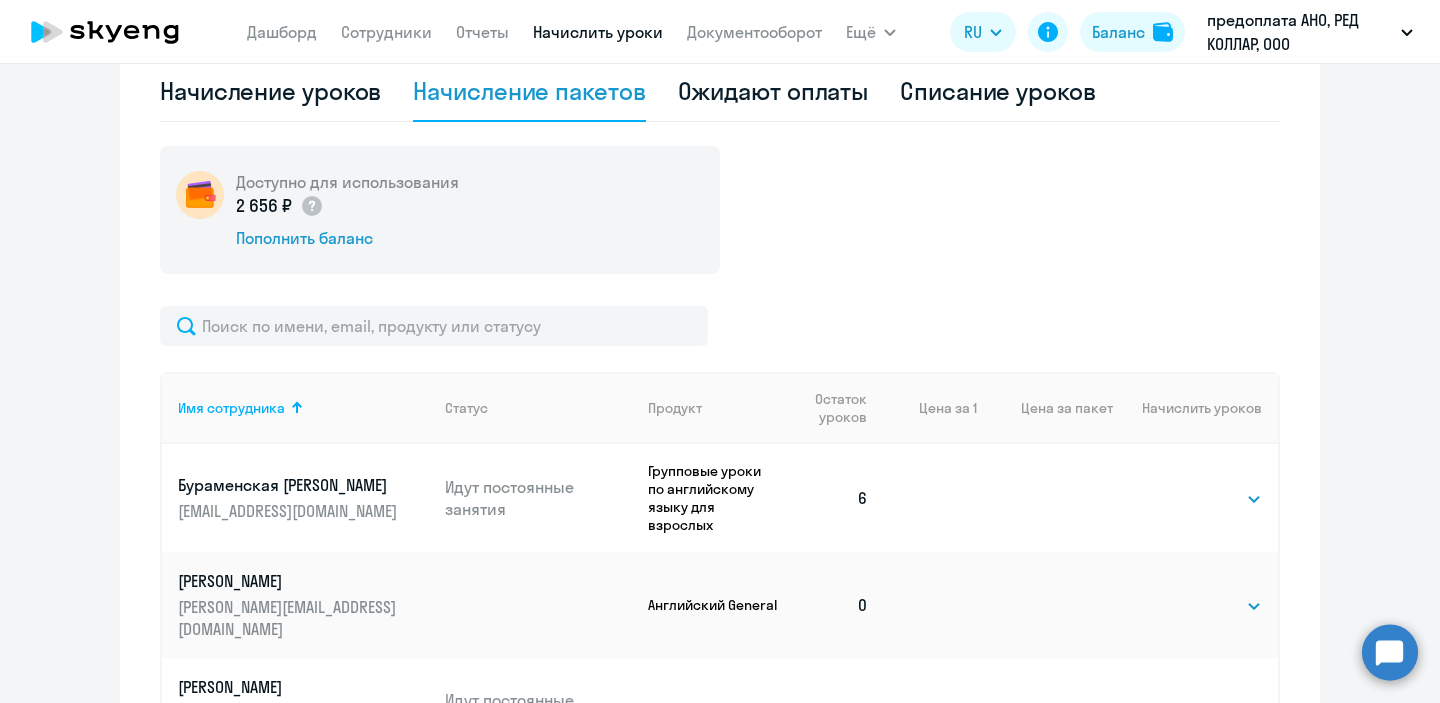 scroll, scrollTop: 636, scrollLeft: 0, axis: vertical 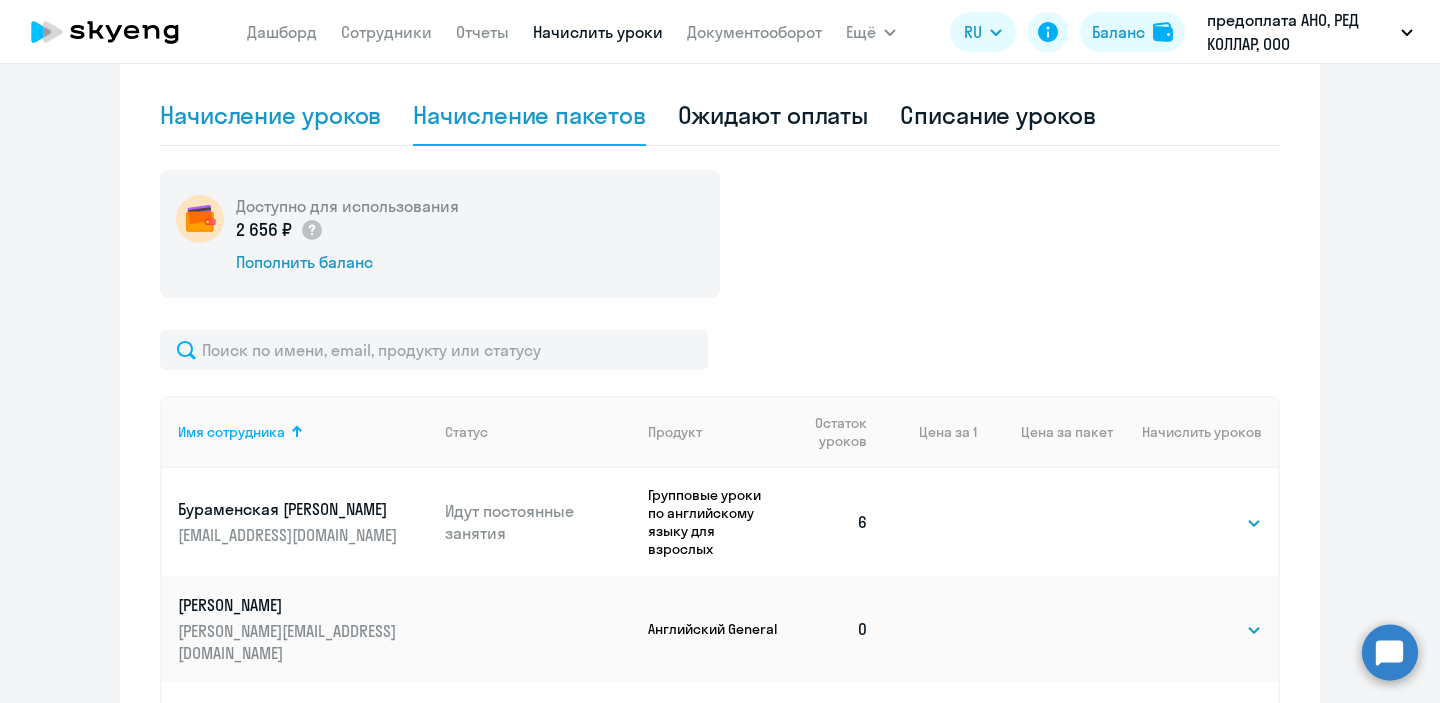 click on "Начисление уроков" 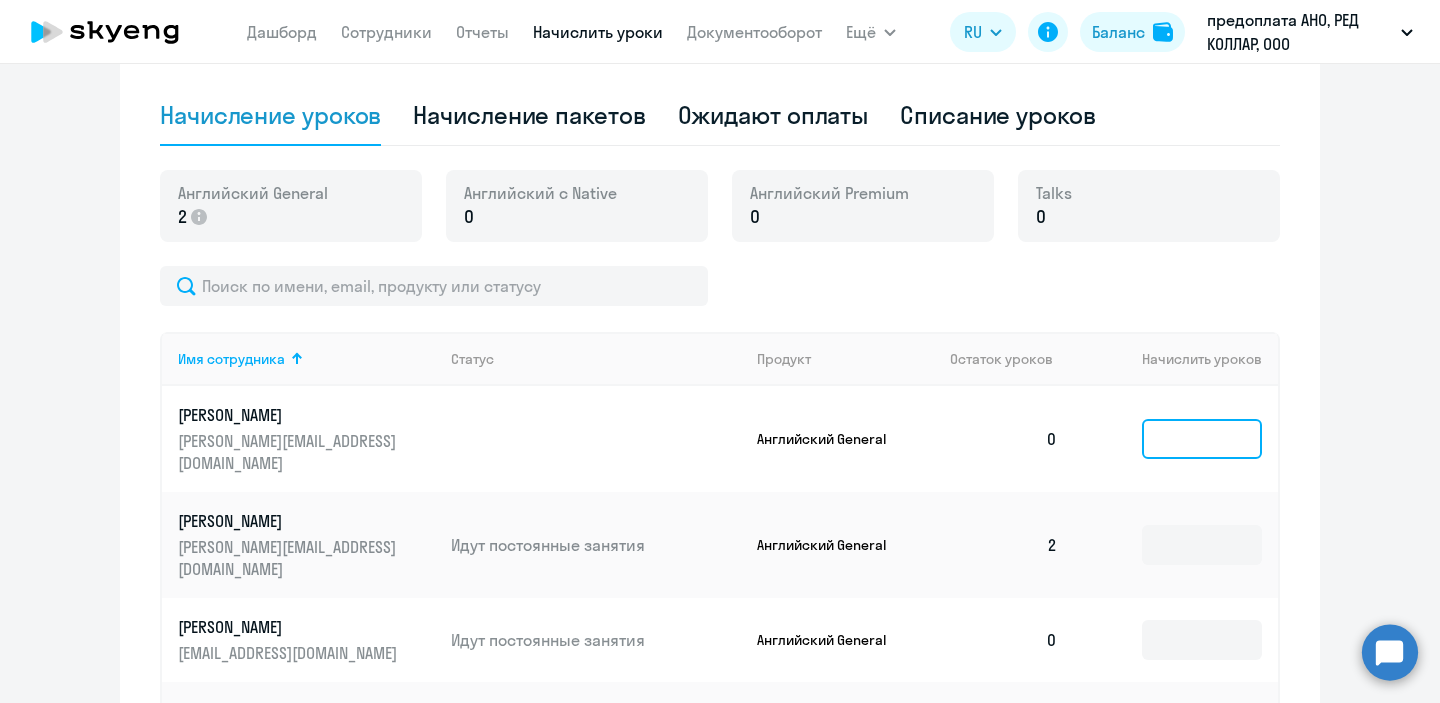 click 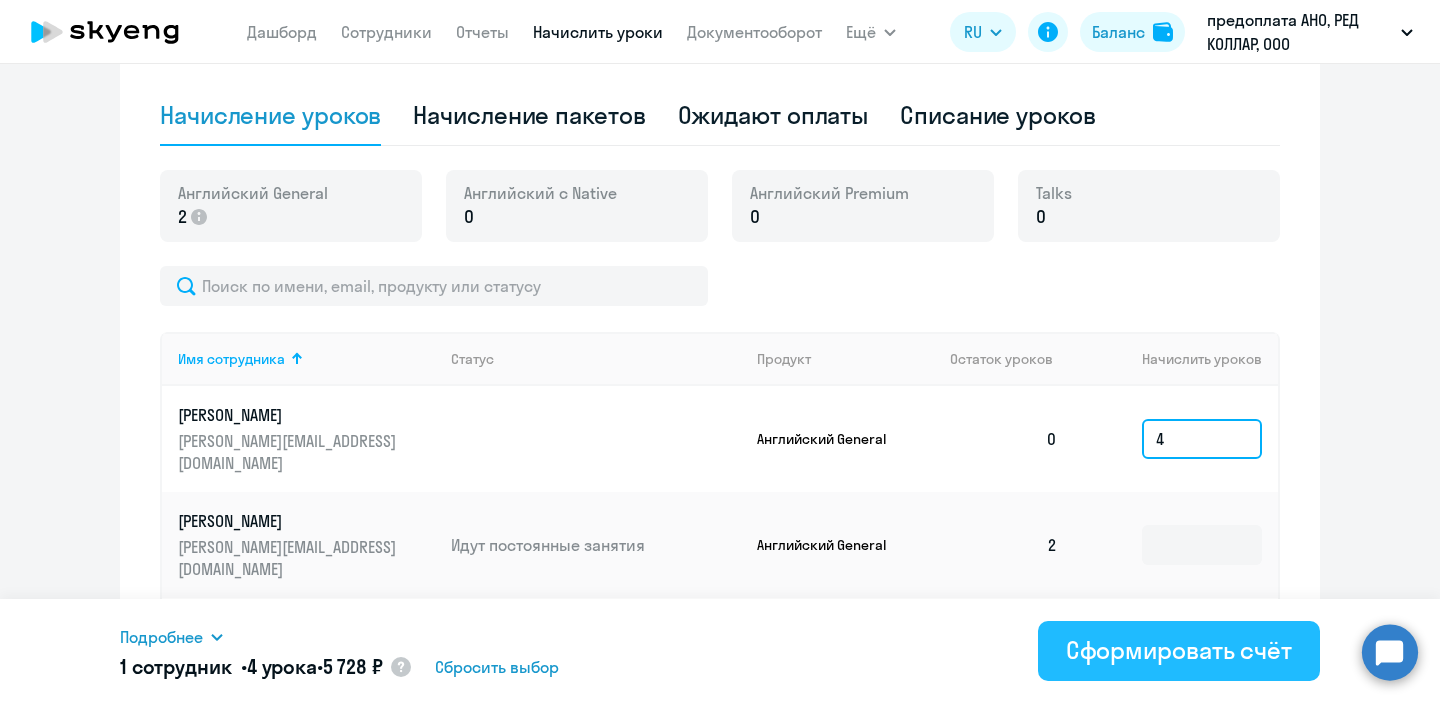 type on "4" 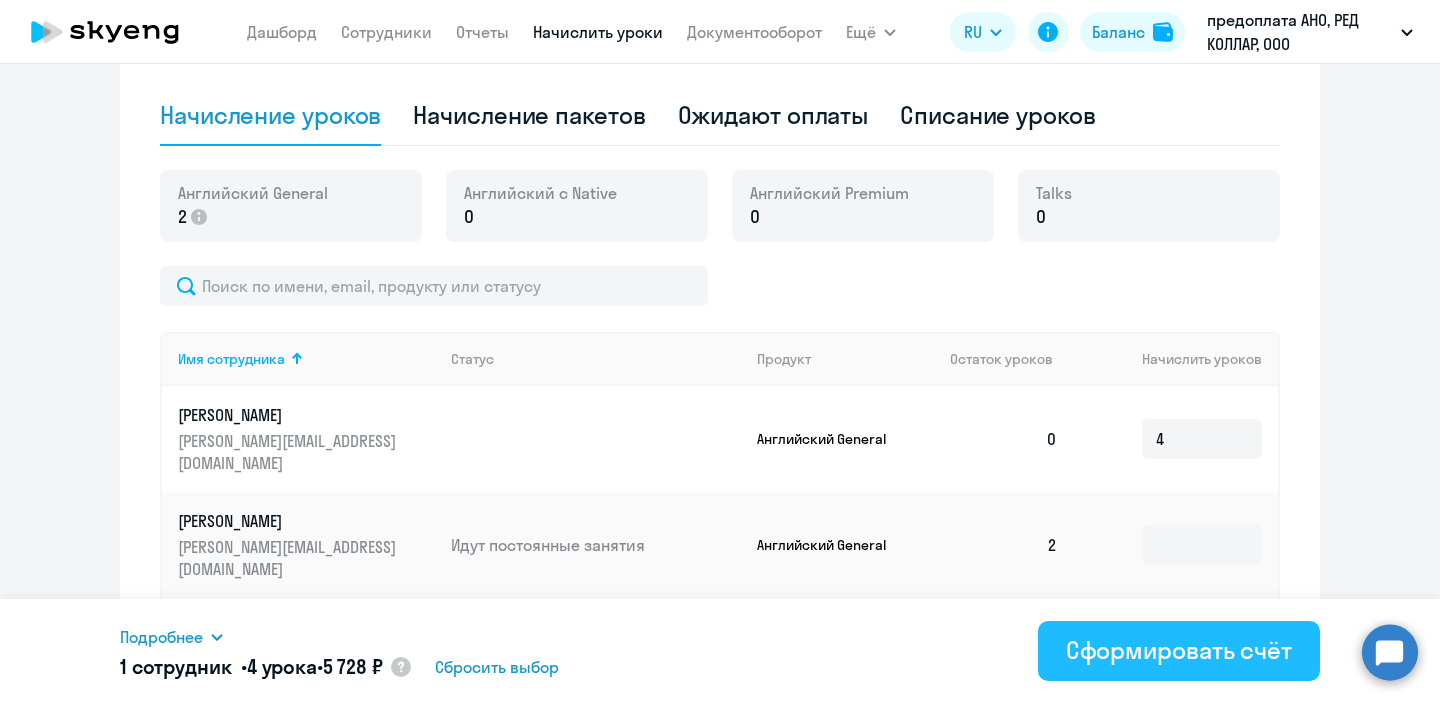 click on "Сформировать счёт" at bounding box center (1179, 650) 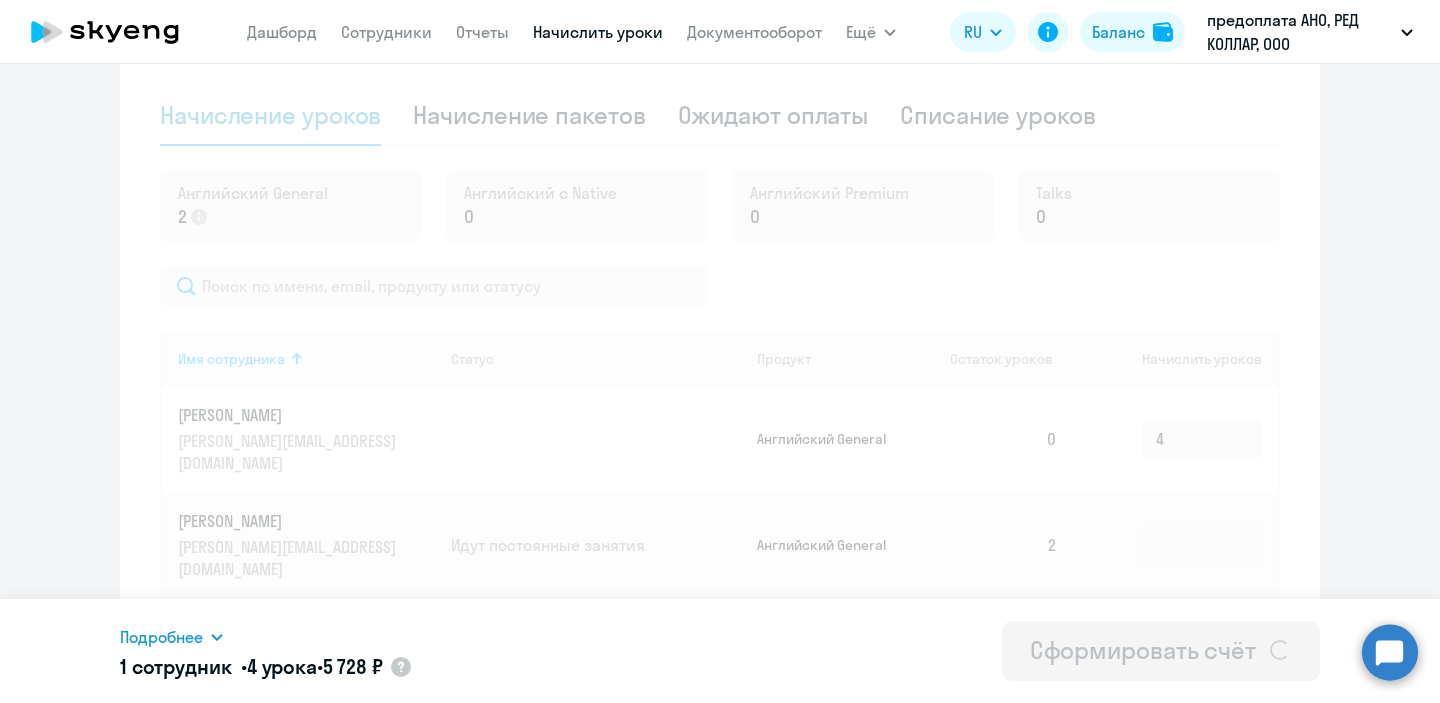 type 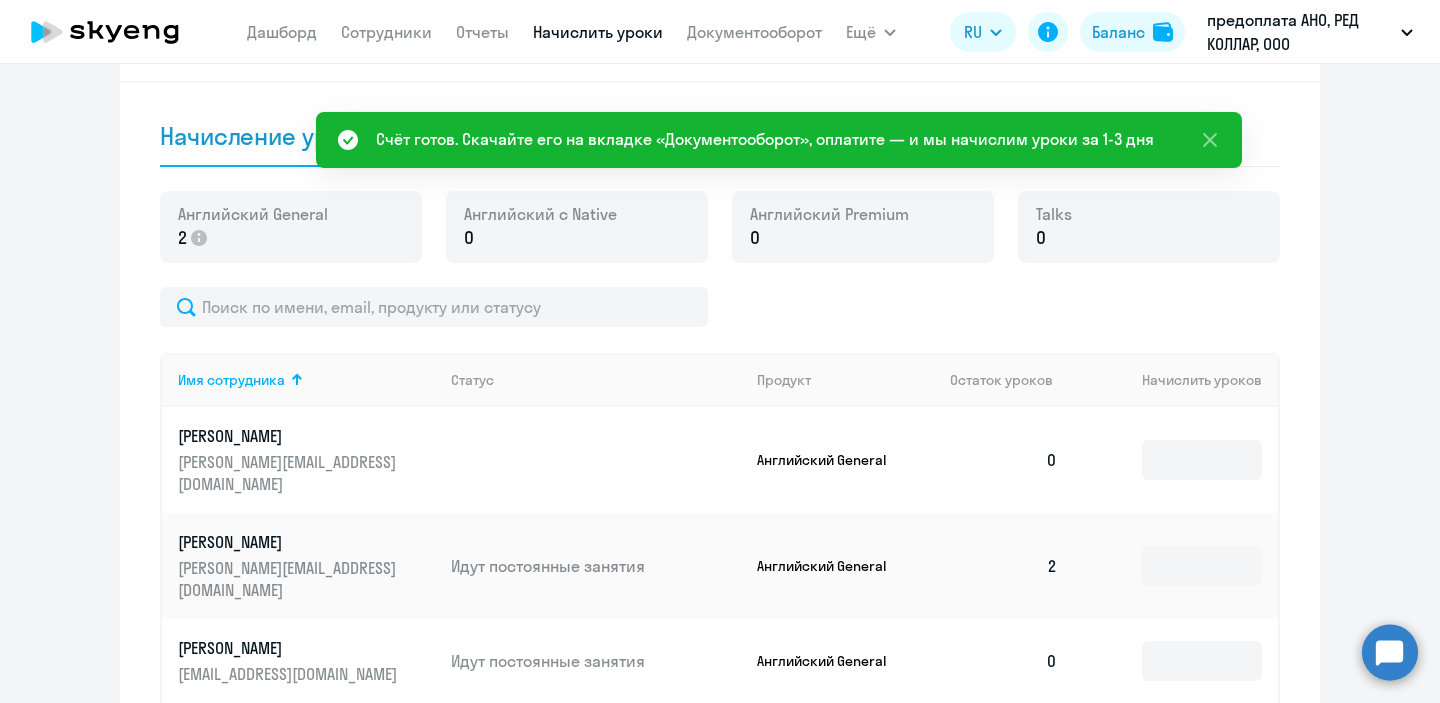 scroll, scrollTop: 590, scrollLeft: 0, axis: vertical 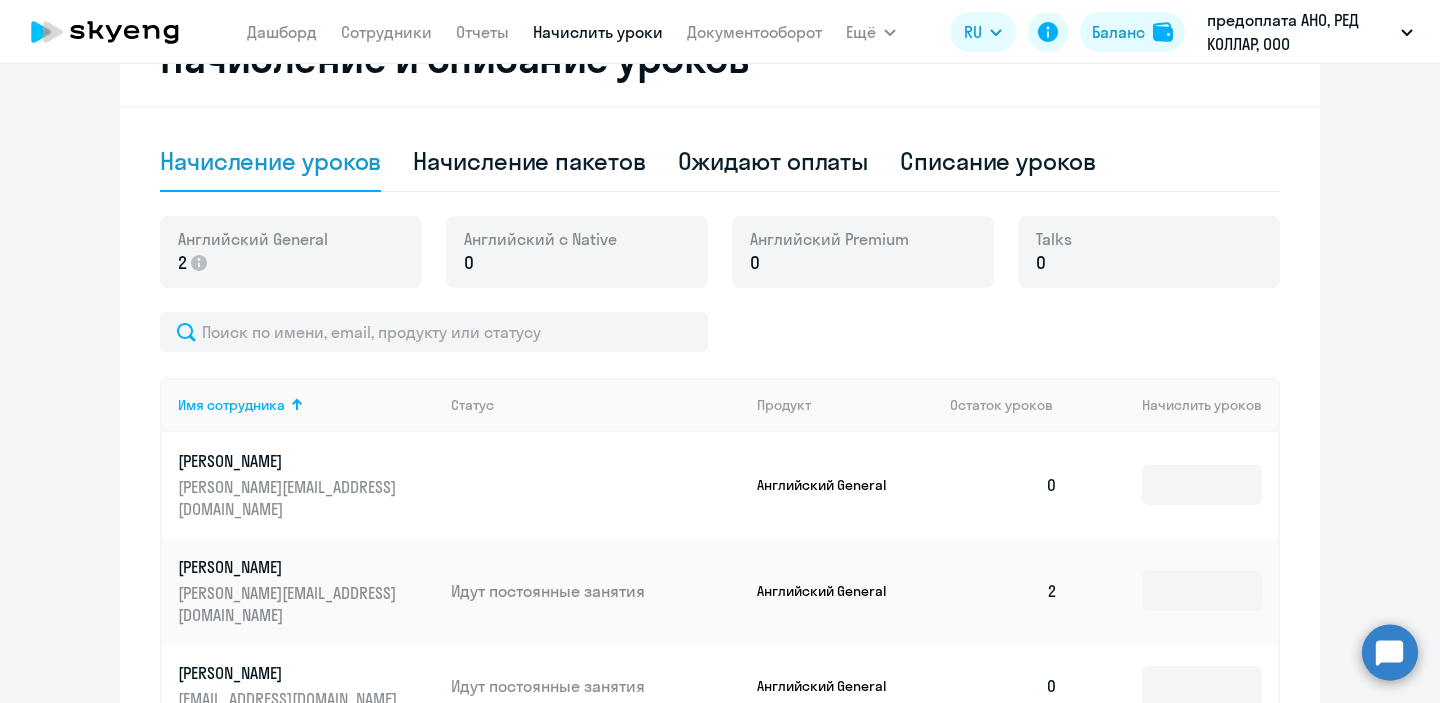click on "Начислить уроки" at bounding box center [598, 32] 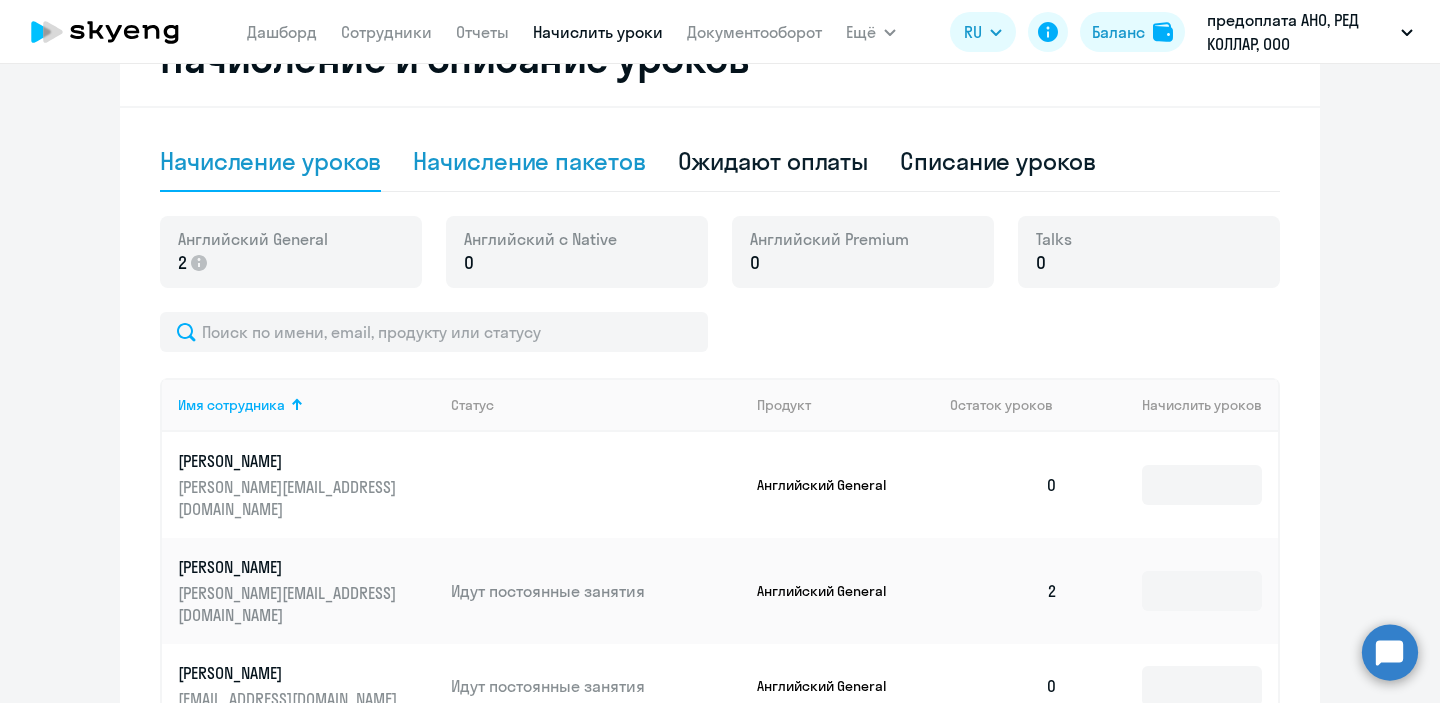 click on "Начисление пакетов" 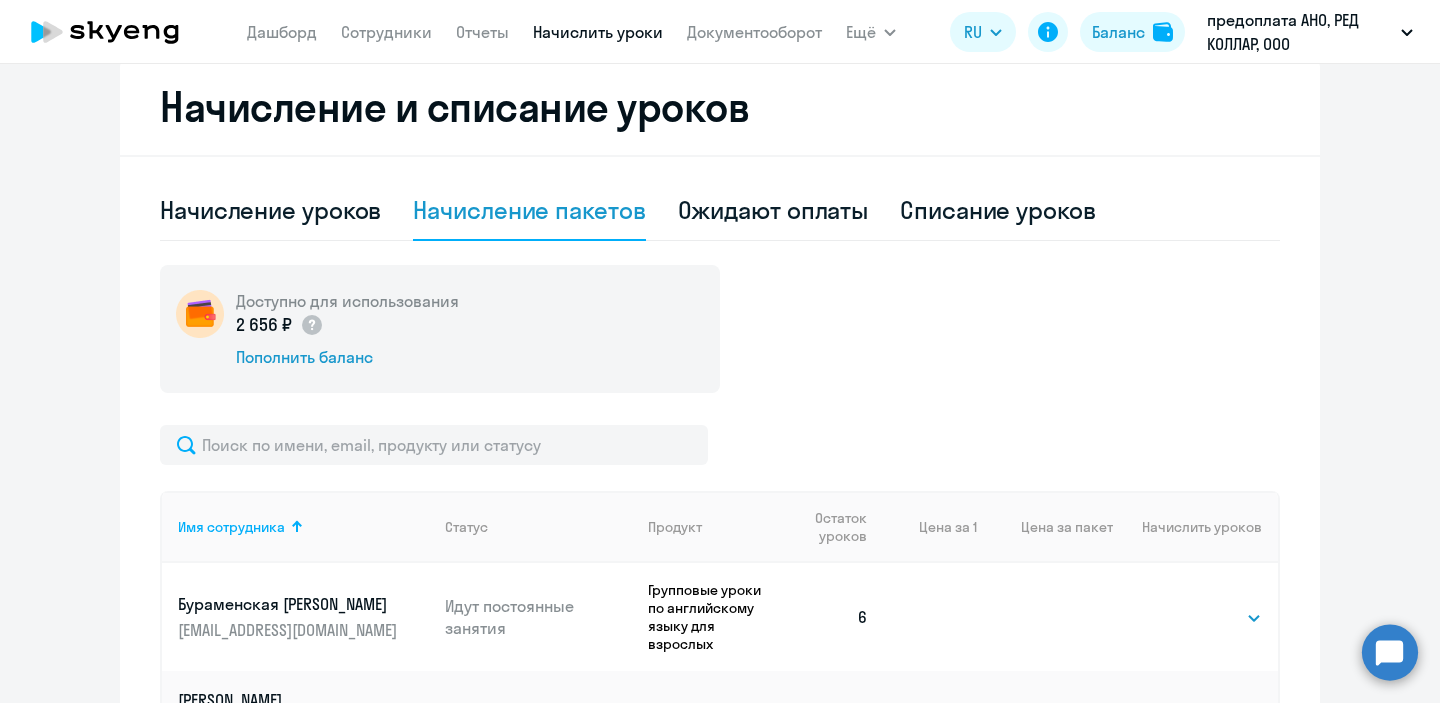 scroll, scrollTop: 513, scrollLeft: 0, axis: vertical 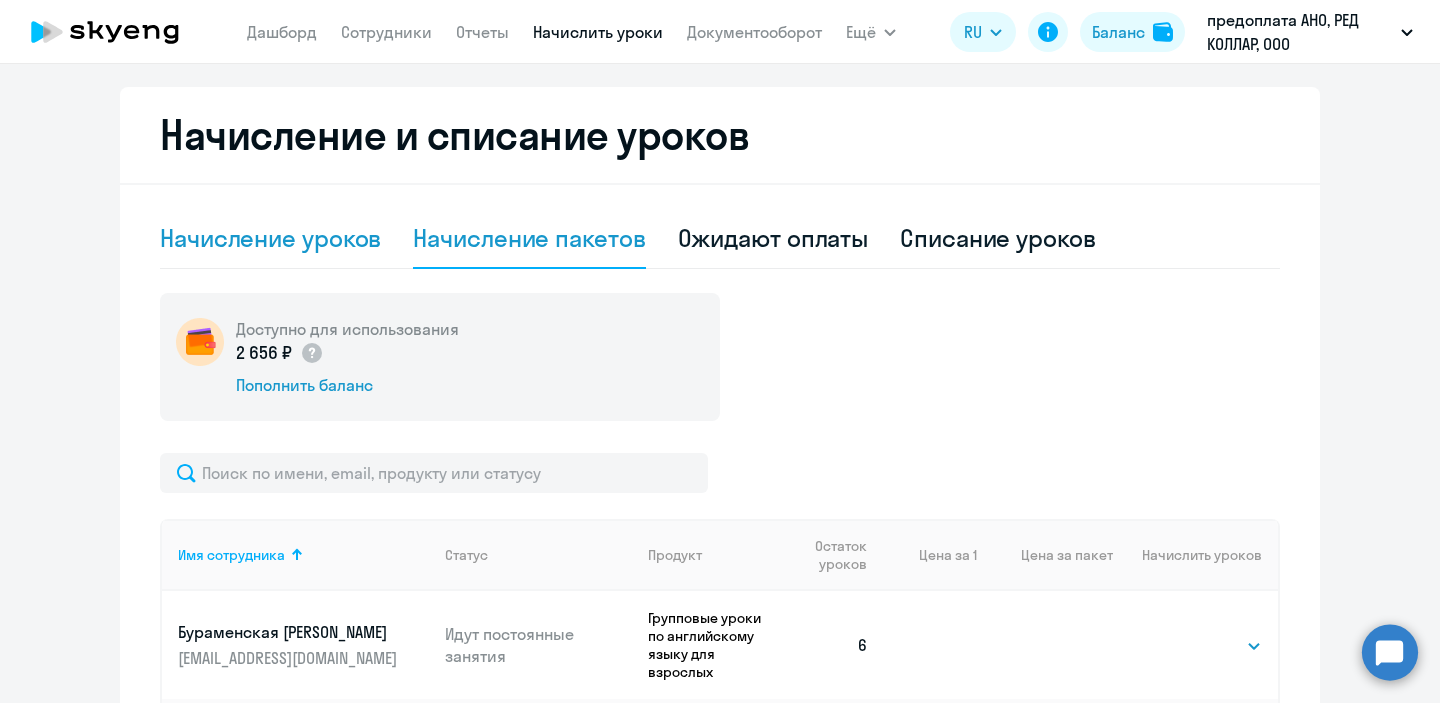 click on "Начисление уроков" 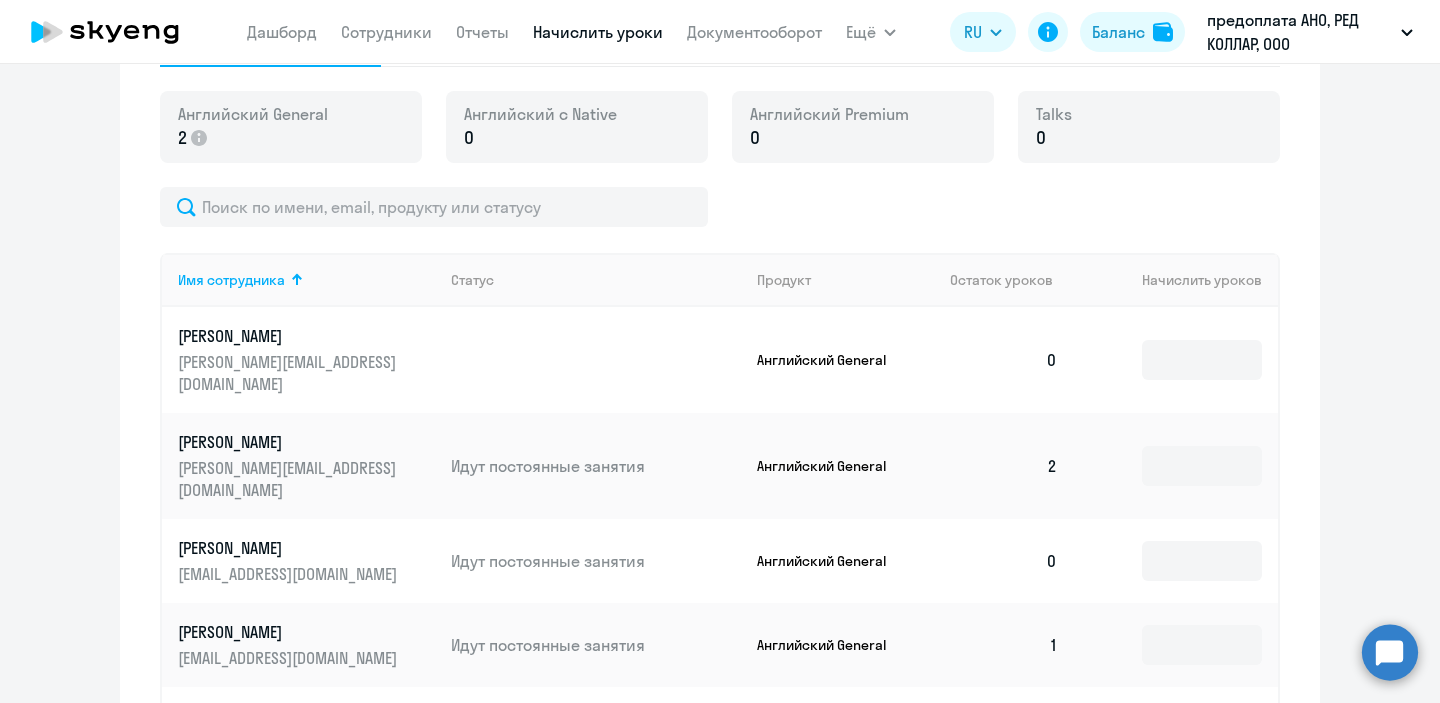 scroll, scrollTop: 713, scrollLeft: 0, axis: vertical 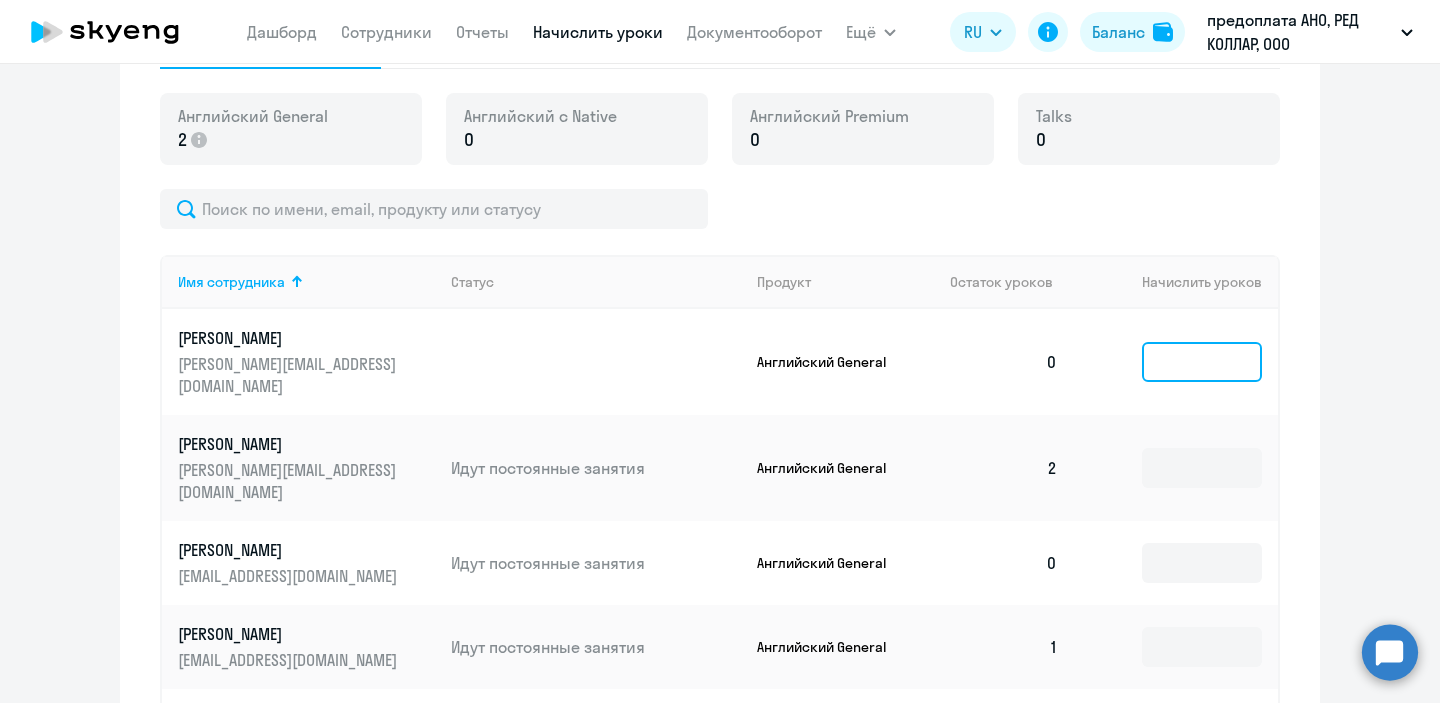 click 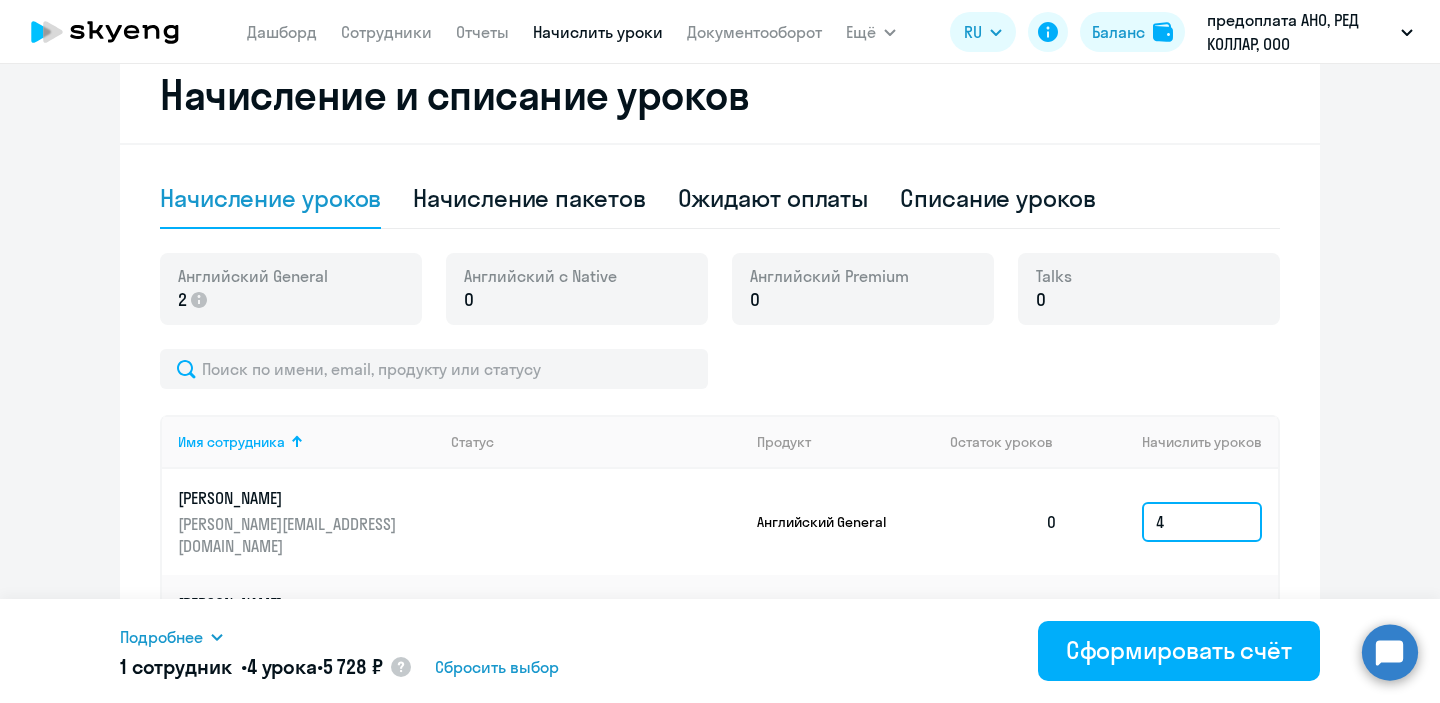 scroll, scrollTop: 555, scrollLeft: 0, axis: vertical 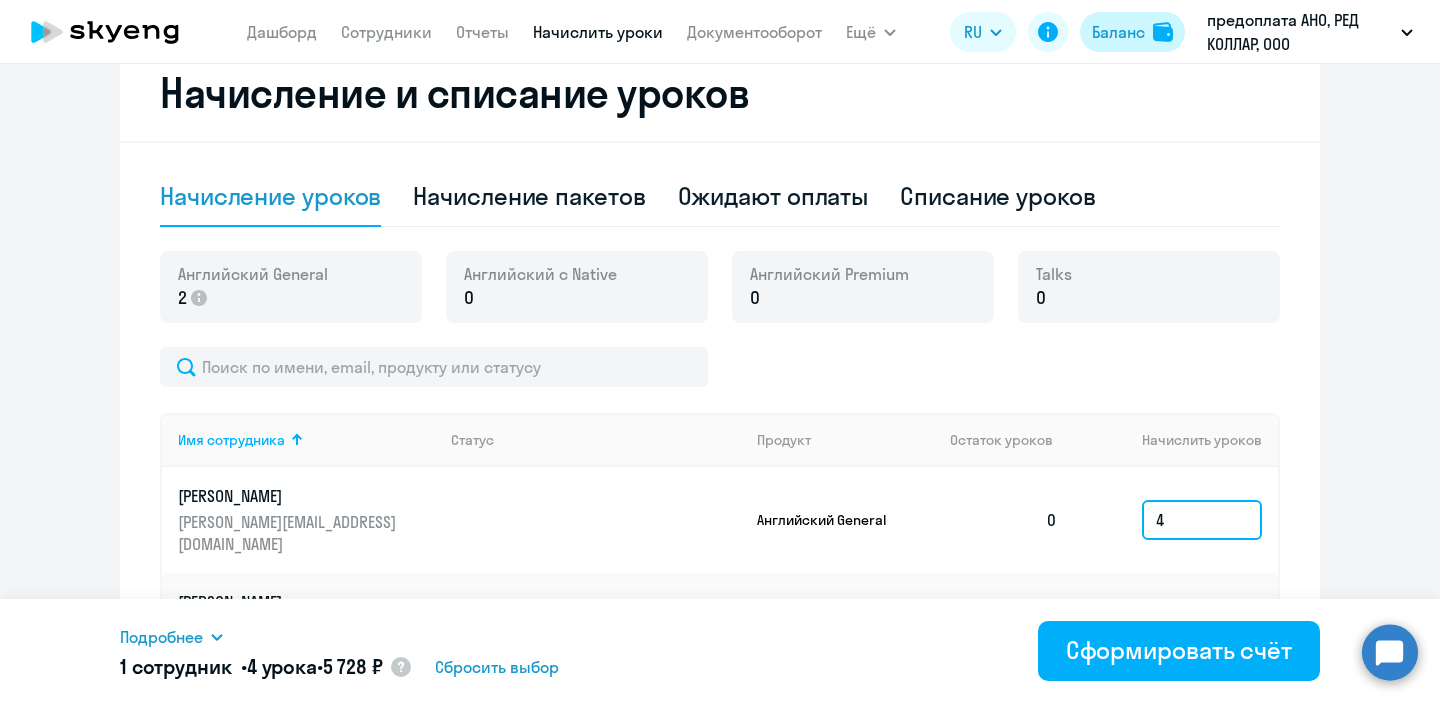 type on "4" 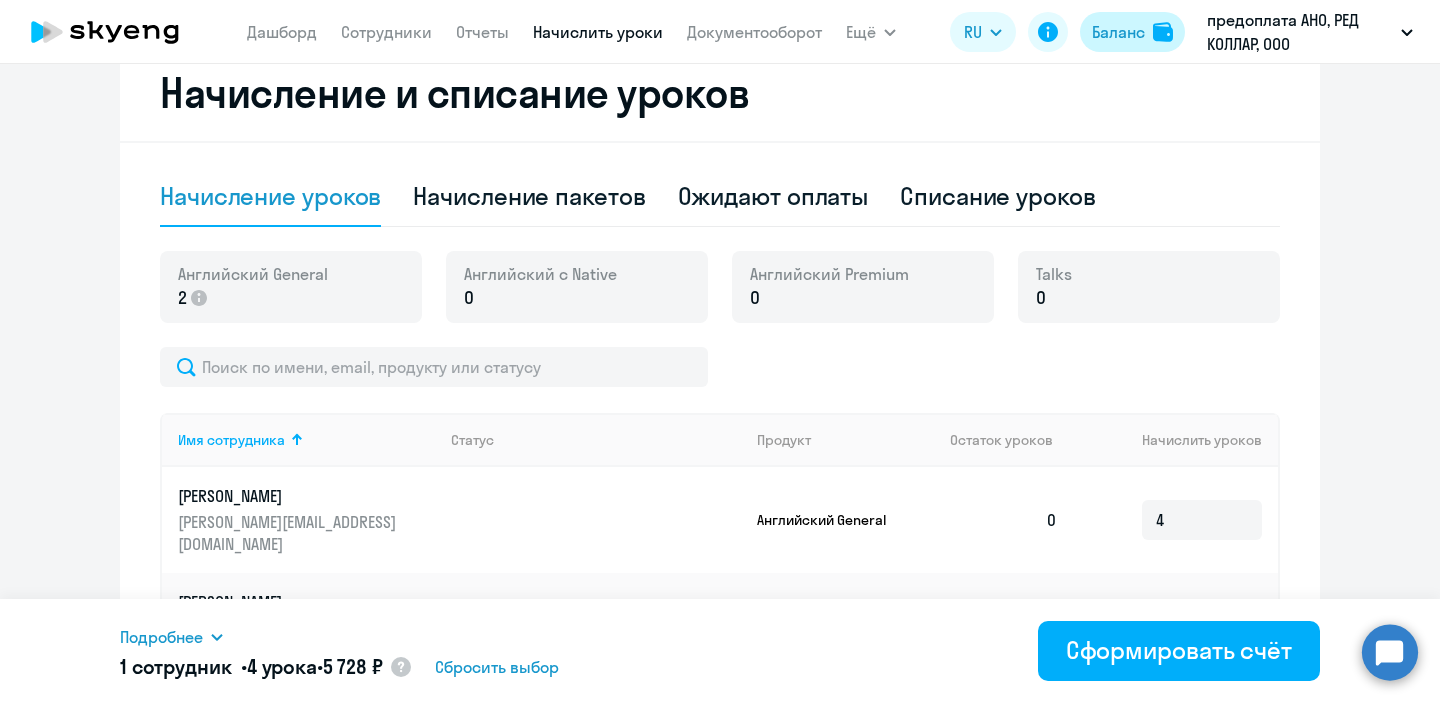click on "Баланс" 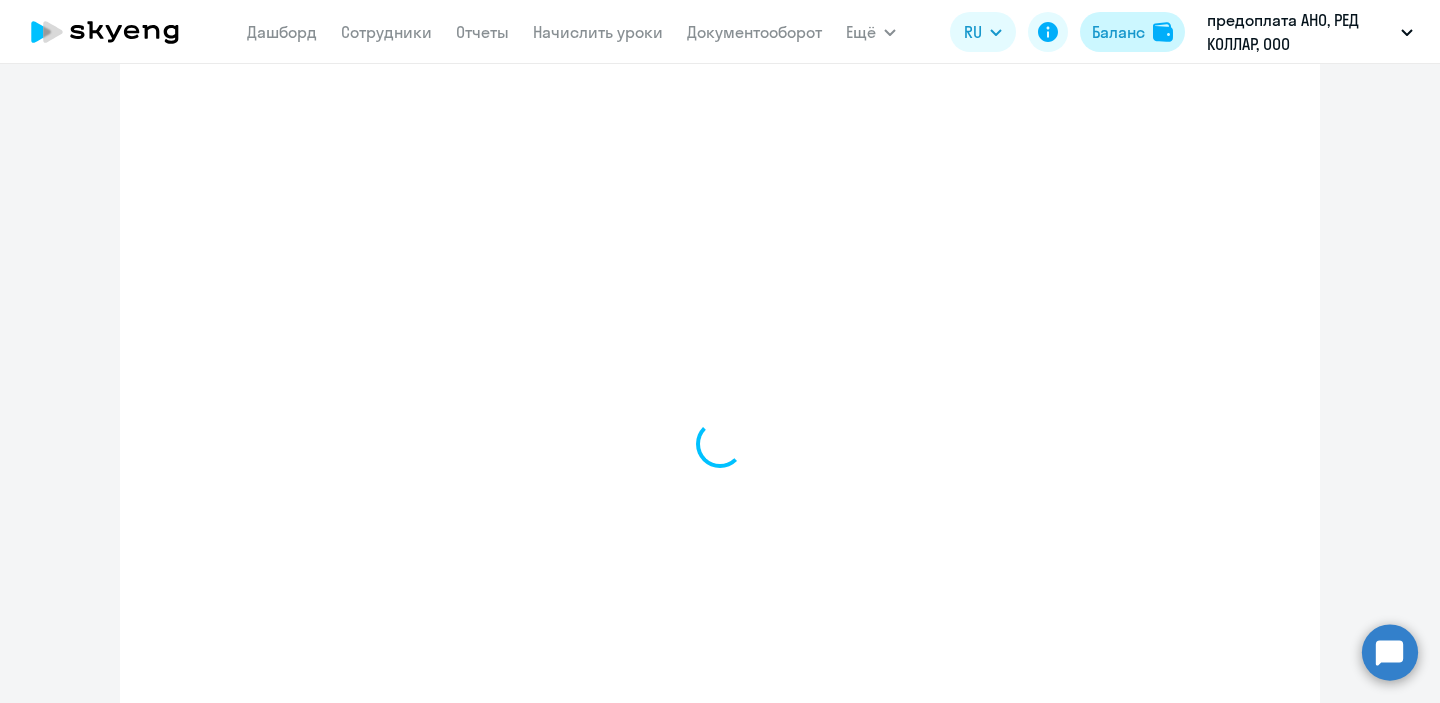 select on "english_adult_not_native_speaker" 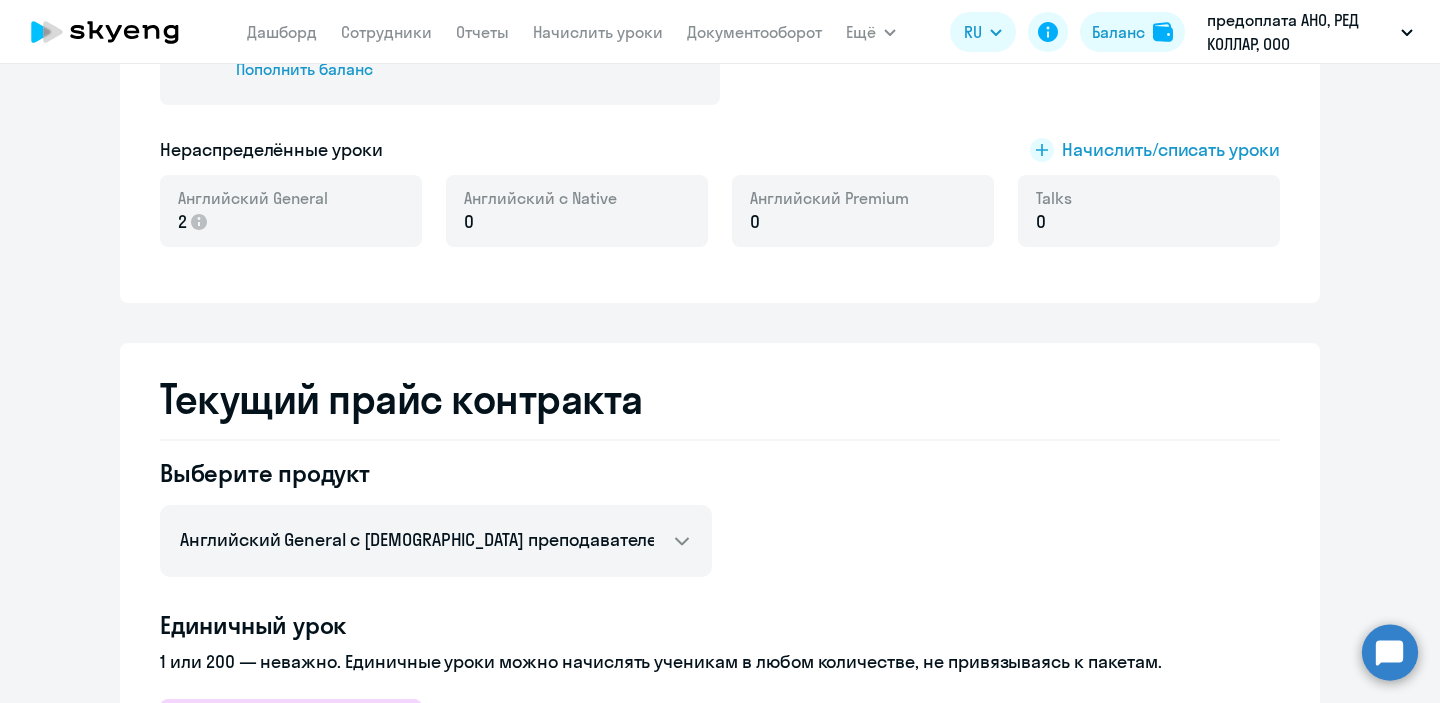 scroll, scrollTop: 195, scrollLeft: 0, axis: vertical 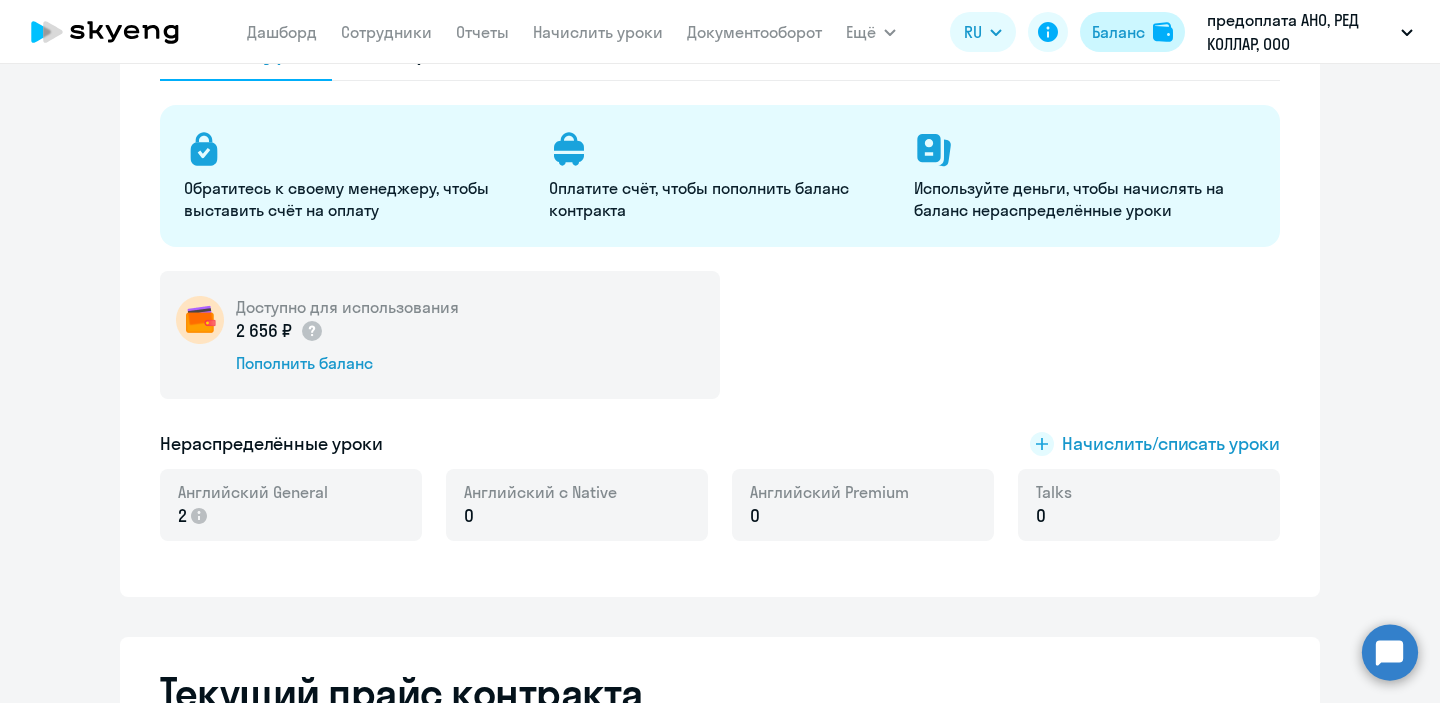 click on "Баланс" 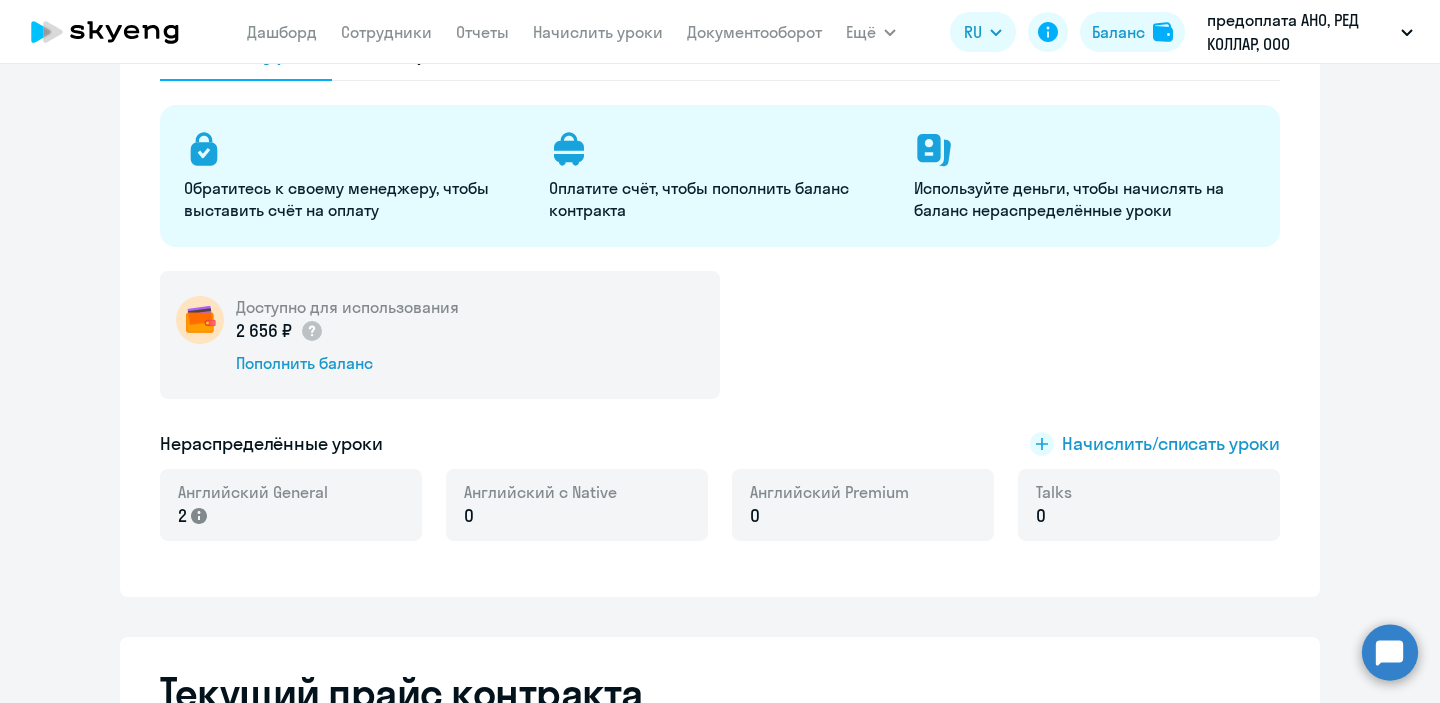 click 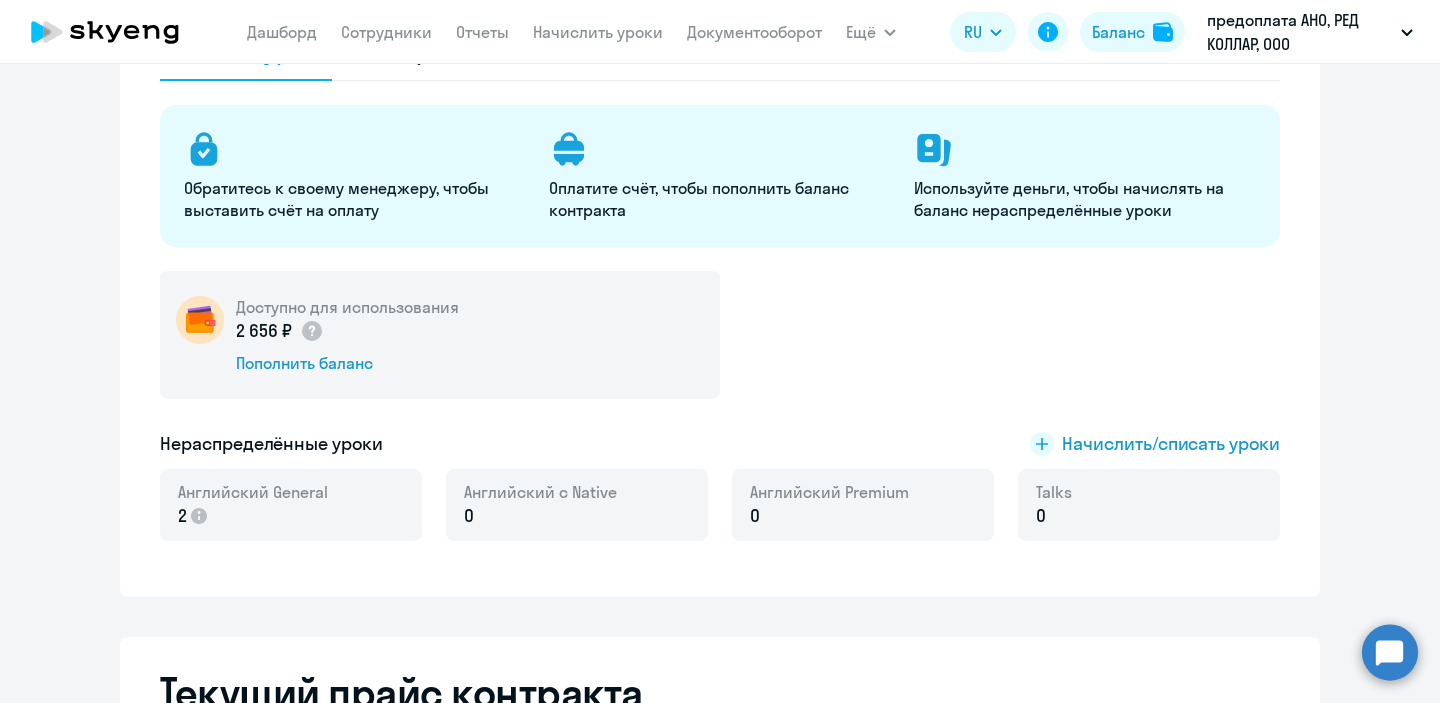 click on "Доступно для использования  2 656 ₽
Пополнить баланс" 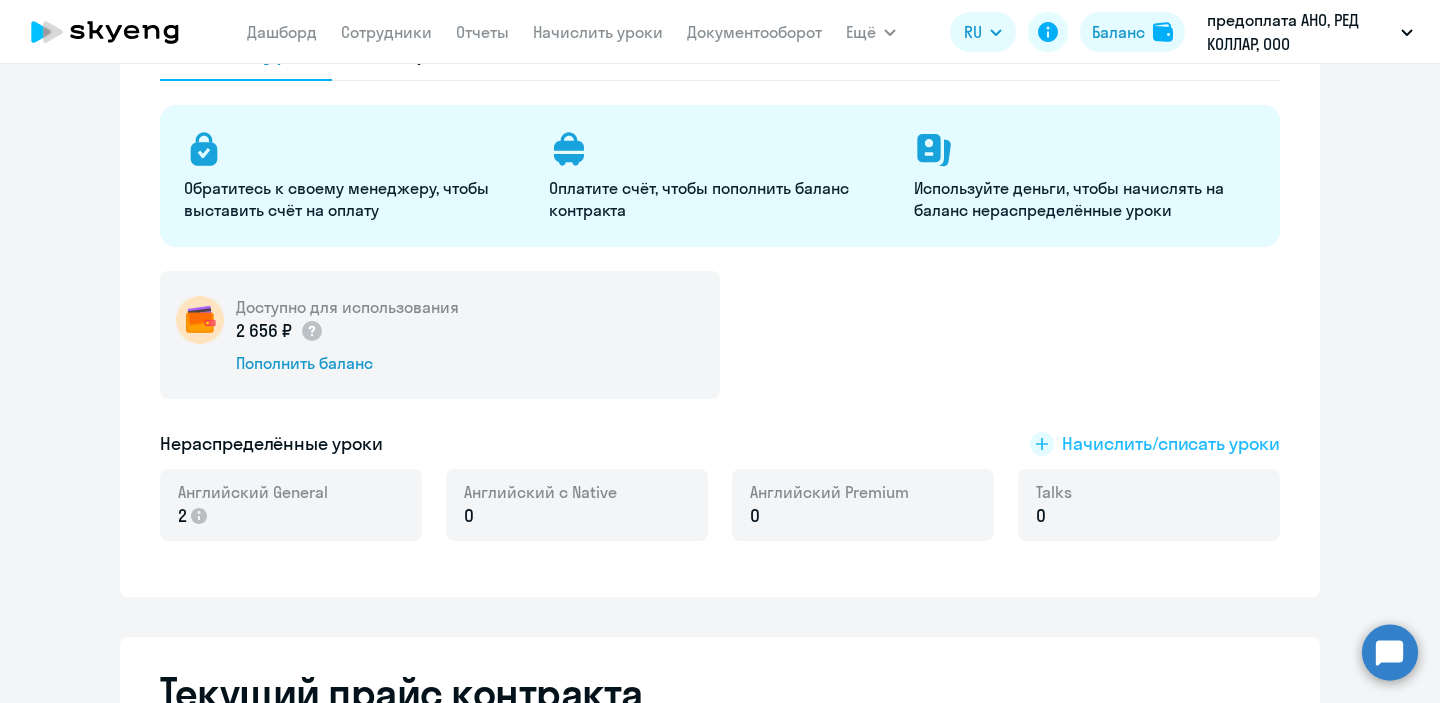 click on "Начислить/списать уроки" 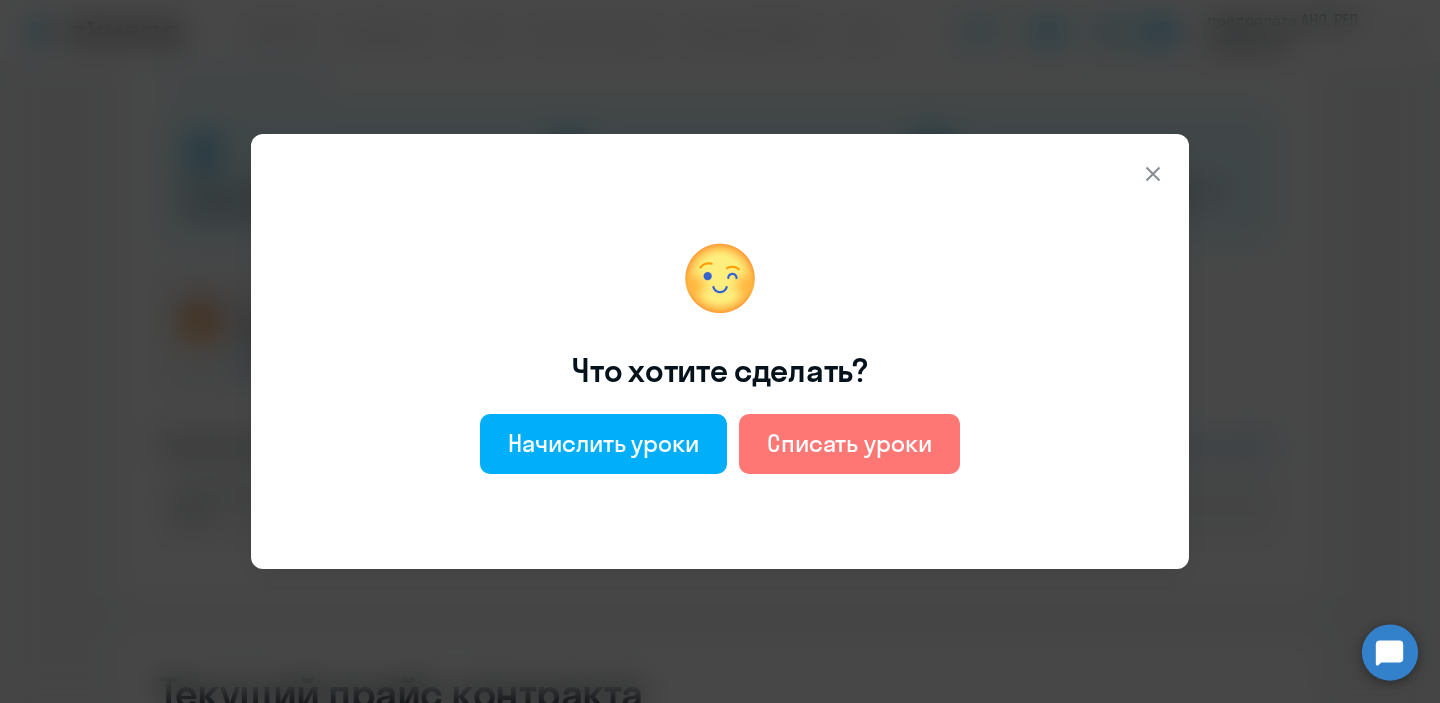 click on "Что хотите сделать?  Начислить уроки   Списать уроки" at bounding box center (698, 351) 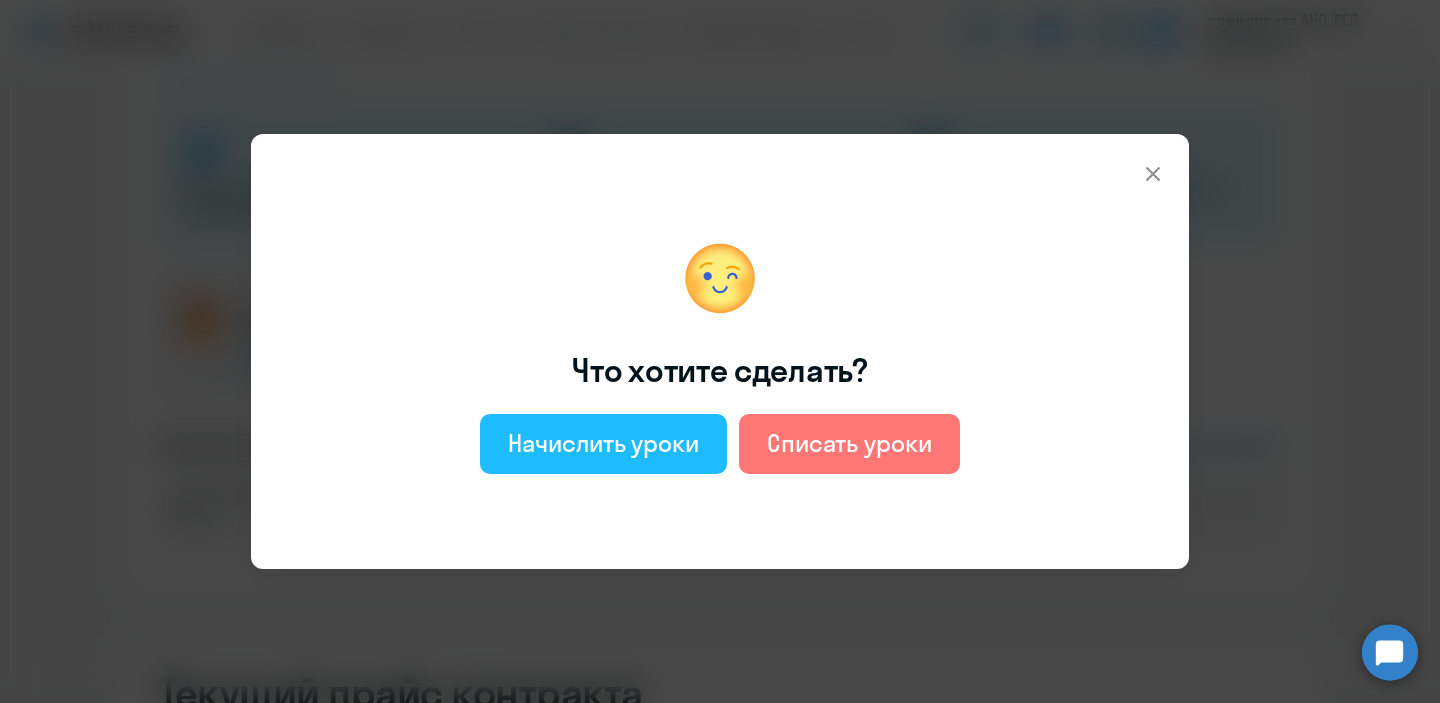 click on "Начислить уроки" at bounding box center [603, 443] 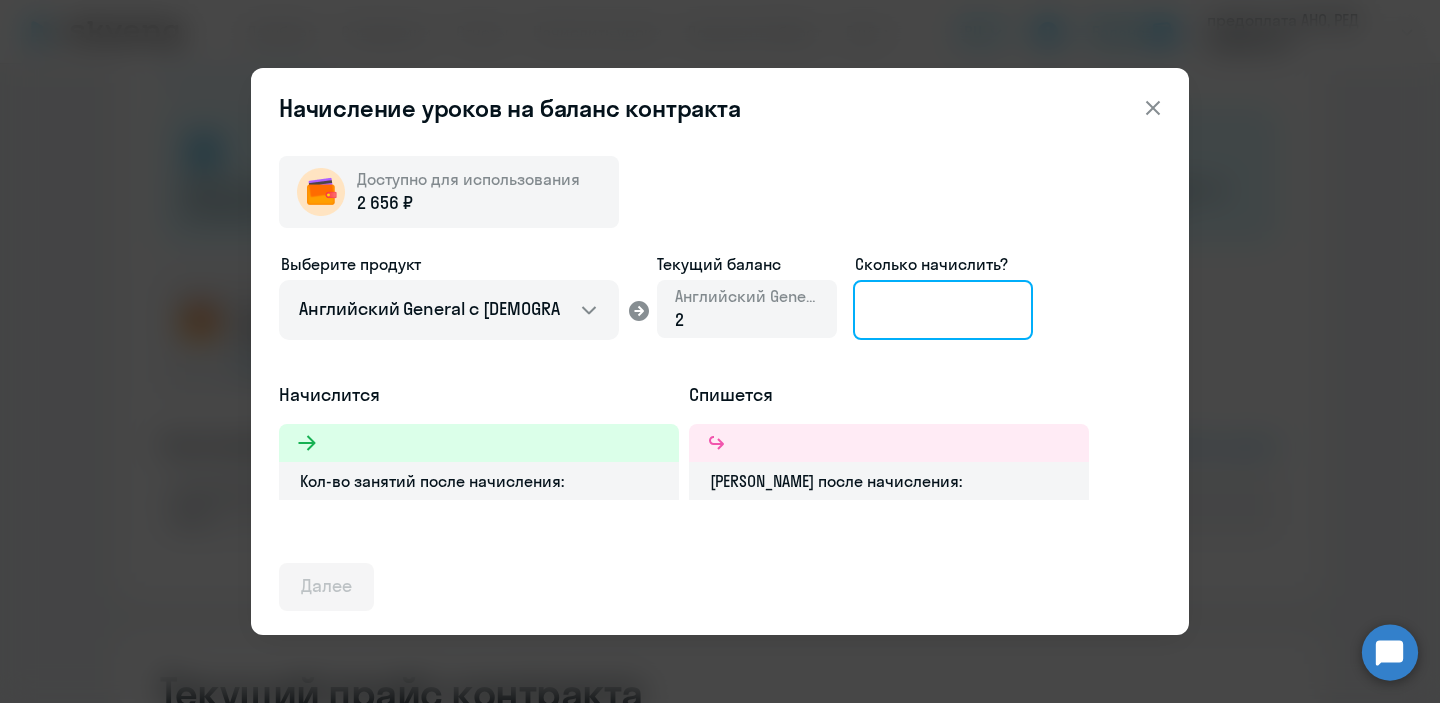 click 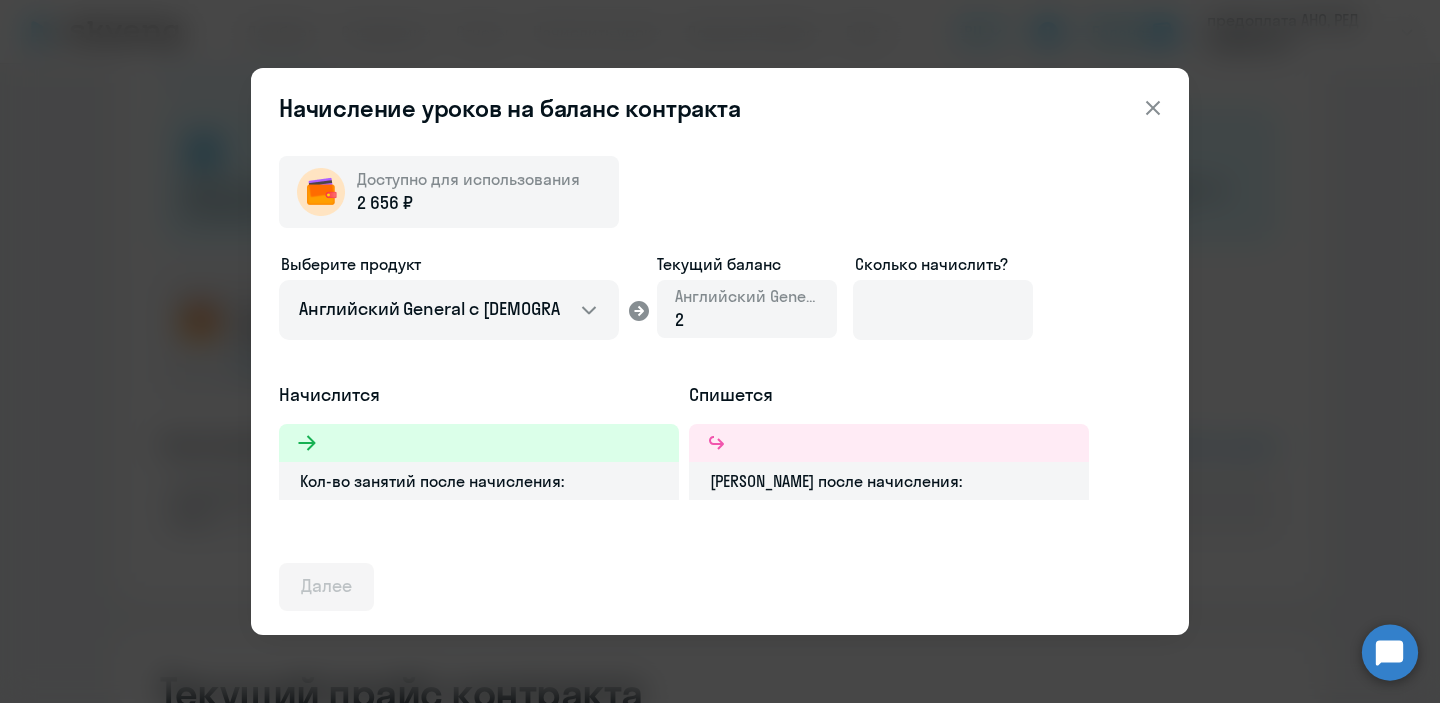 click 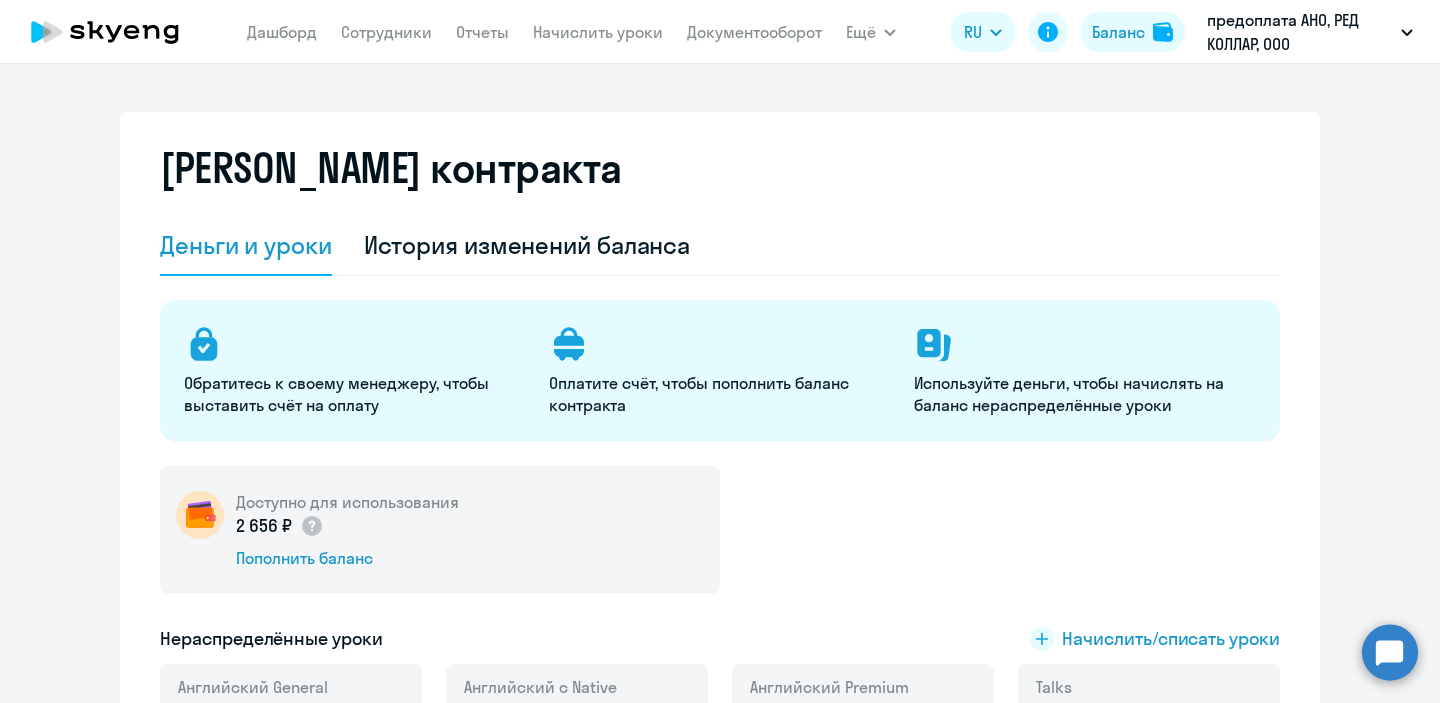 select on "english_adult_not_native_speaker" 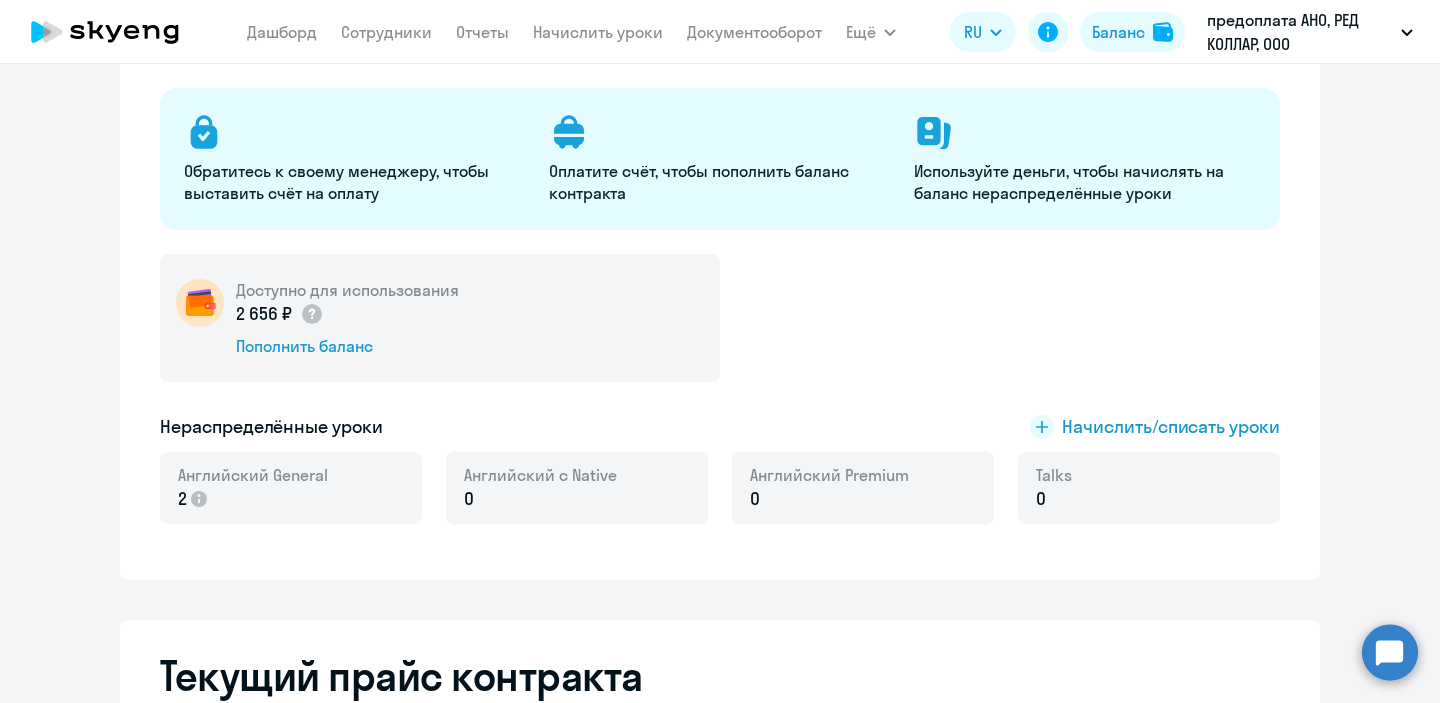scroll, scrollTop: 195, scrollLeft: 0, axis: vertical 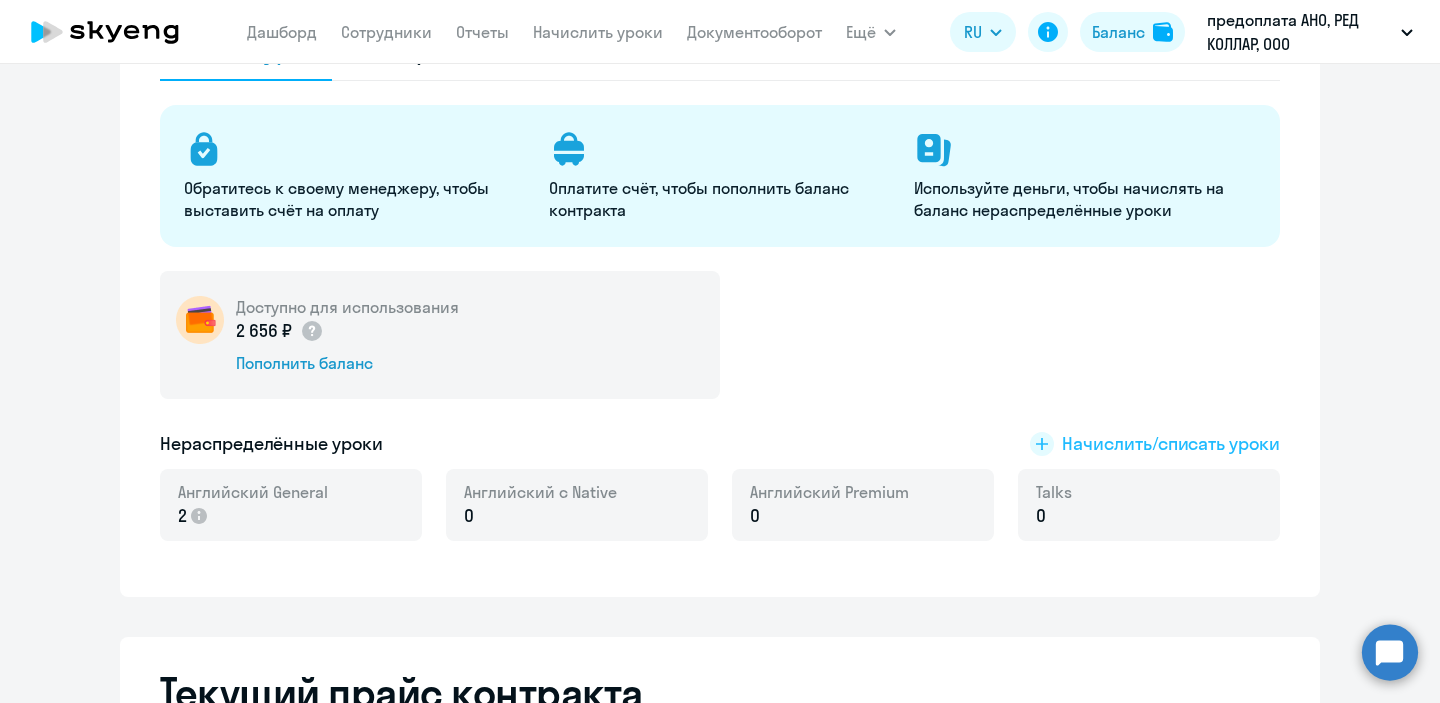 click on "Начислить/списать уроки" 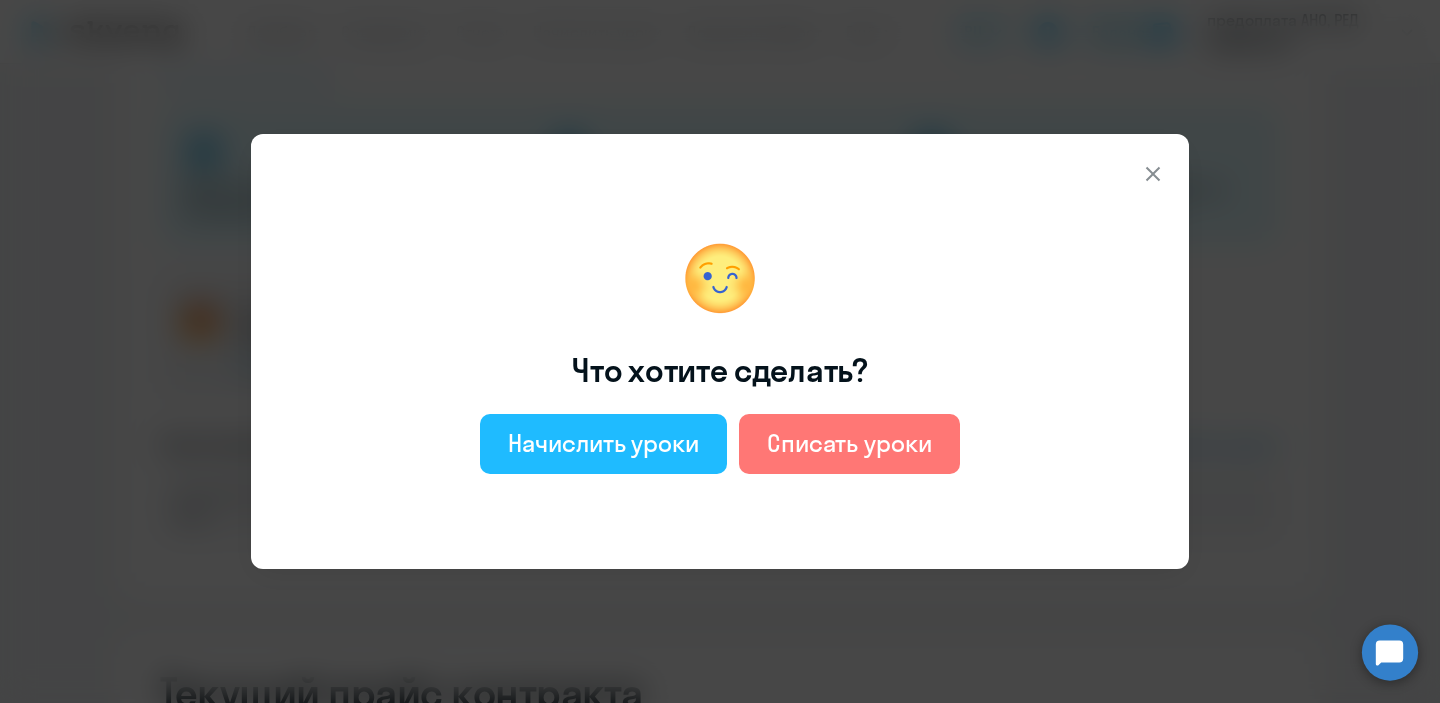 click on "Начислить уроки" at bounding box center (603, 443) 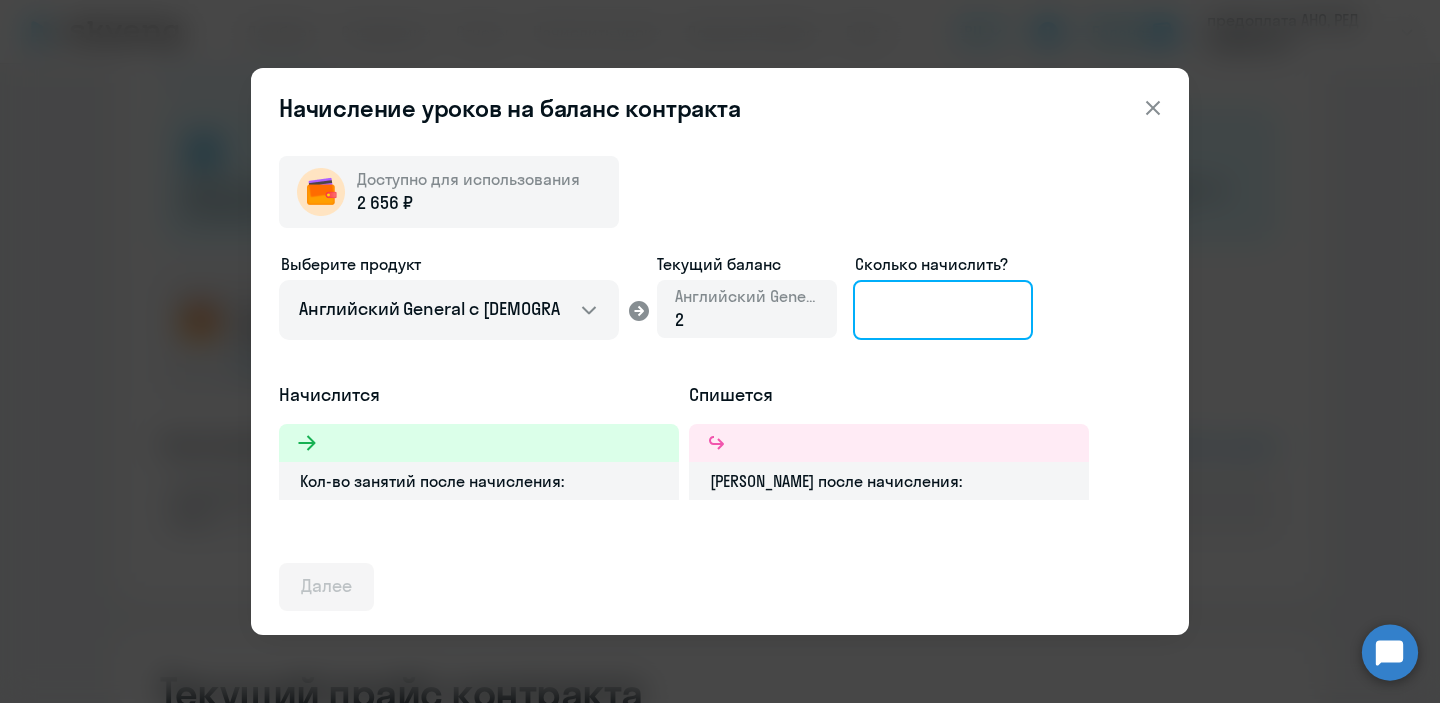 click 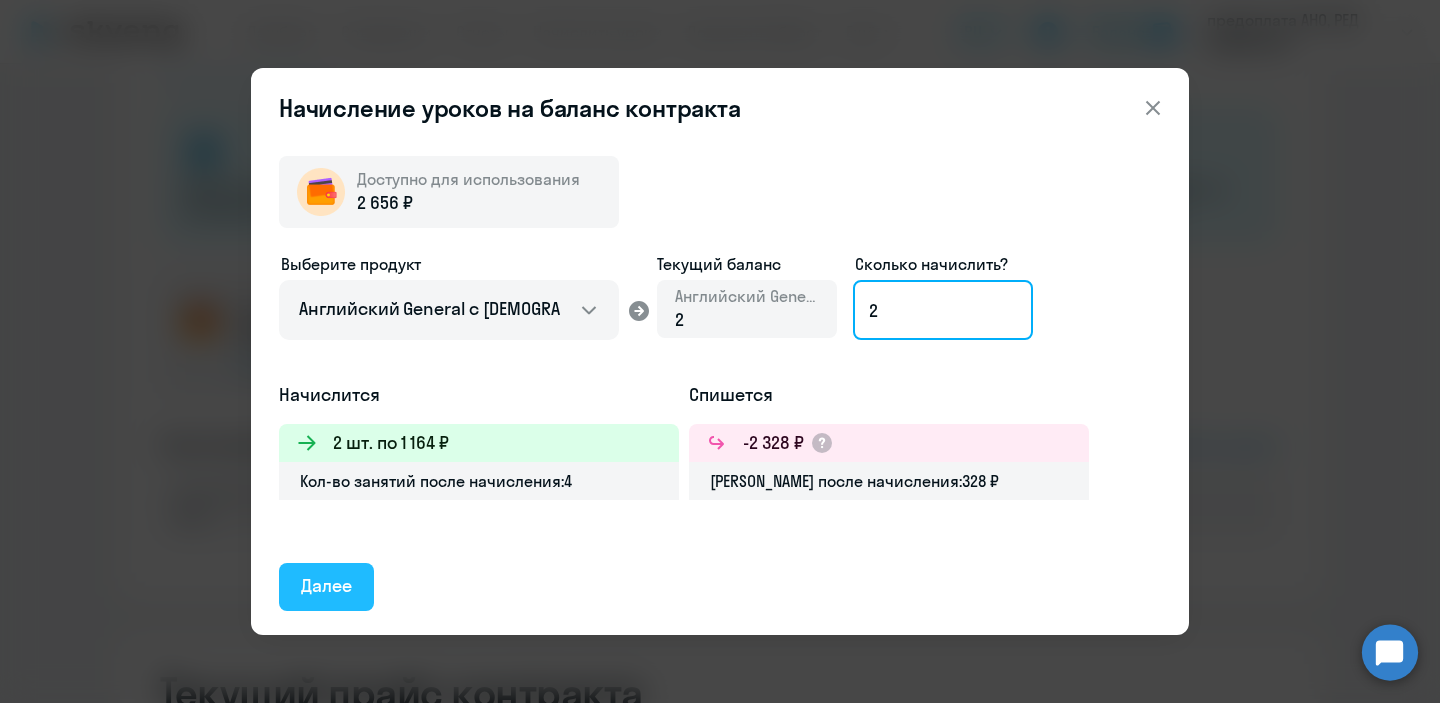 type on "2" 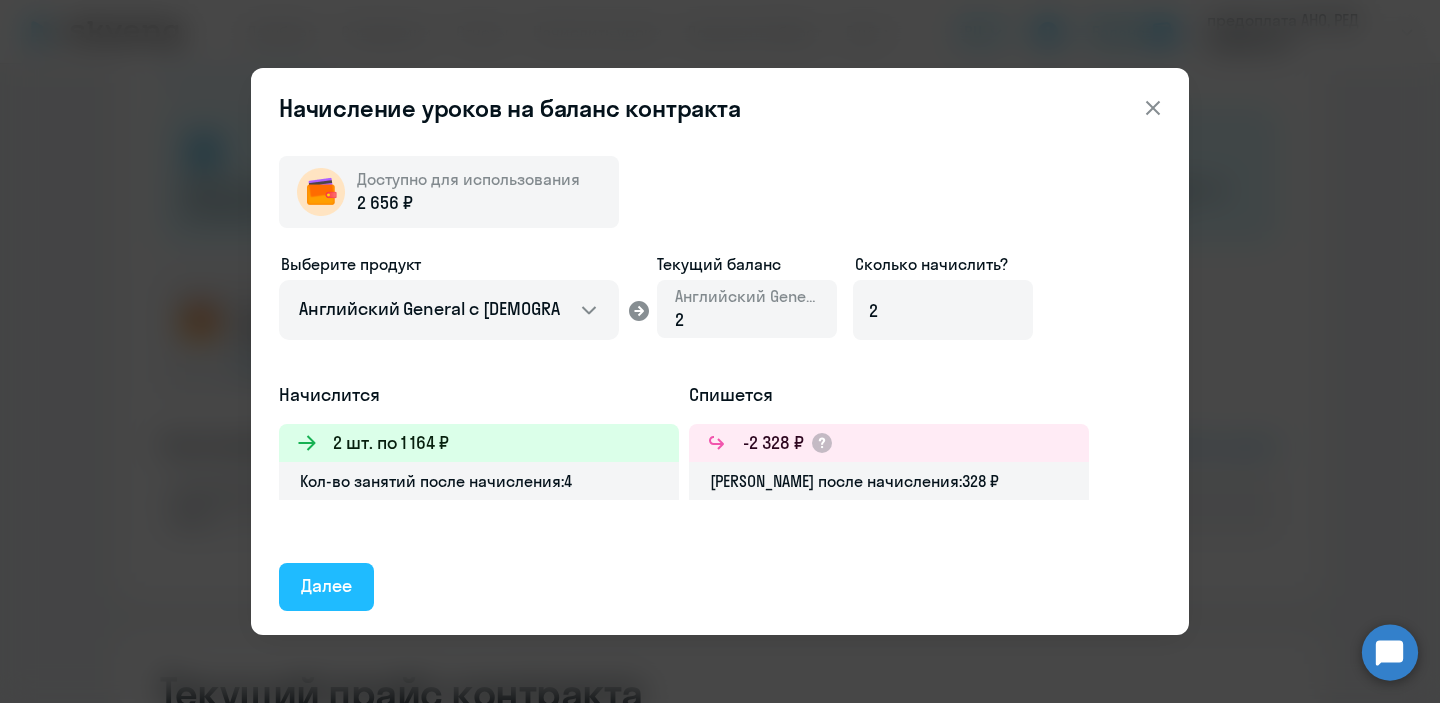click on "Далее" 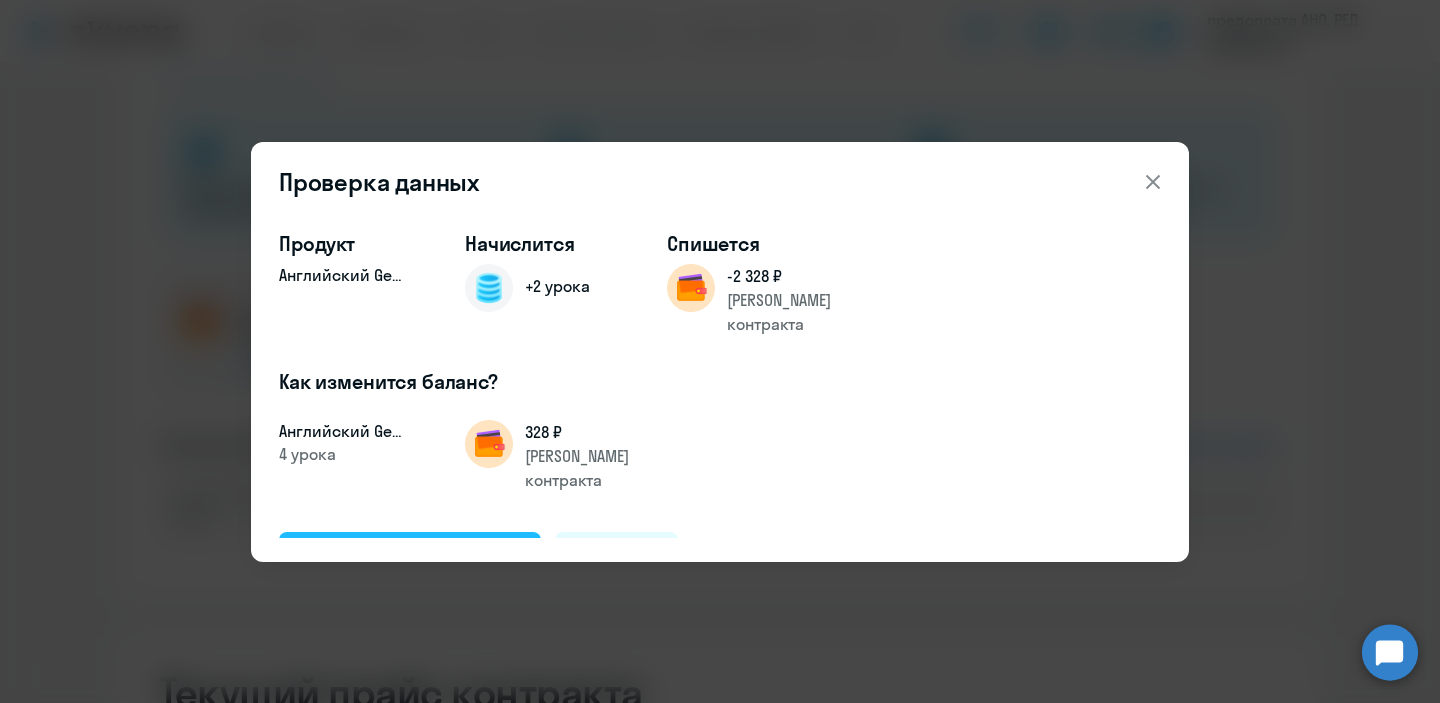 click on "Подтвердить и начислить" at bounding box center [410, 555] 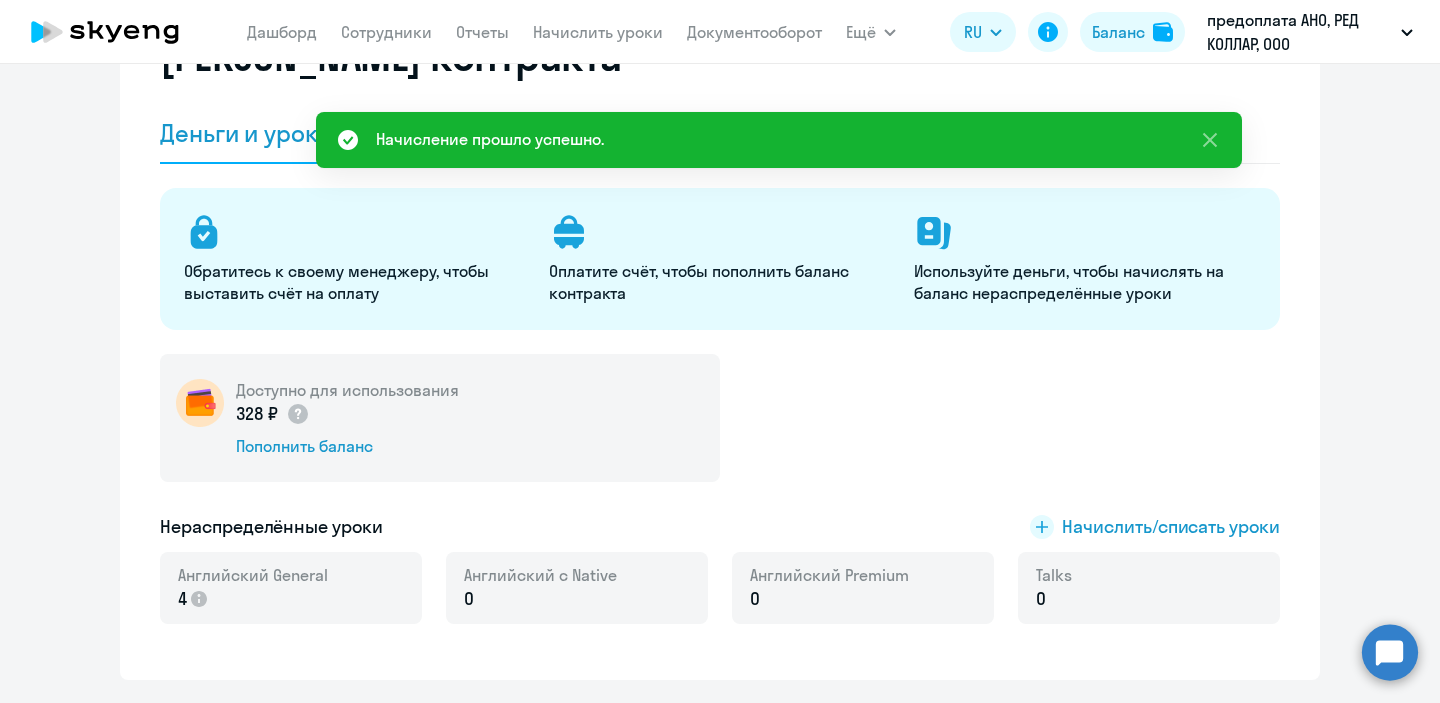 scroll, scrollTop: 64, scrollLeft: 0, axis: vertical 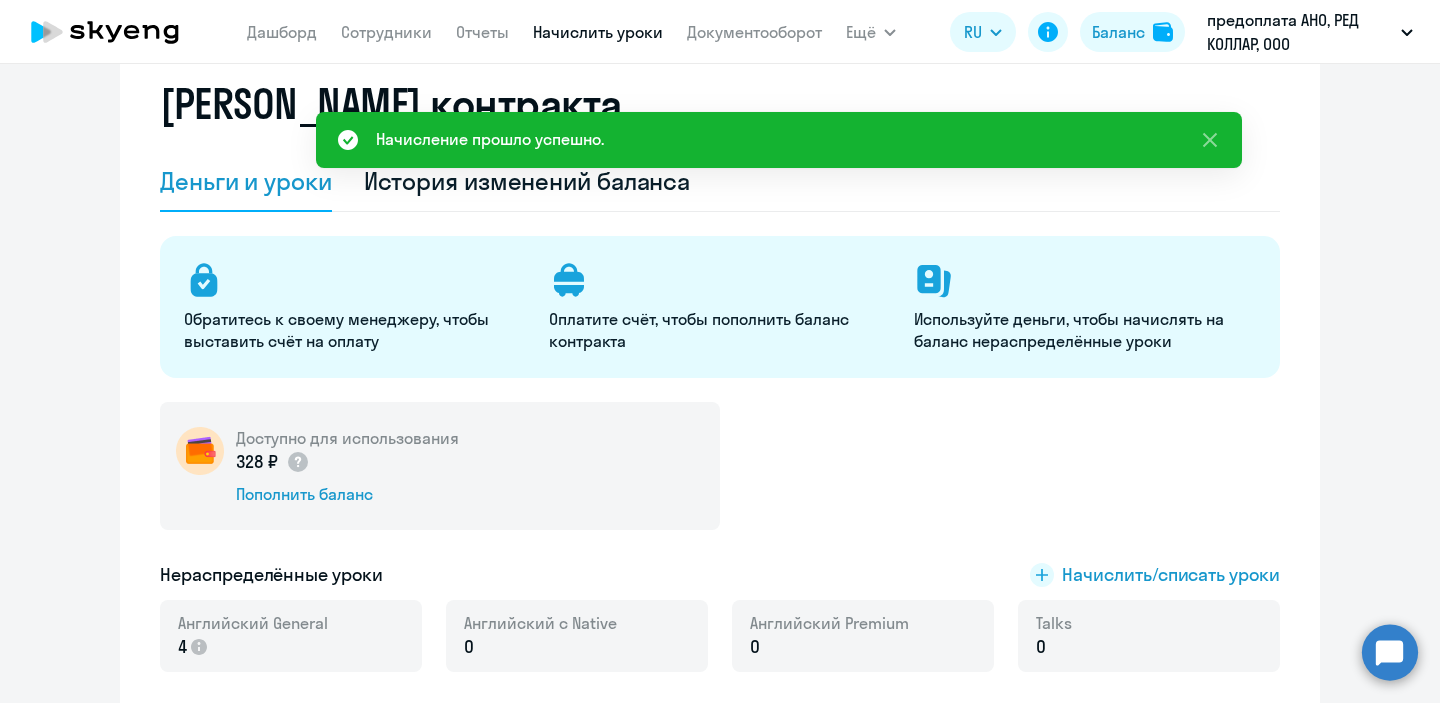 click on "Начислить уроки" at bounding box center (598, 32) 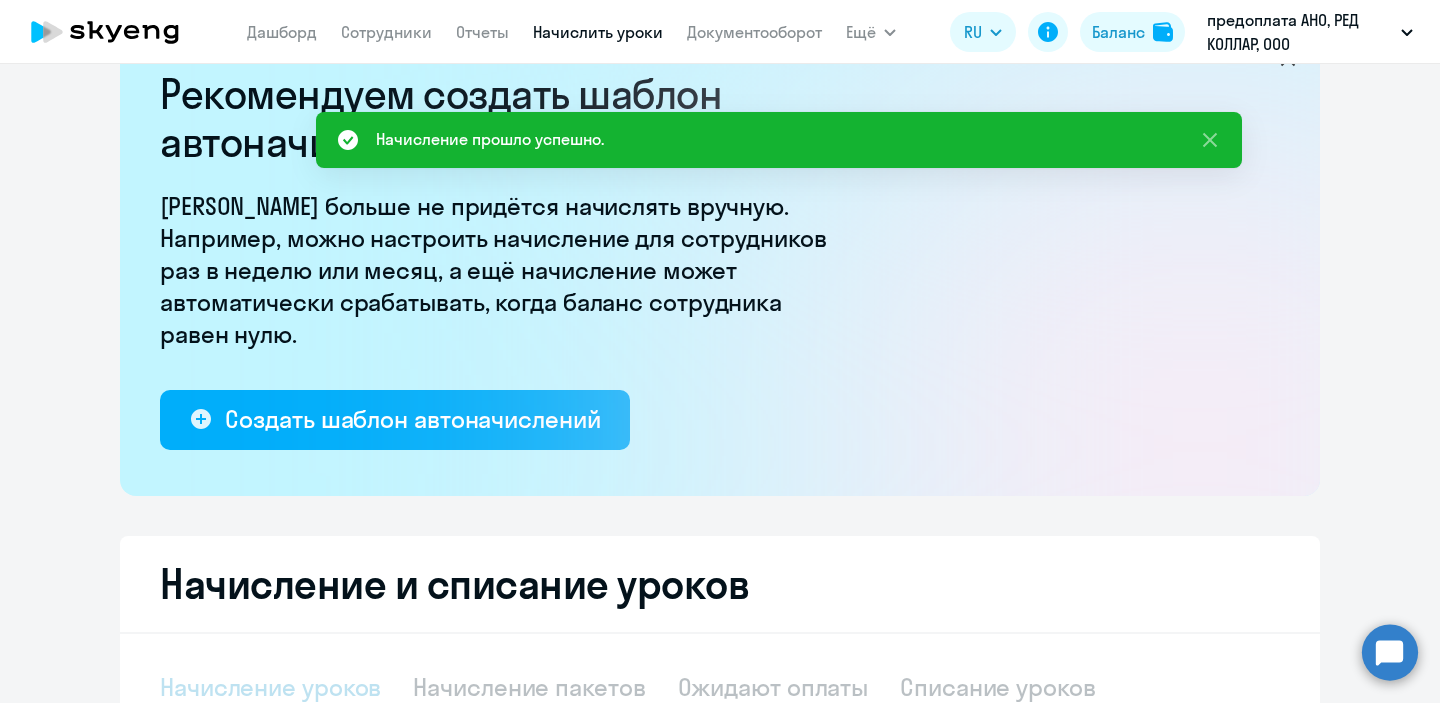 select on "10" 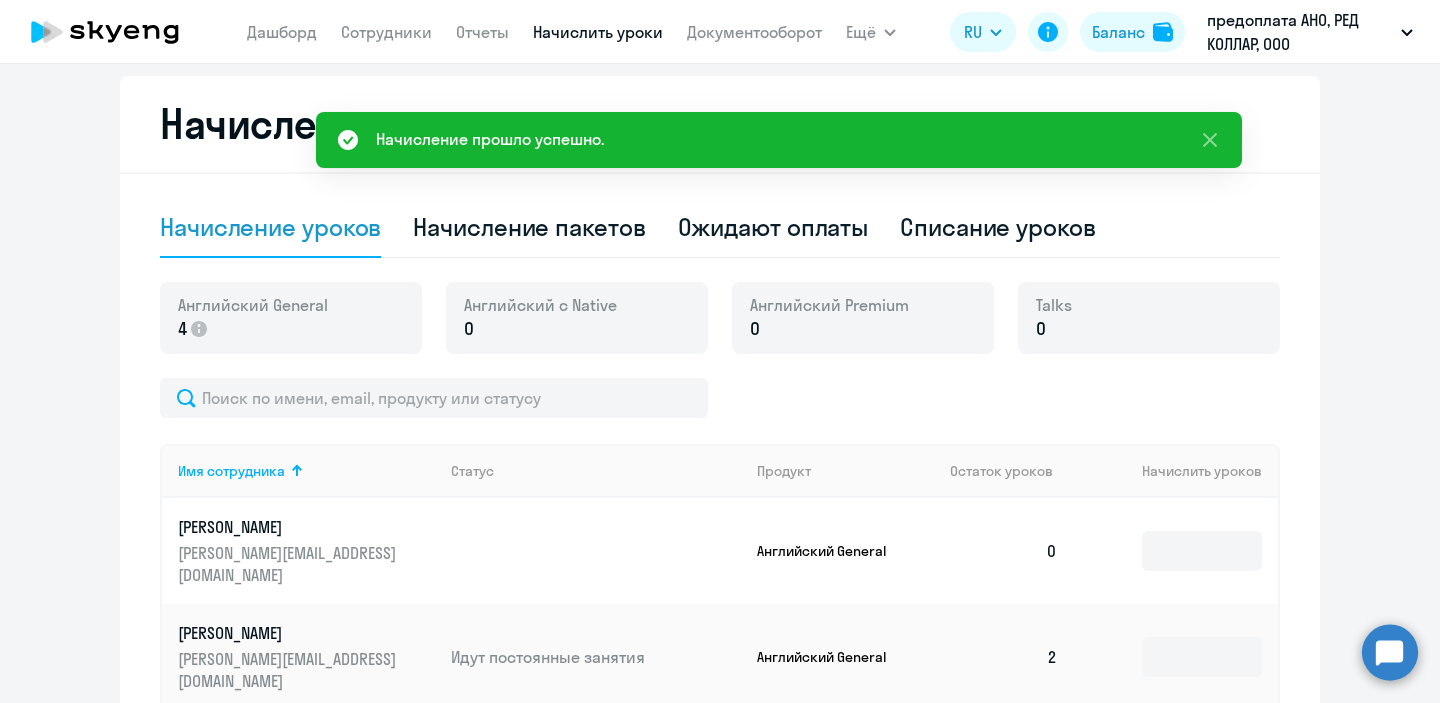 scroll, scrollTop: 531, scrollLeft: 0, axis: vertical 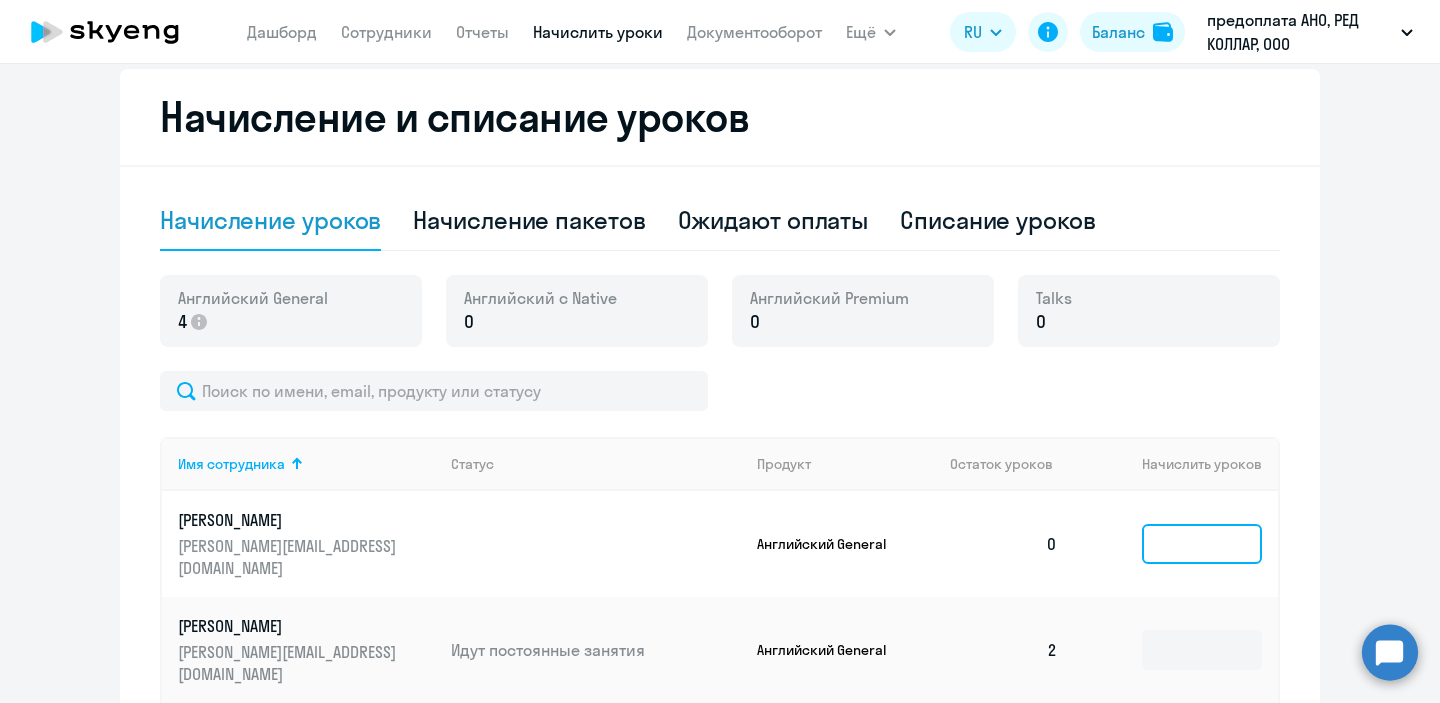 click 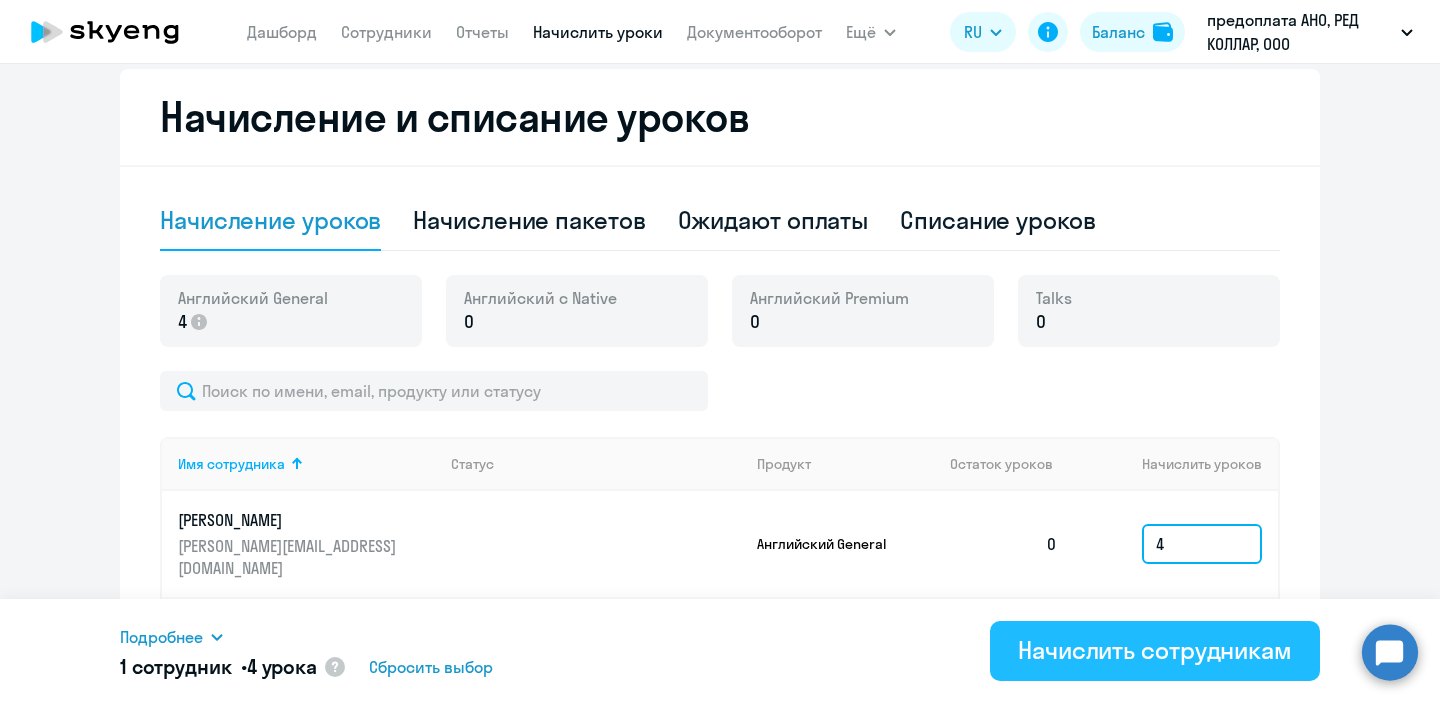 type on "4" 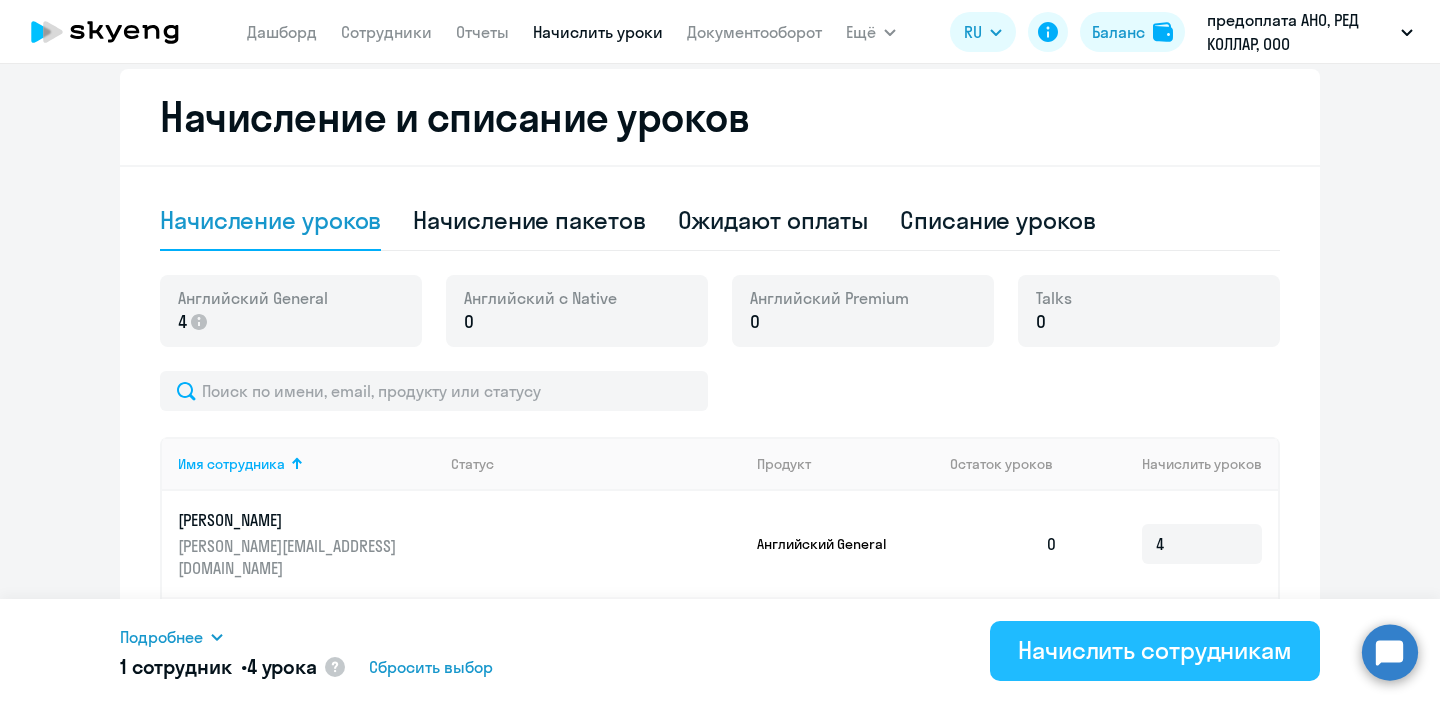 click on "Начислить сотрудникам" at bounding box center (1155, 650) 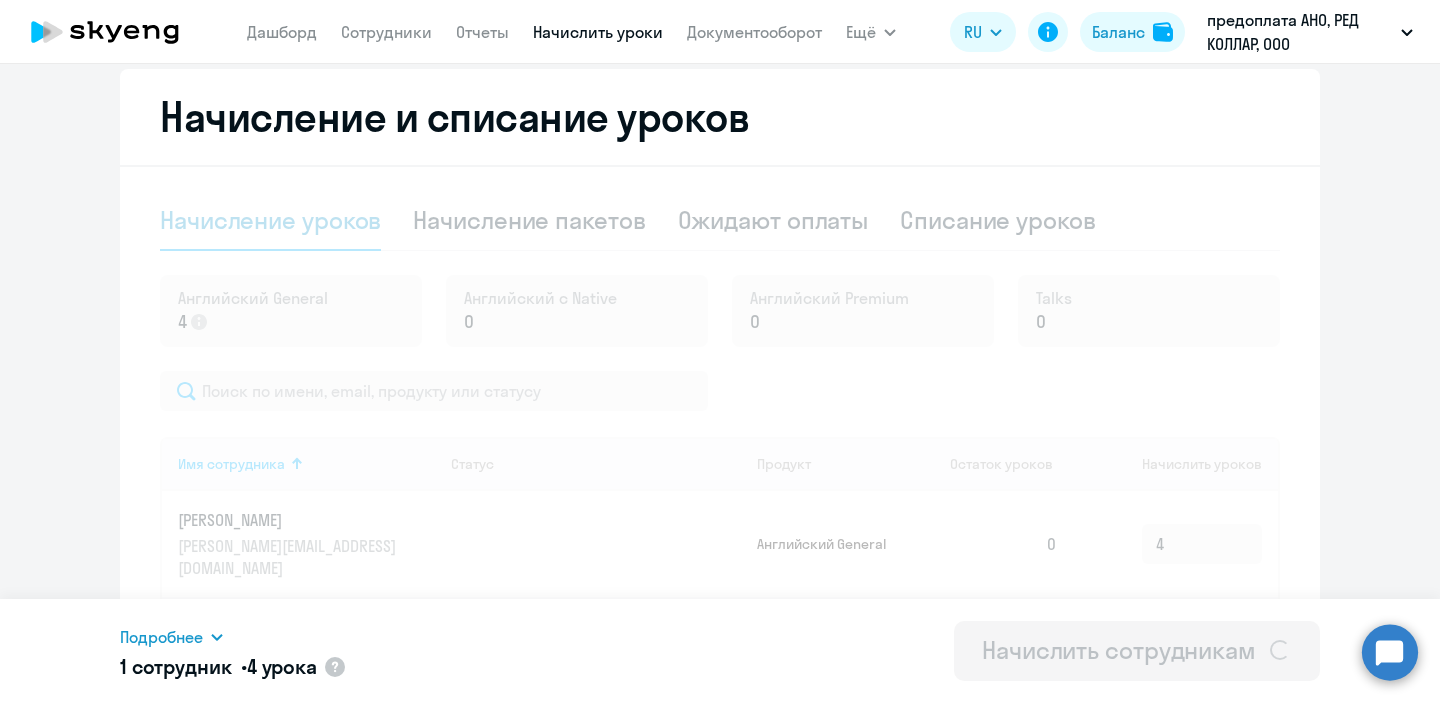 type 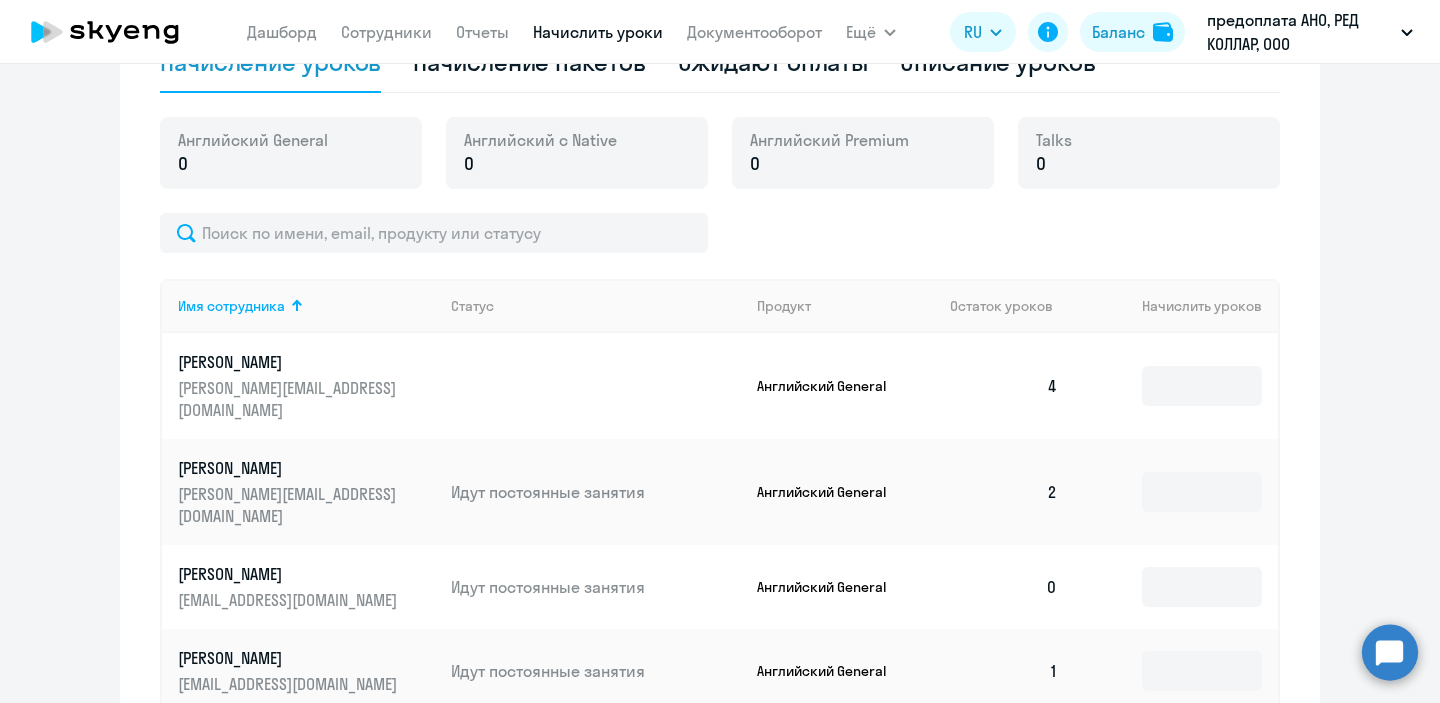scroll, scrollTop: 690, scrollLeft: 0, axis: vertical 